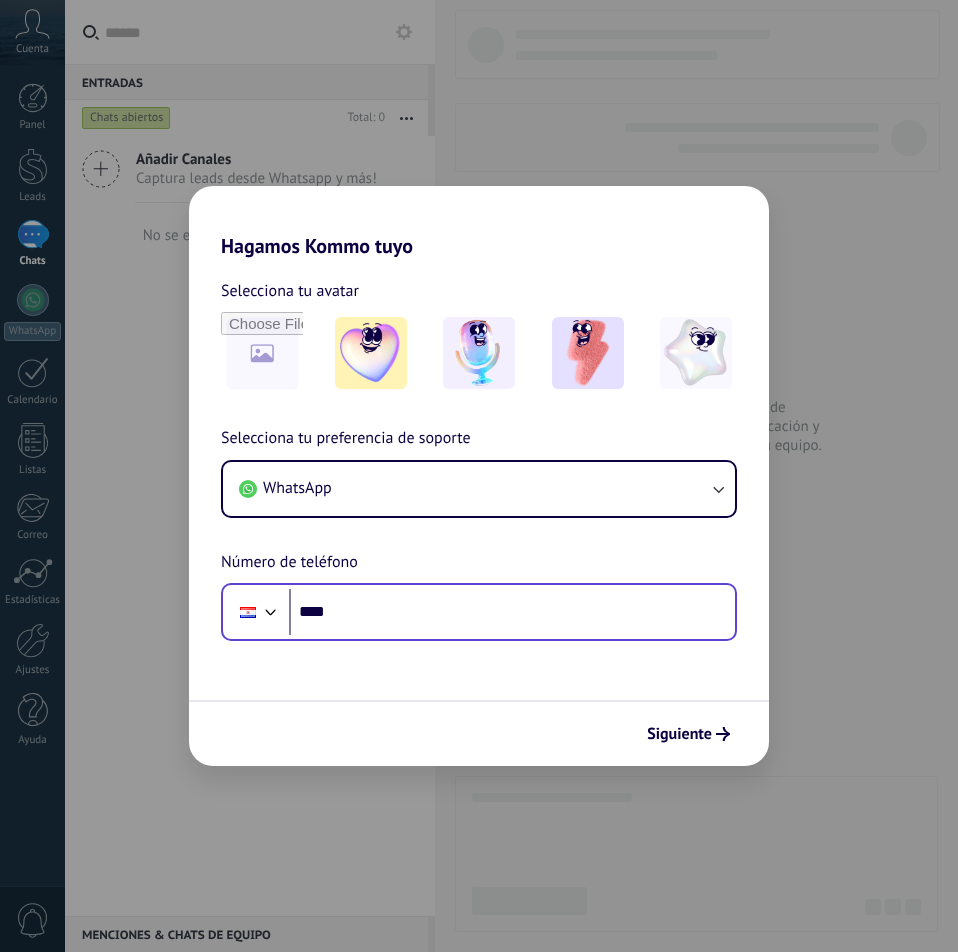scroll, scrollTop: 0, scrollLeft: 0, axis: both 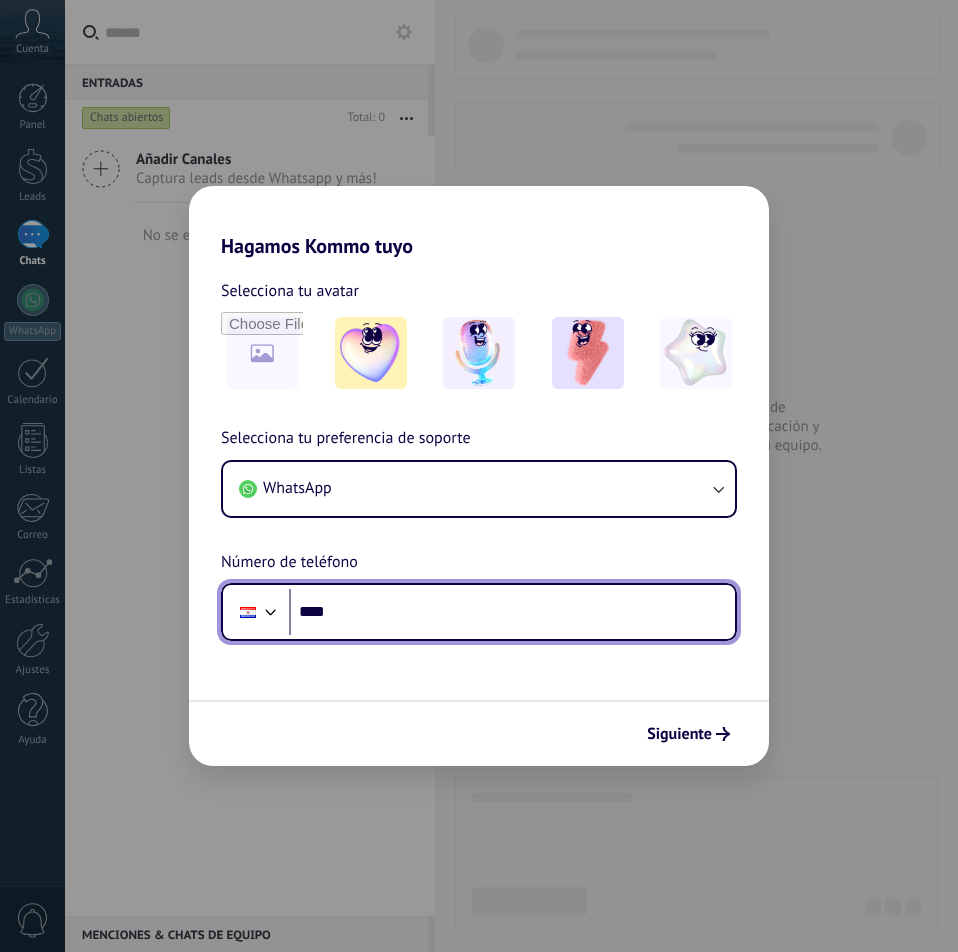 click on "****" at bounding box center [512, 612] 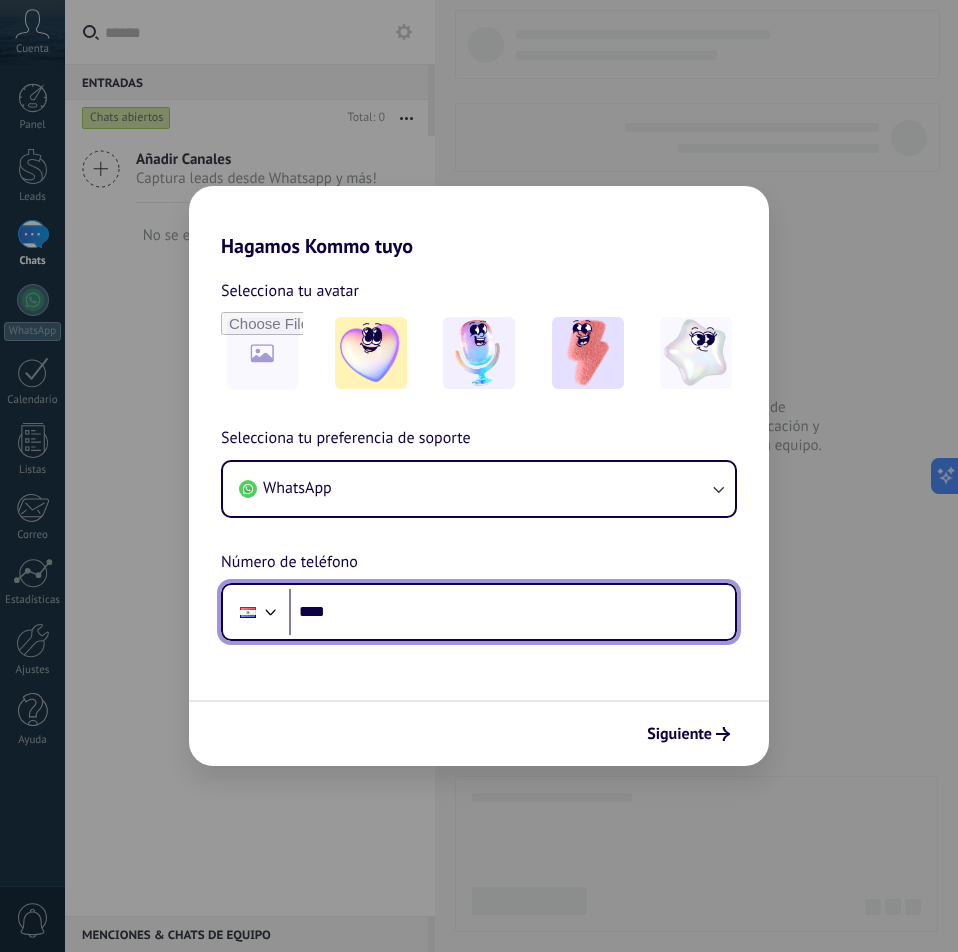 click on "****" at bounding box center (512, 612) 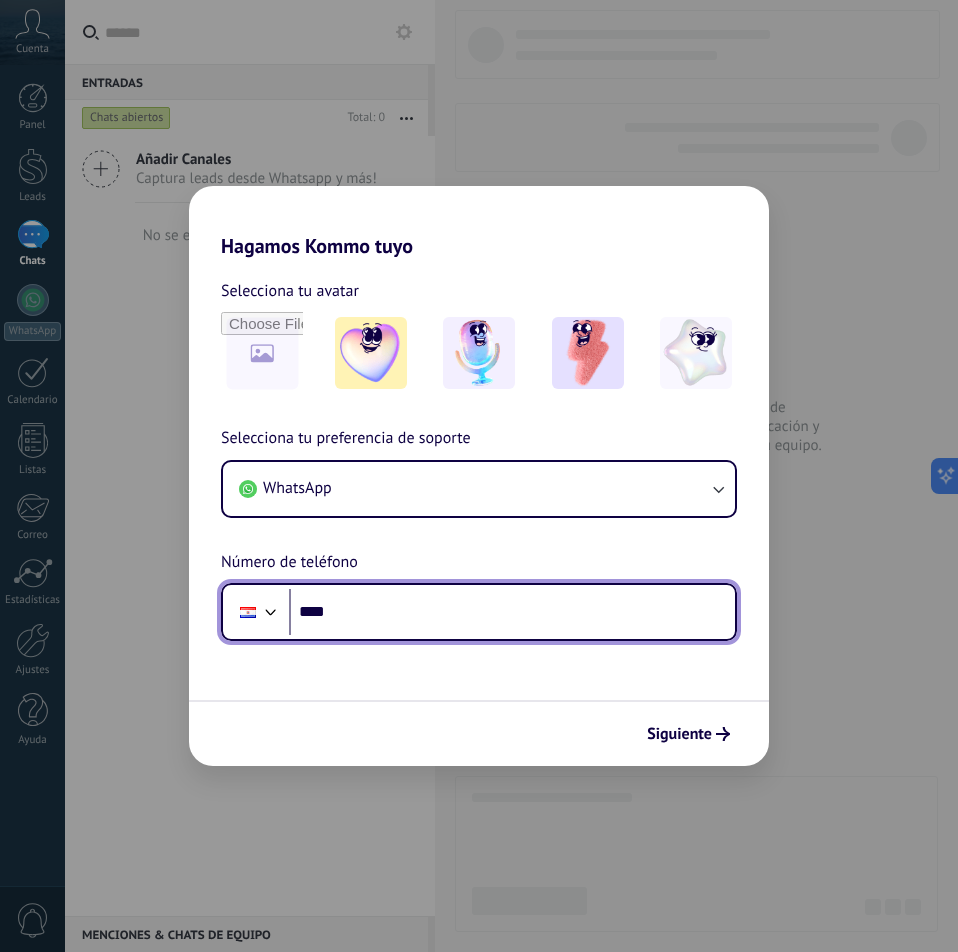 click on "****" at bounding box center [512, 612] 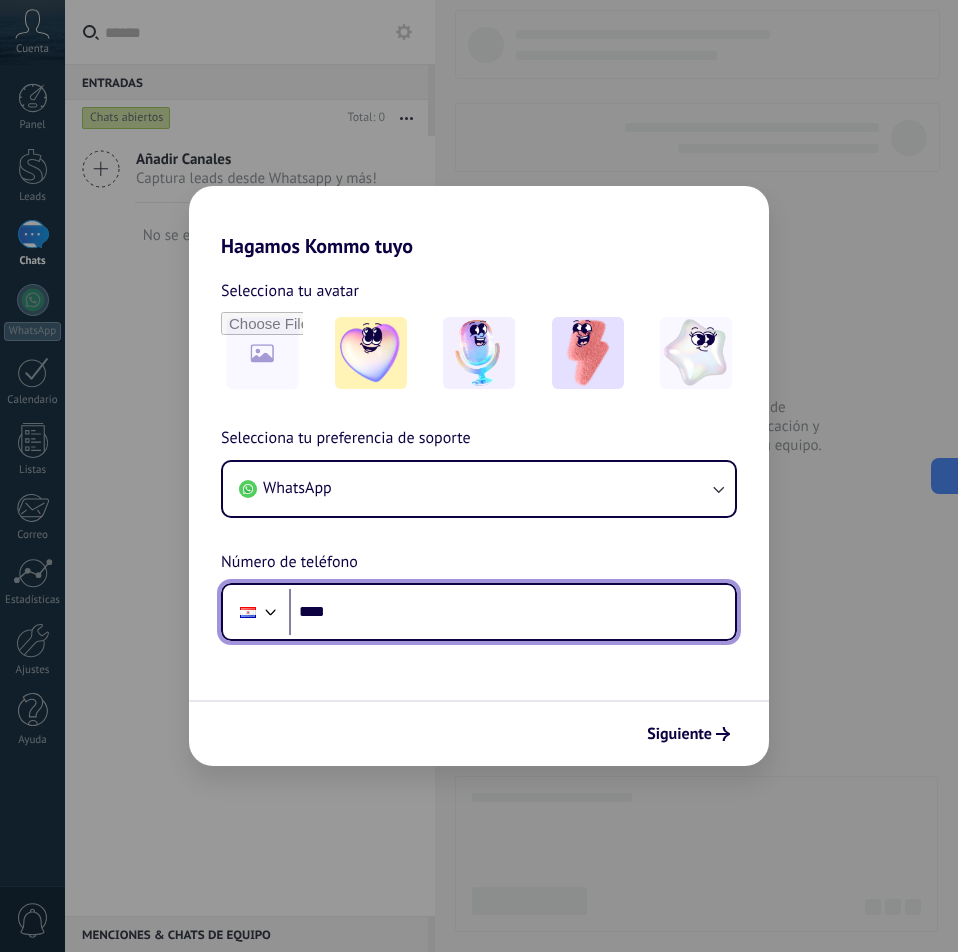 click on "****" at bounding box center (512, 612) 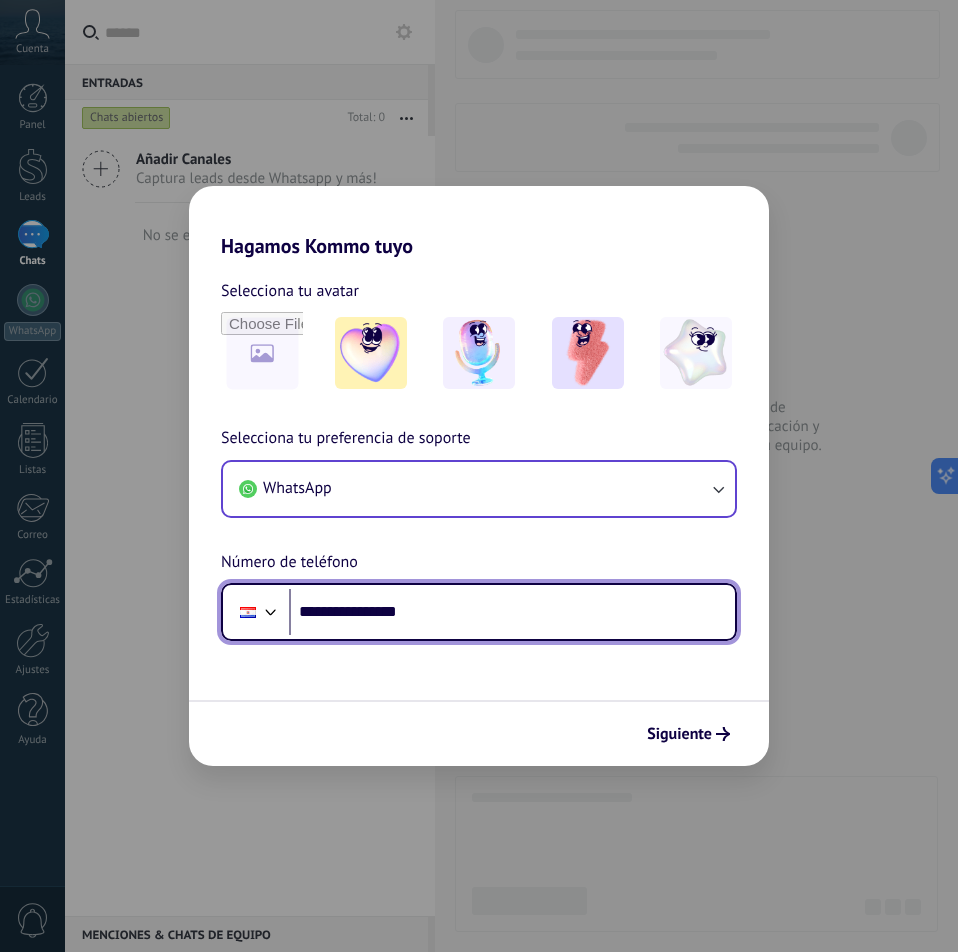 type on "**********" 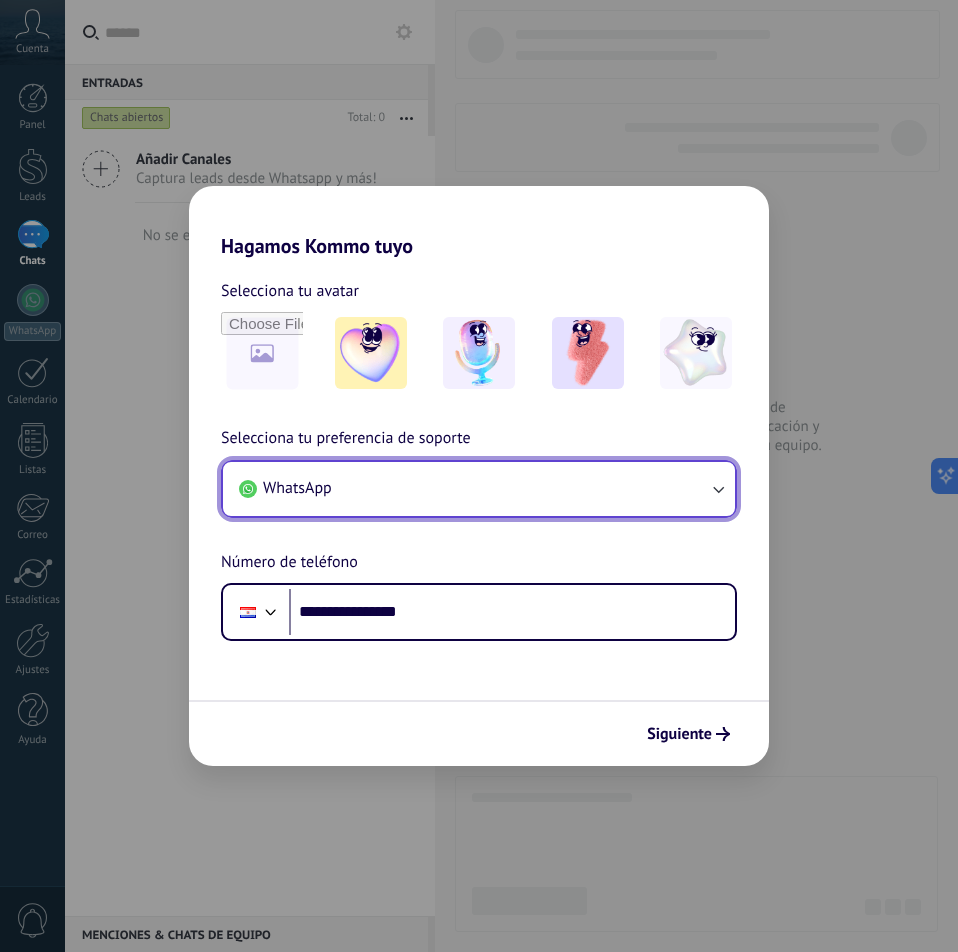 click on "WhatsApp" at bounding box center [479, 489] 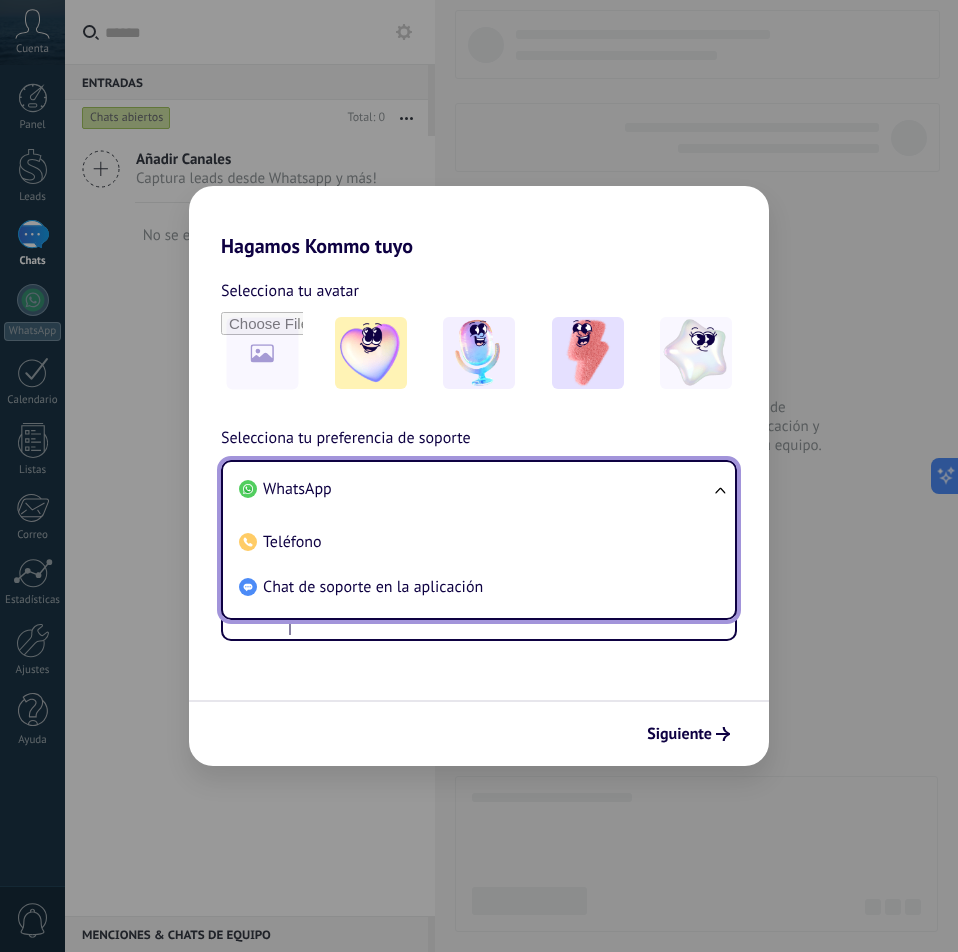 click on "WhatsApp" at bounding box center (475, 489) 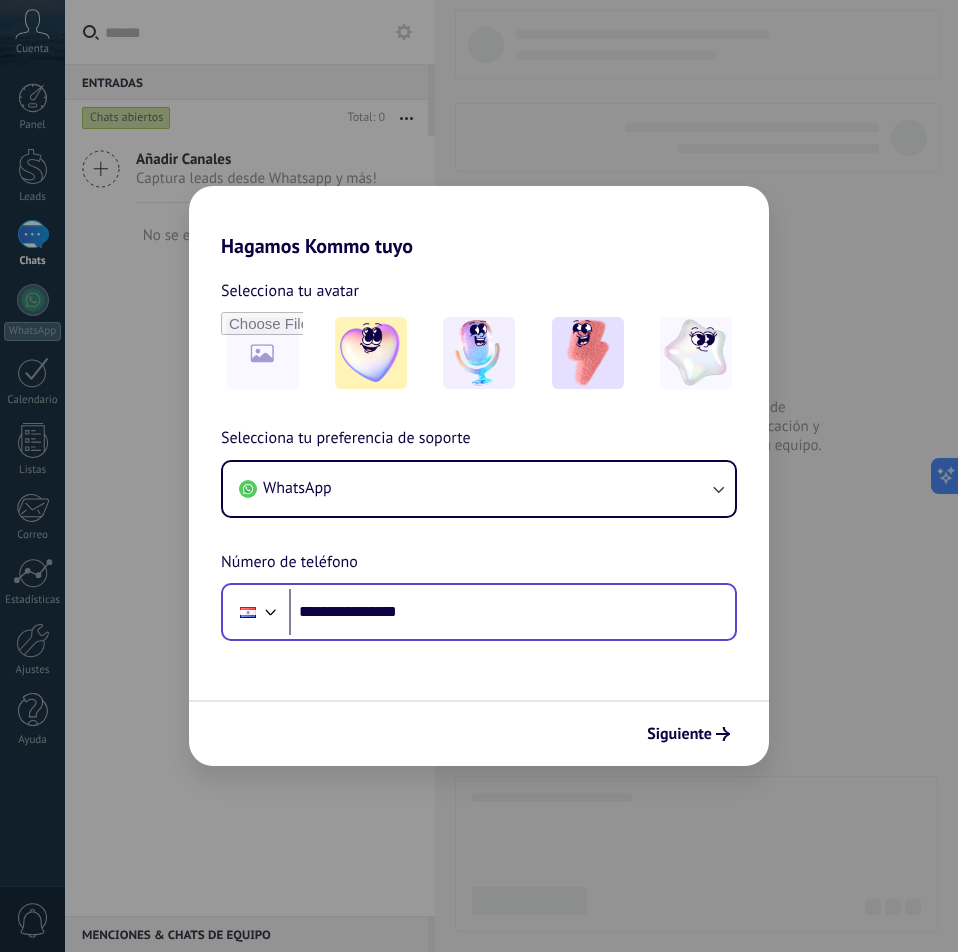 drag, startPoint x: 706, startPoint y: 743, endPoint x: 709, endPoint y: 623, distance: 120.03749 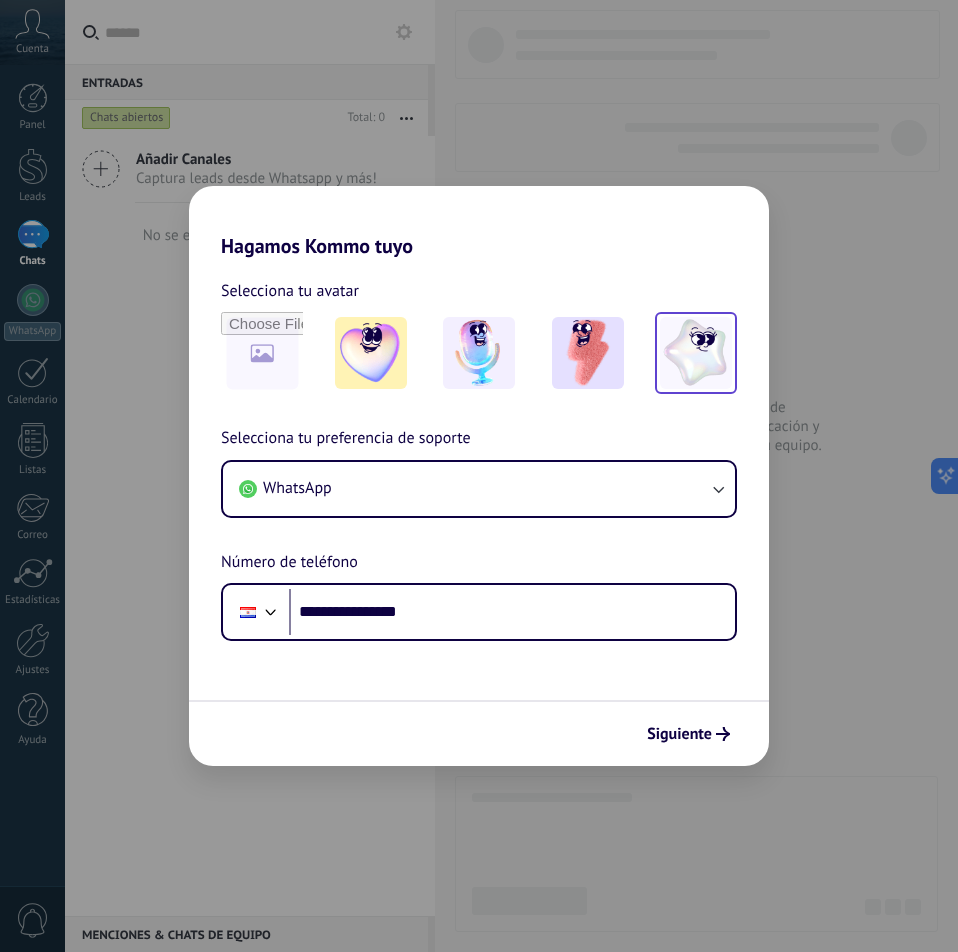 click at bounding box center (696, 353) 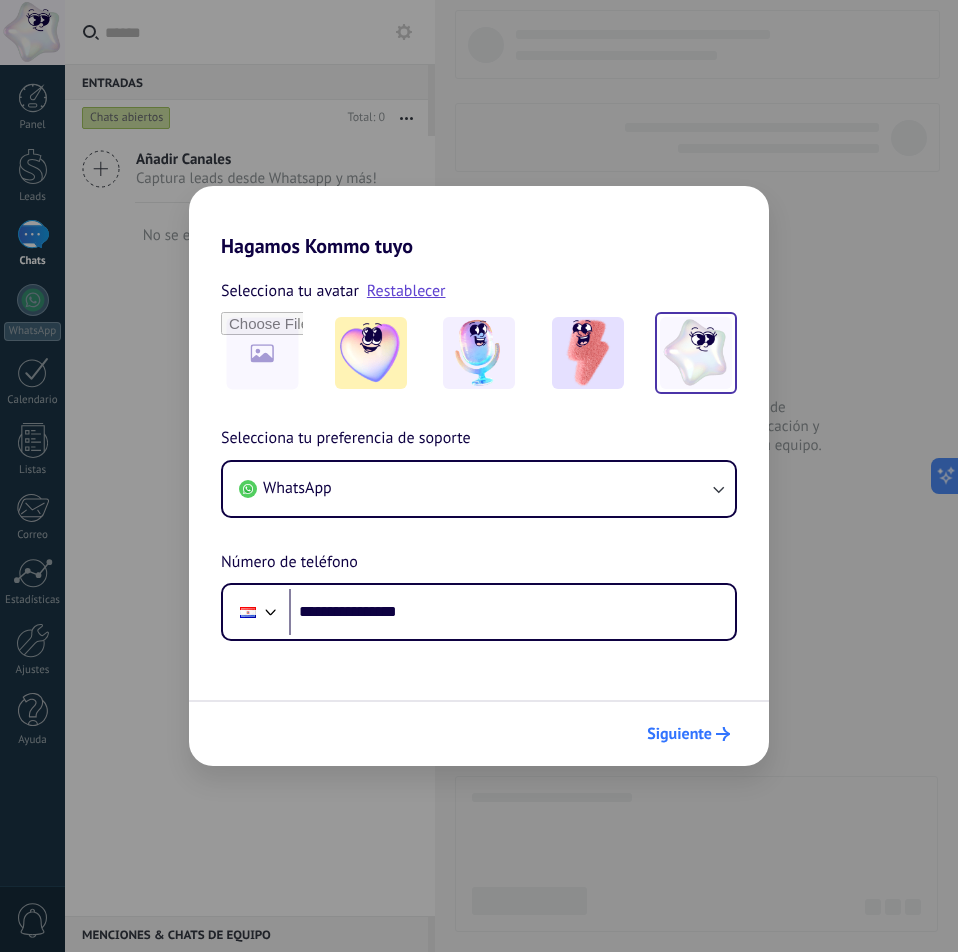 click on "Siguiente" at bounding box center (679, 734) 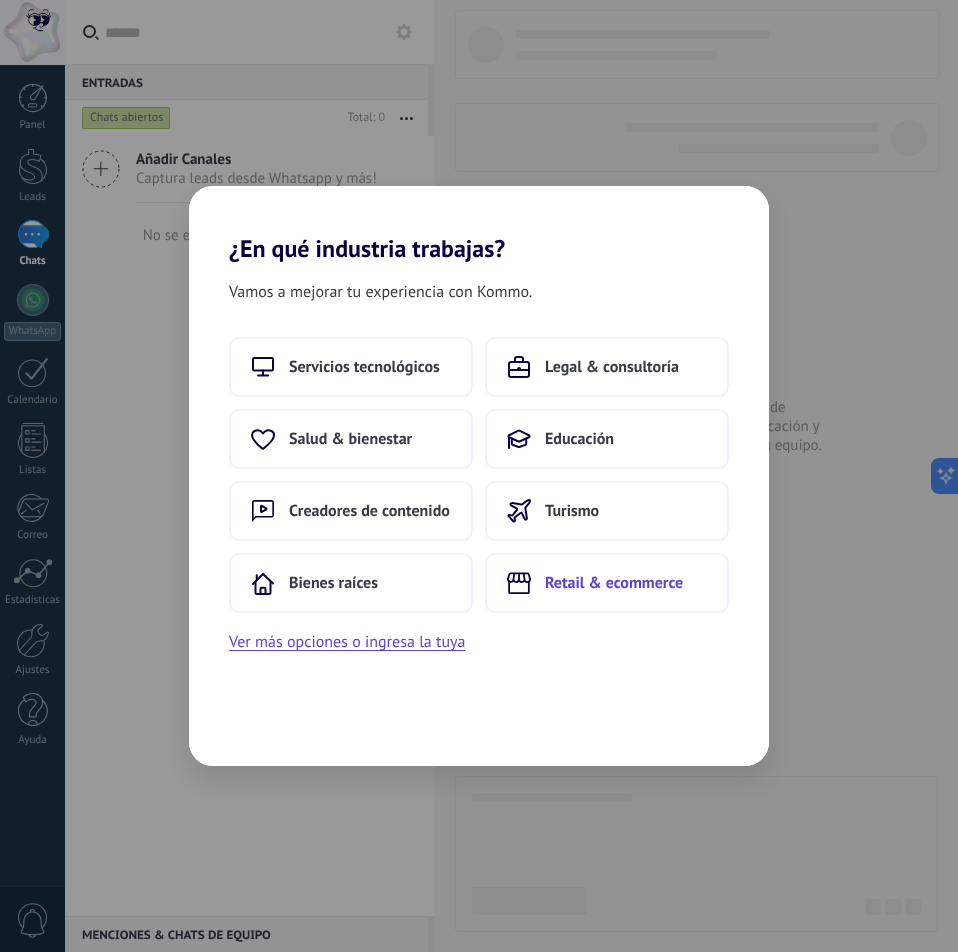 click on "Retail & ecommerce" at bounding box center (614, 583) 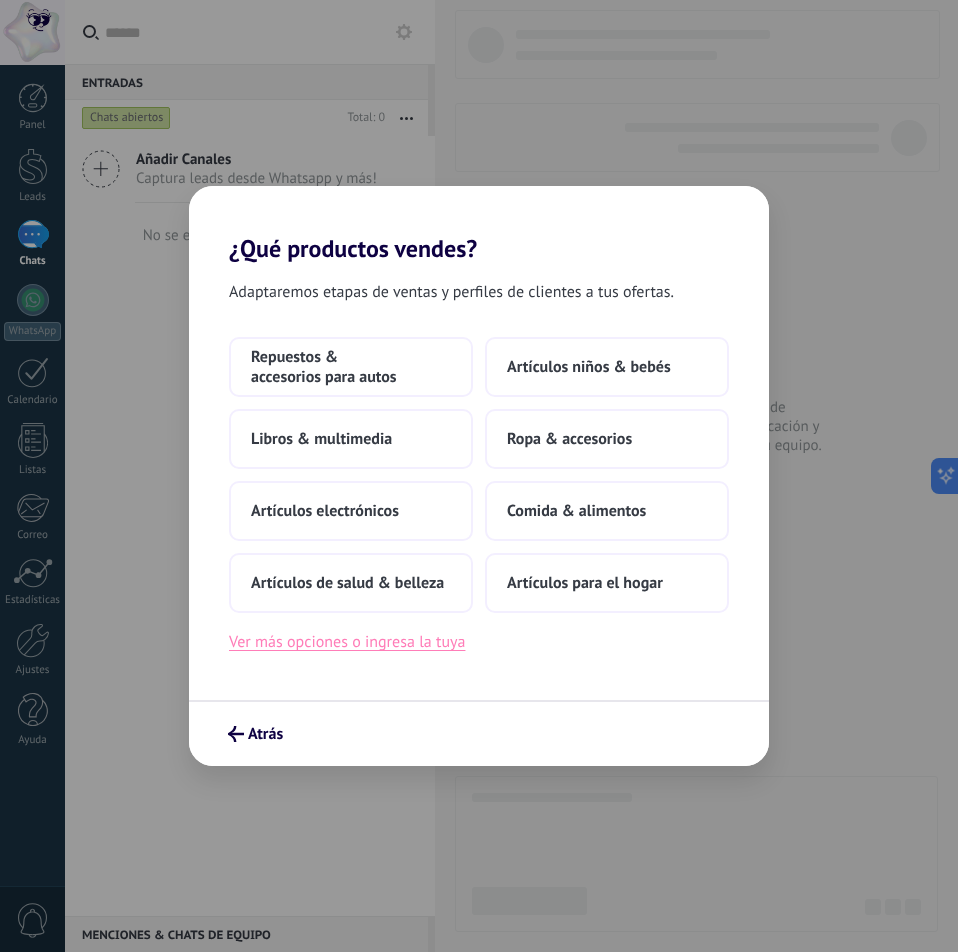 click on "Ver más opciones o ingresa la tuya" at bounding box center [347, 642] 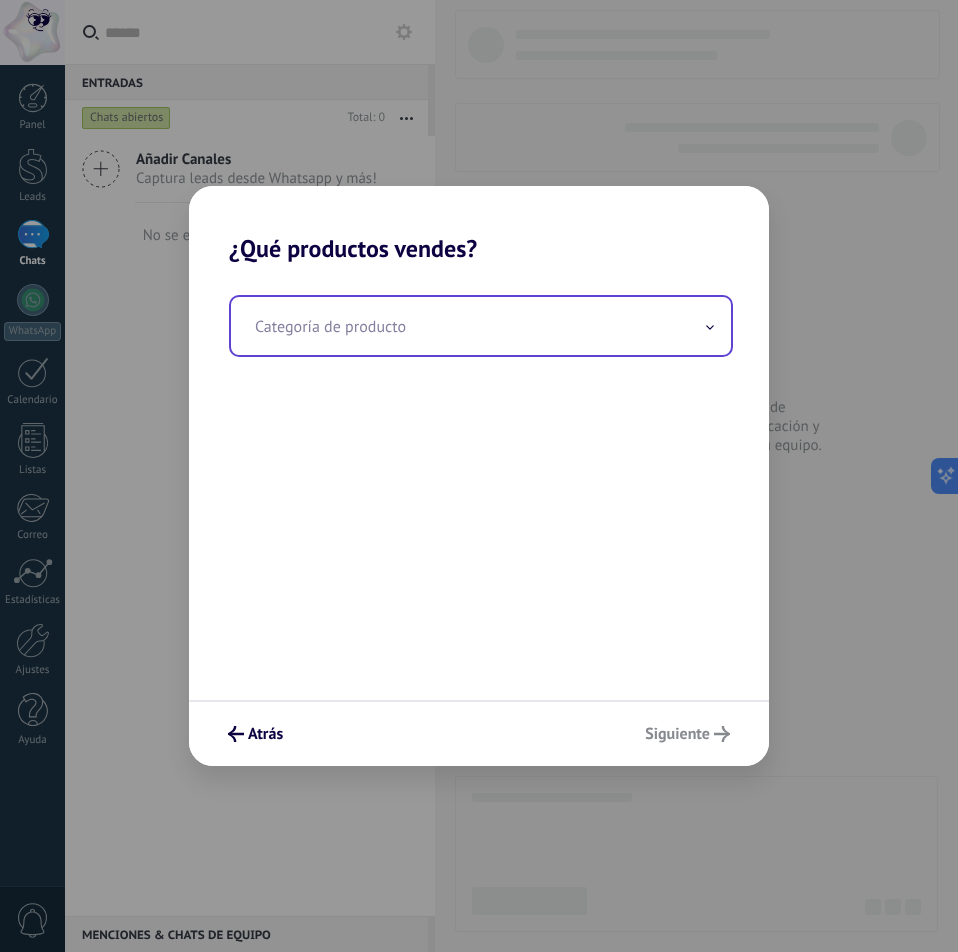 click at bounding box center [481, 326] 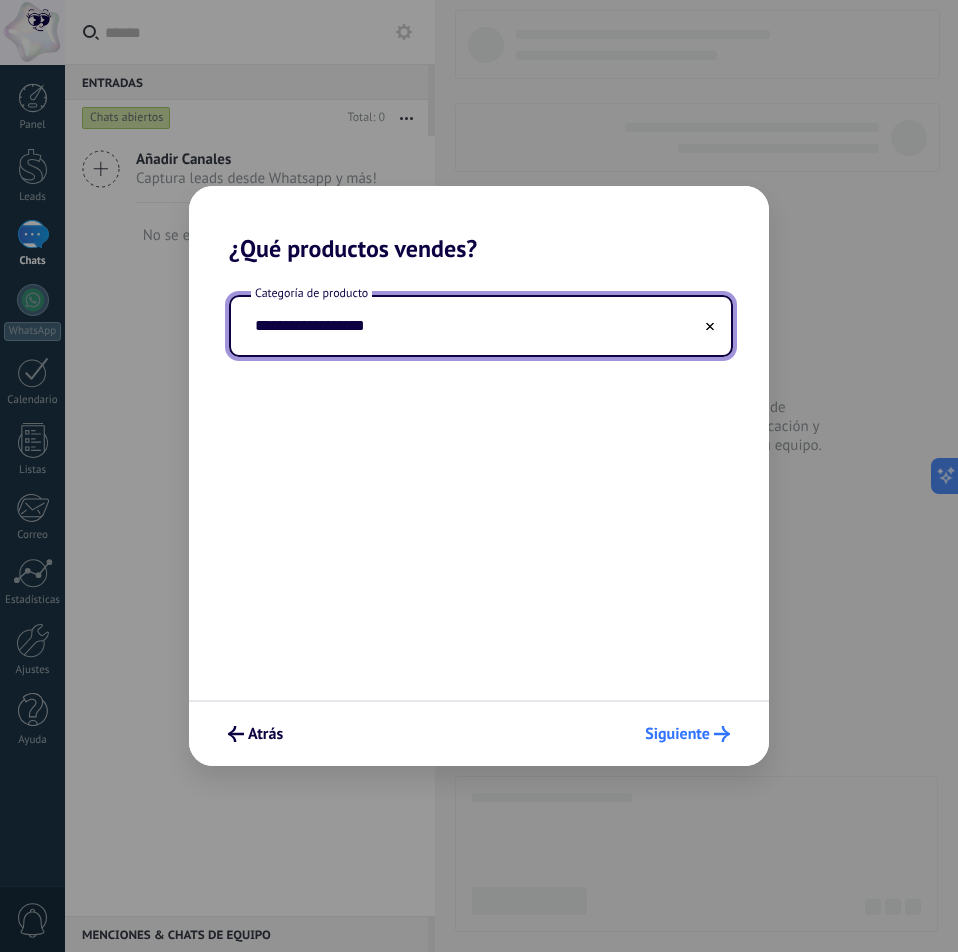 type on "**********" 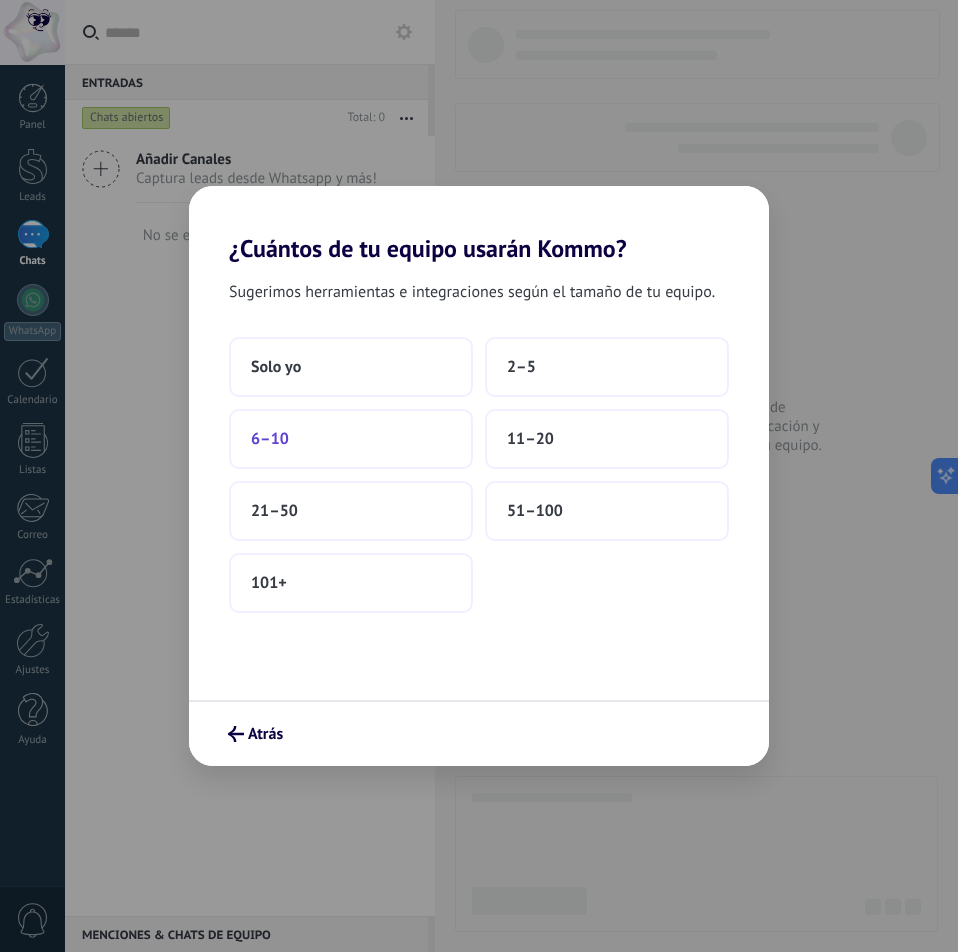 click on "6–10" at bounding box center [351, 439] 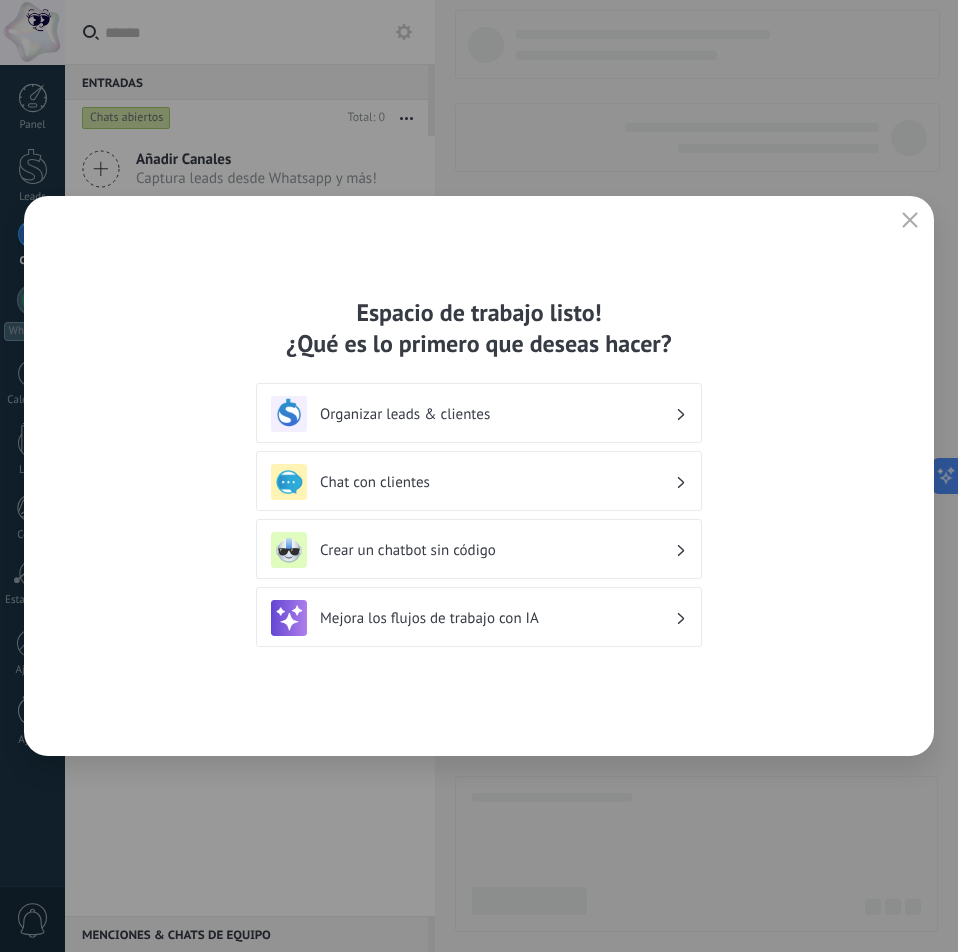 click on "Organizar leads & clientes" at bounding box center [497, 414] 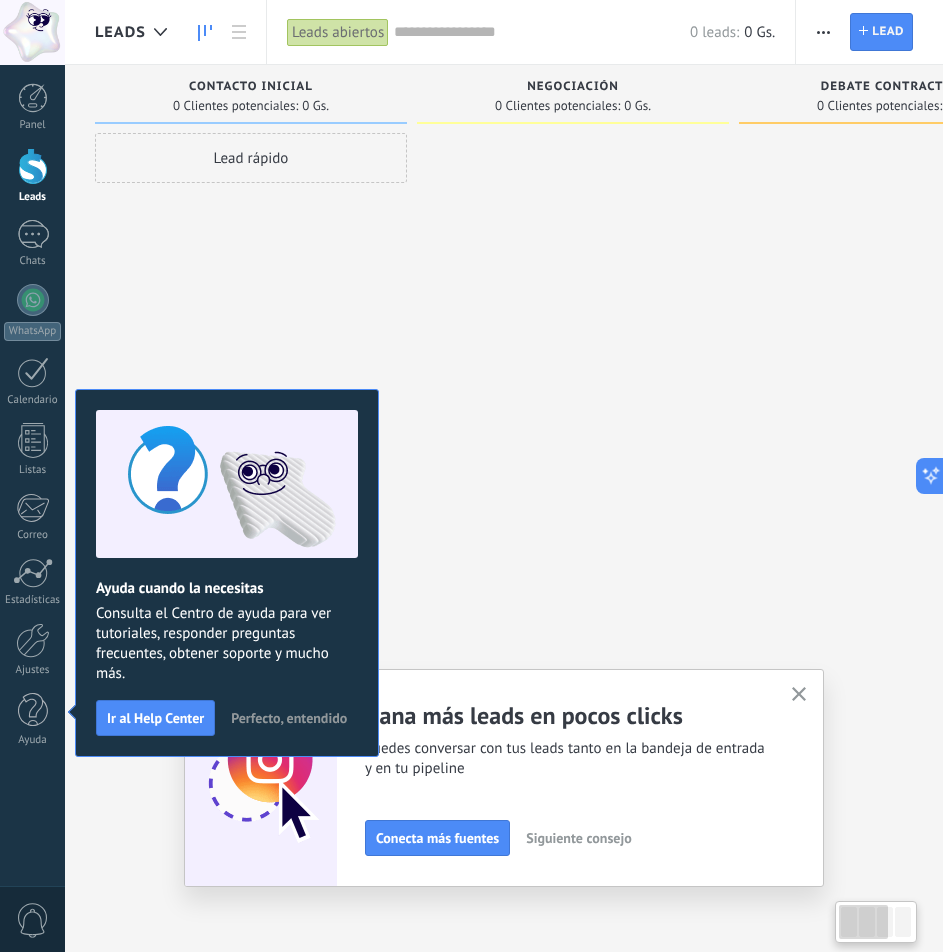 click at bounding box center (573, 478) 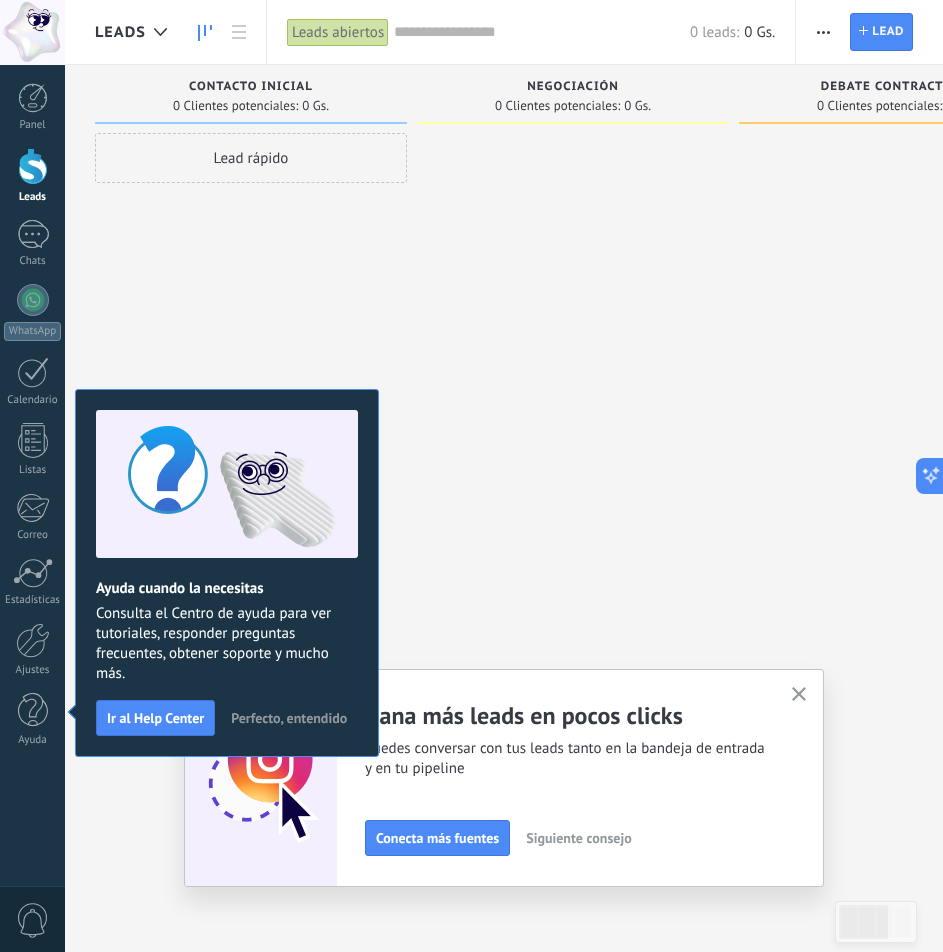 click on "Perfecto, entendido" at bounding box center (289, 718) 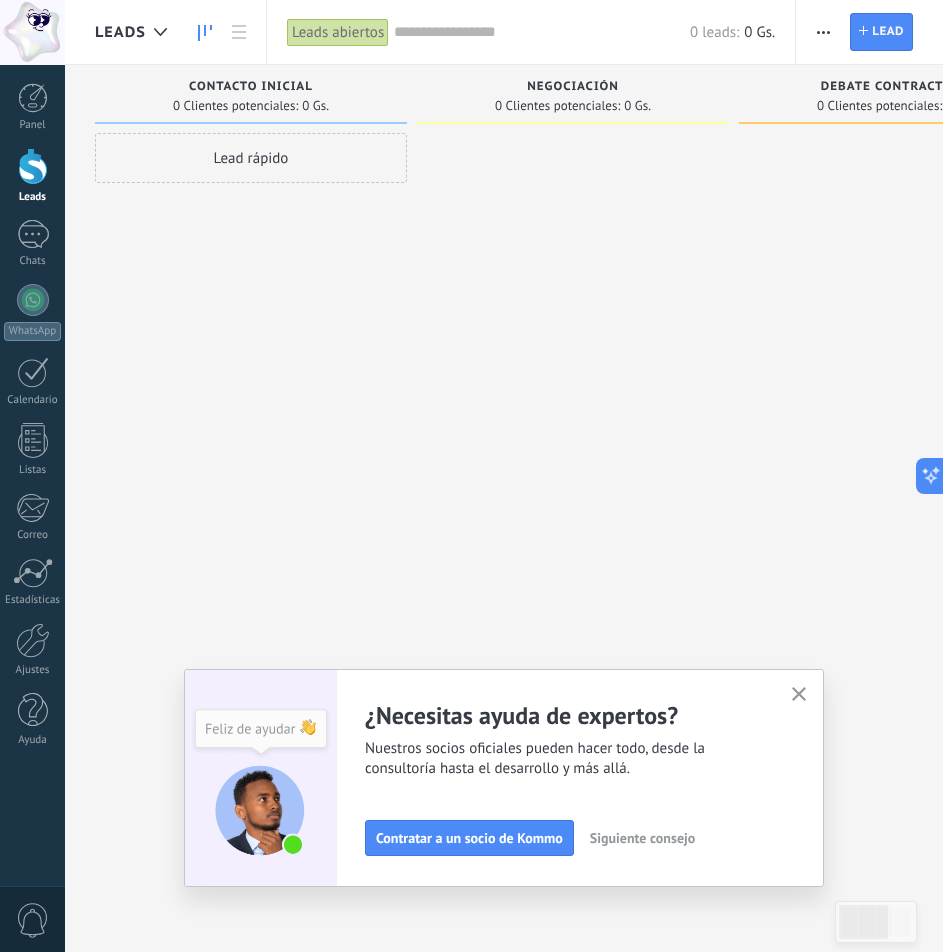 click 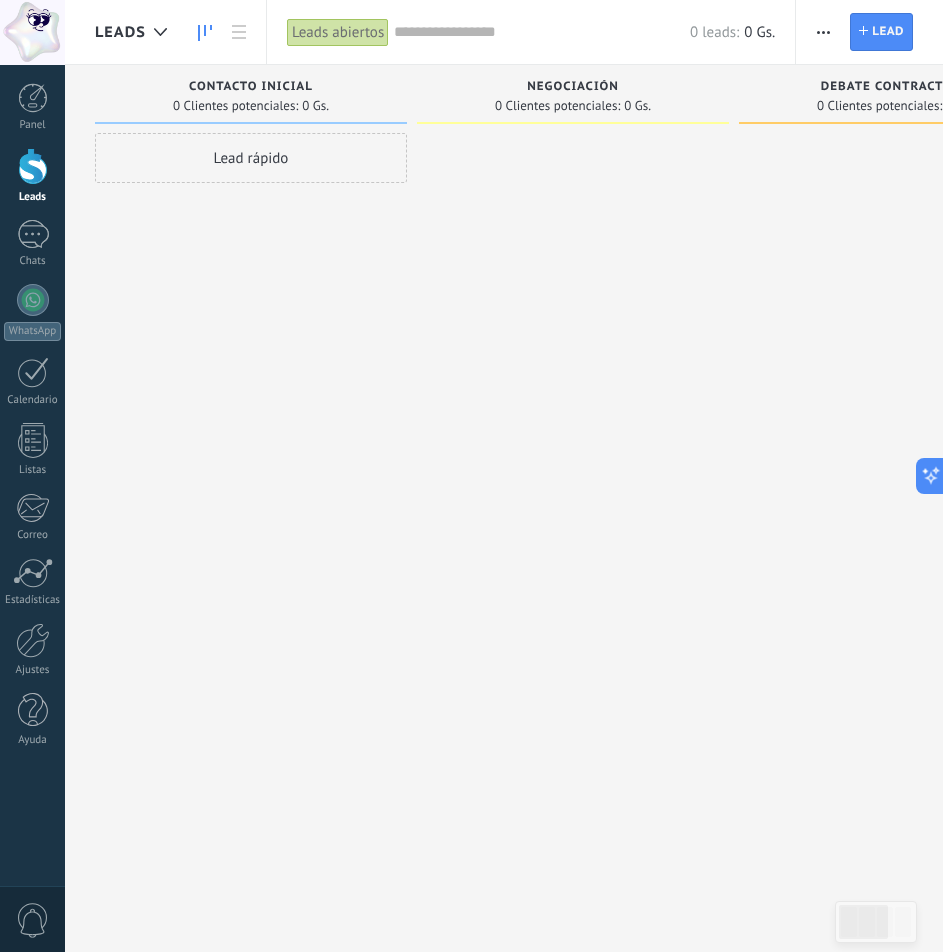 click at bounding box center (573, 478) 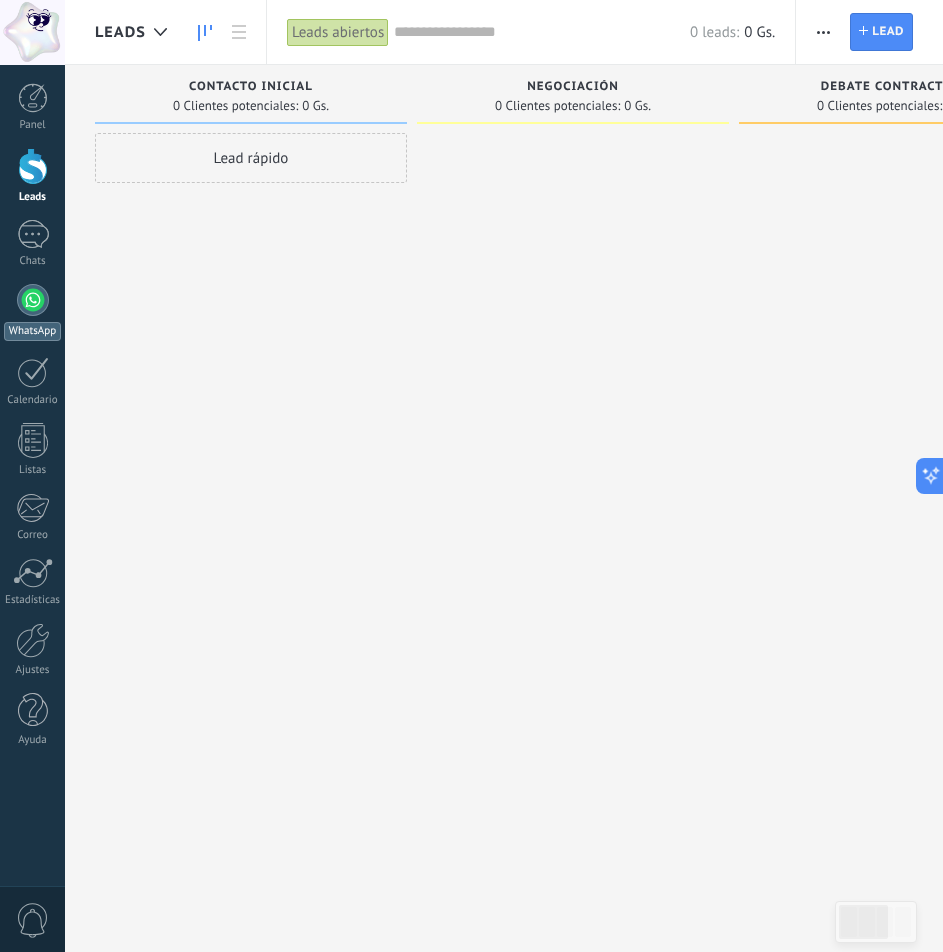 click at bounding box center (33, 300) 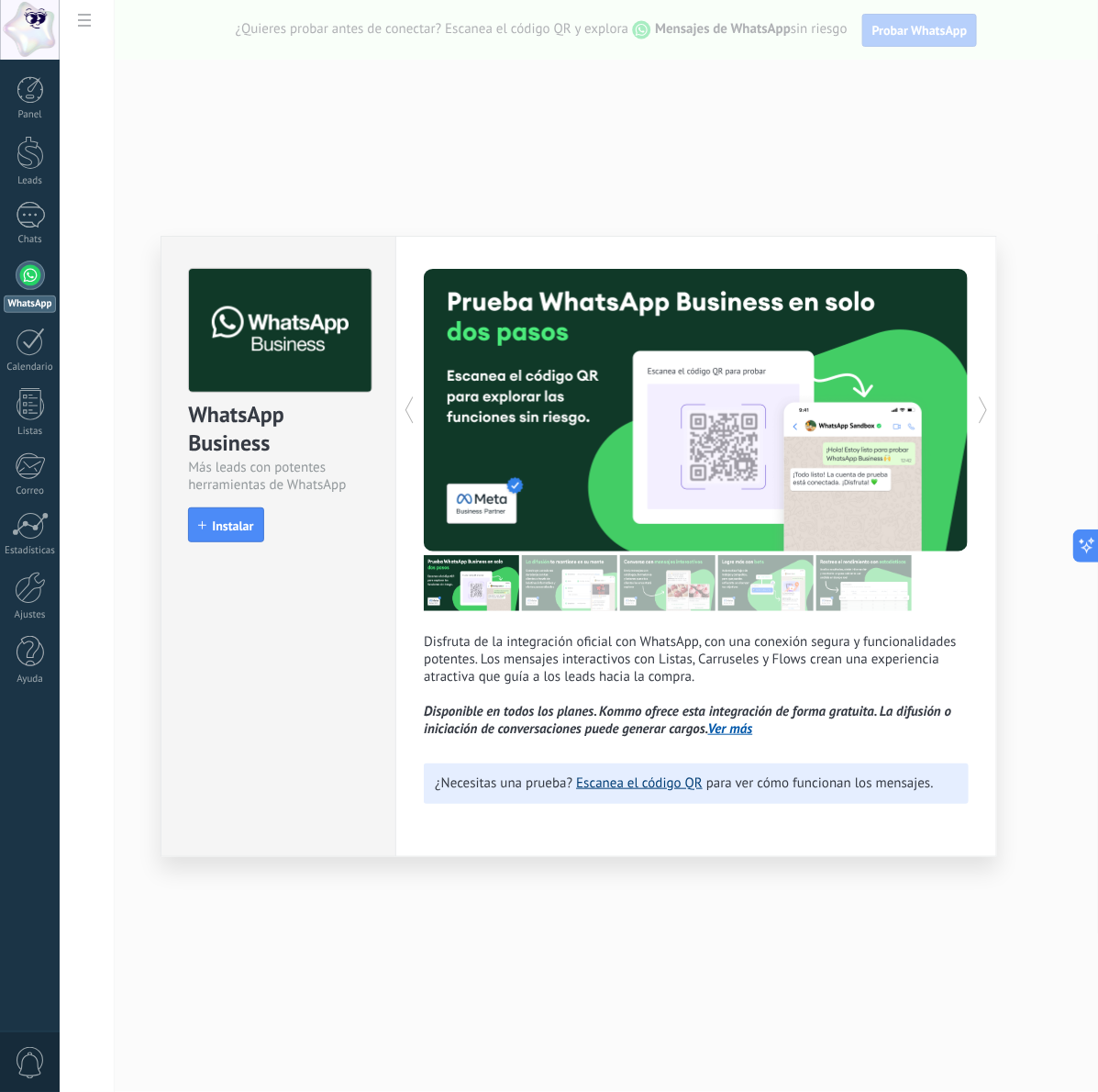 click on "Escanea el código QR" at bounding box center (639, 783) 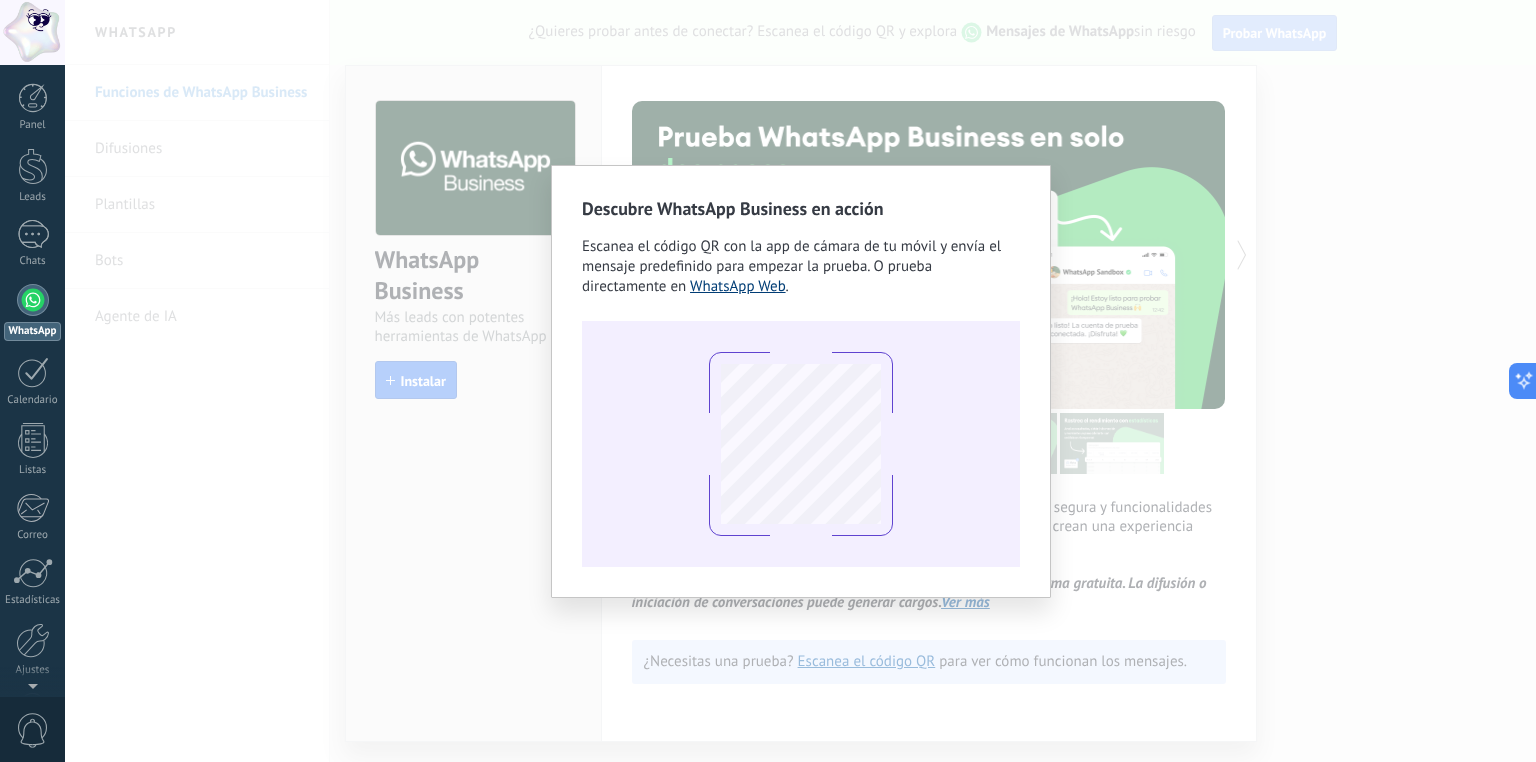 click on "WhatsApp Web" at bounding box center (738, 286) 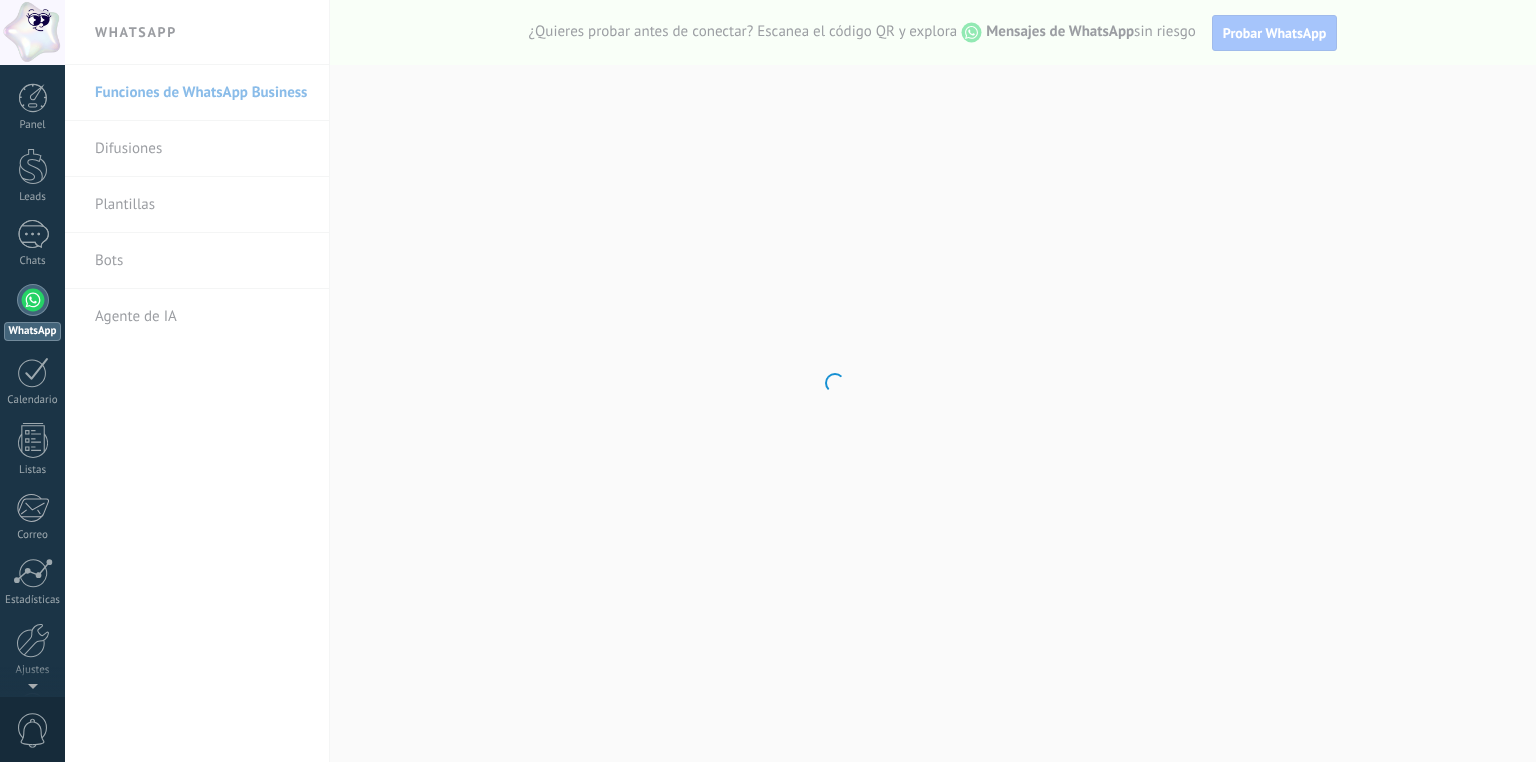 scroll, scrollTop: 0, scrollLeft: 0, axis: both 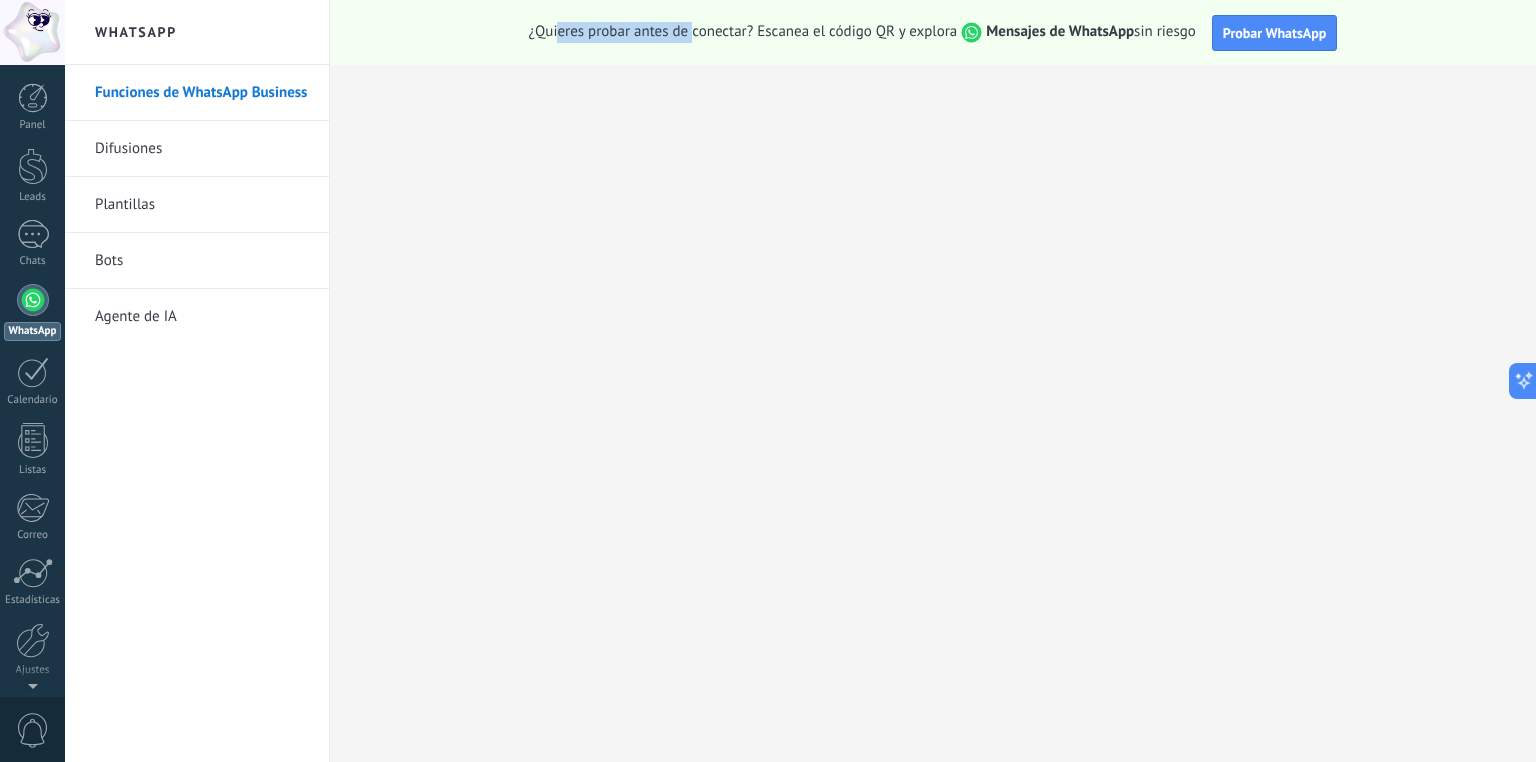 drag, startPoint x: 556, startPoint y: 40, endPoint x: 693, endPoint y: 36, distance: 137.05838 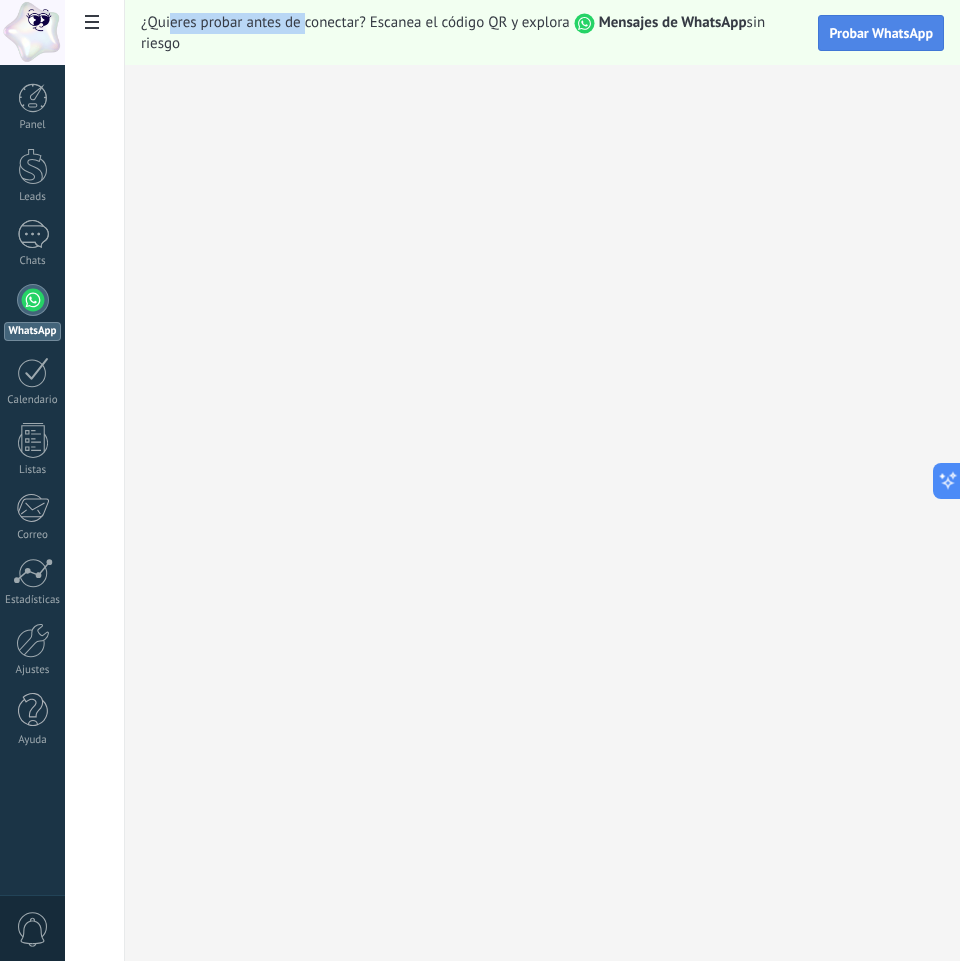 click on "Probar WhatsApp" at bounding box center (881, 33) 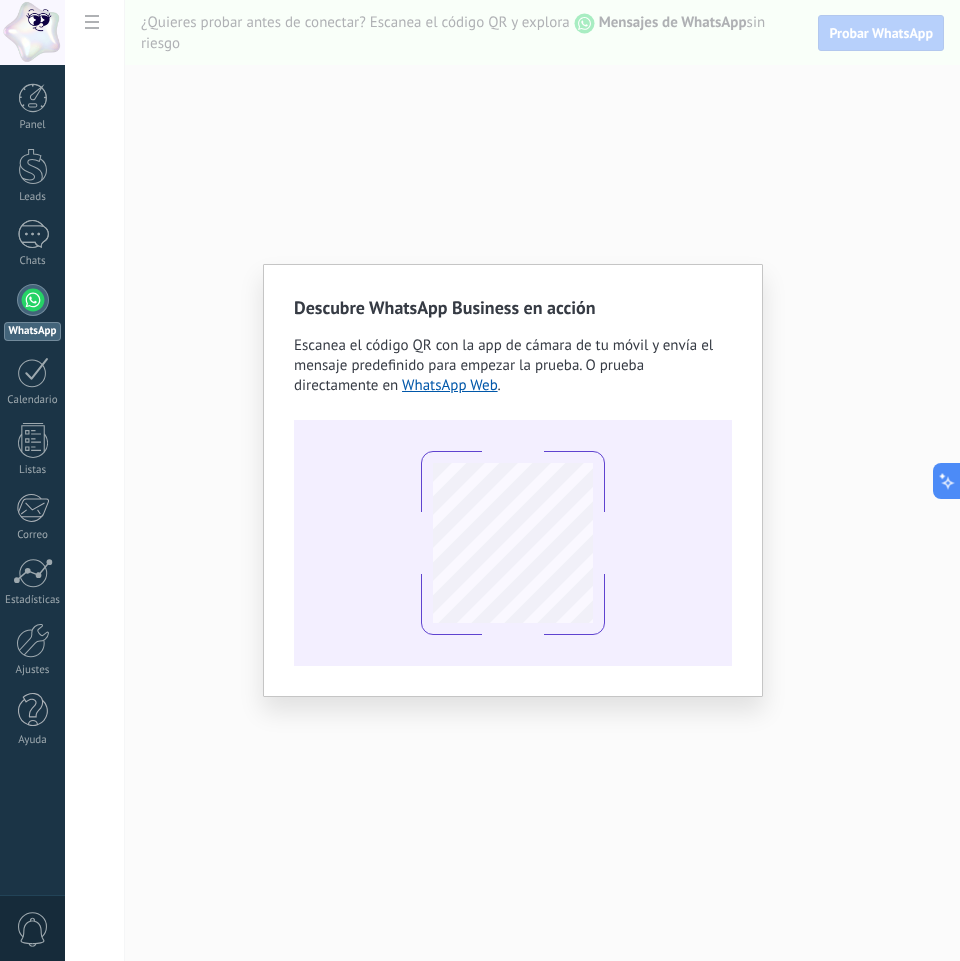 click on "Descubre WhatsApp Business en acción Escanea el código QR con la app de cámara de tu móvil y envía el mensaje predefinido para empezar la prueba. O prueba directamente en   WhatsApp Web ." at bounding box center (512, 480) 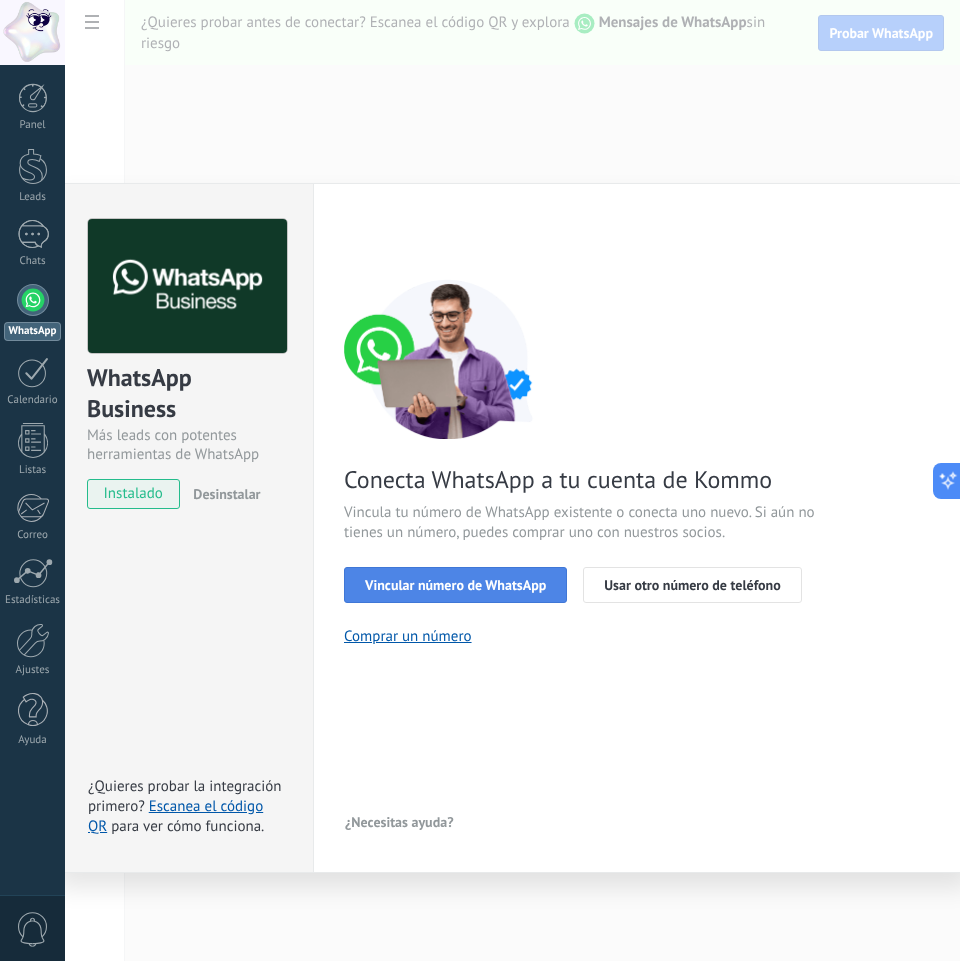 click on "Vincular número de WhatsApp" at bounding box center (455, 585) 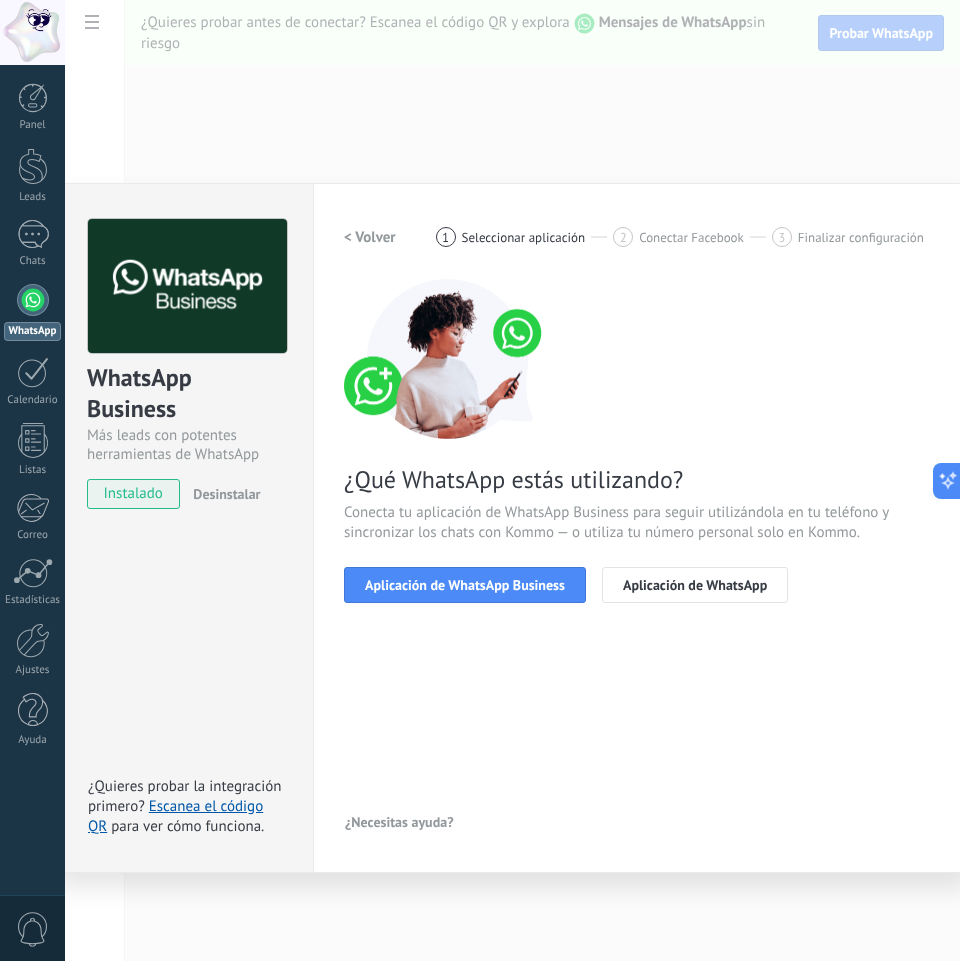 click on "Aplicación de WhatsApp Business" at bounding box center [465, 585] 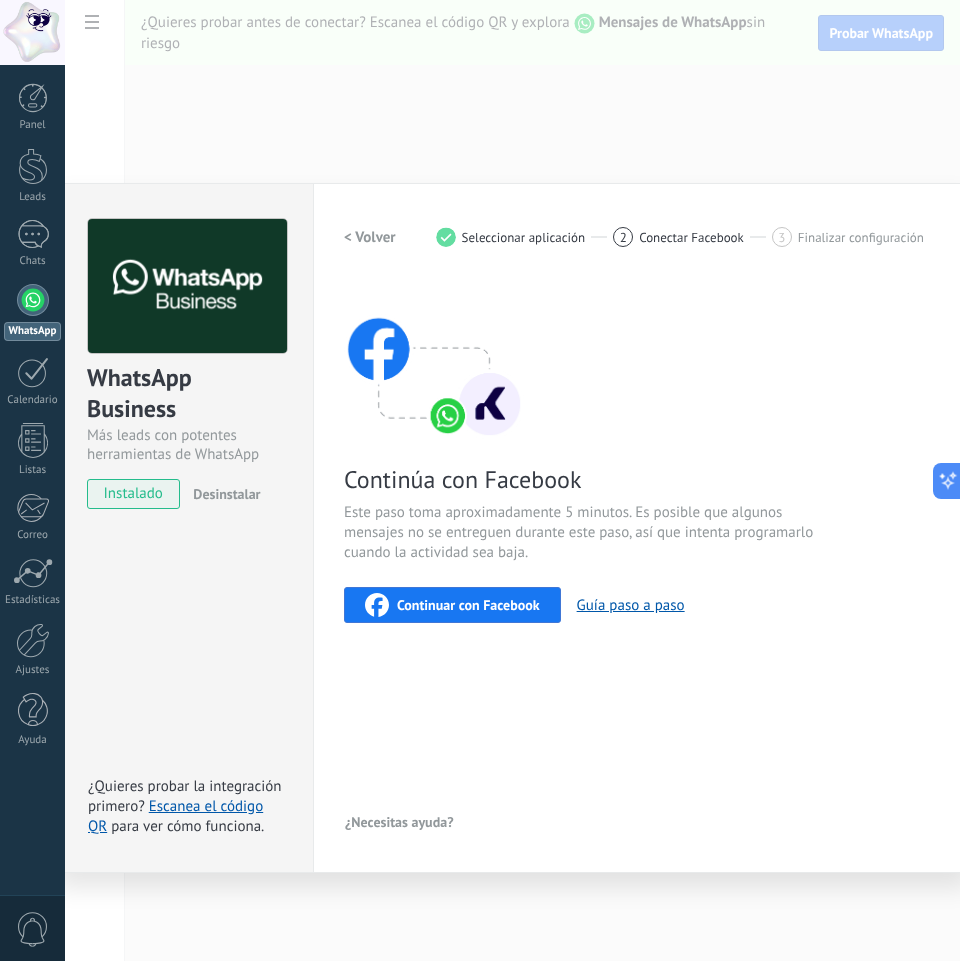 click on "Continúa con Facebook Este paso toma aproximadamente 5 minutos. Es posible que algunos mensajes no se entreguen durante este paso, así que intenta programarlo cuando la actividad sea baja. Continuar con Facebook Guía paso a paso" at bounding box center (641, 451) 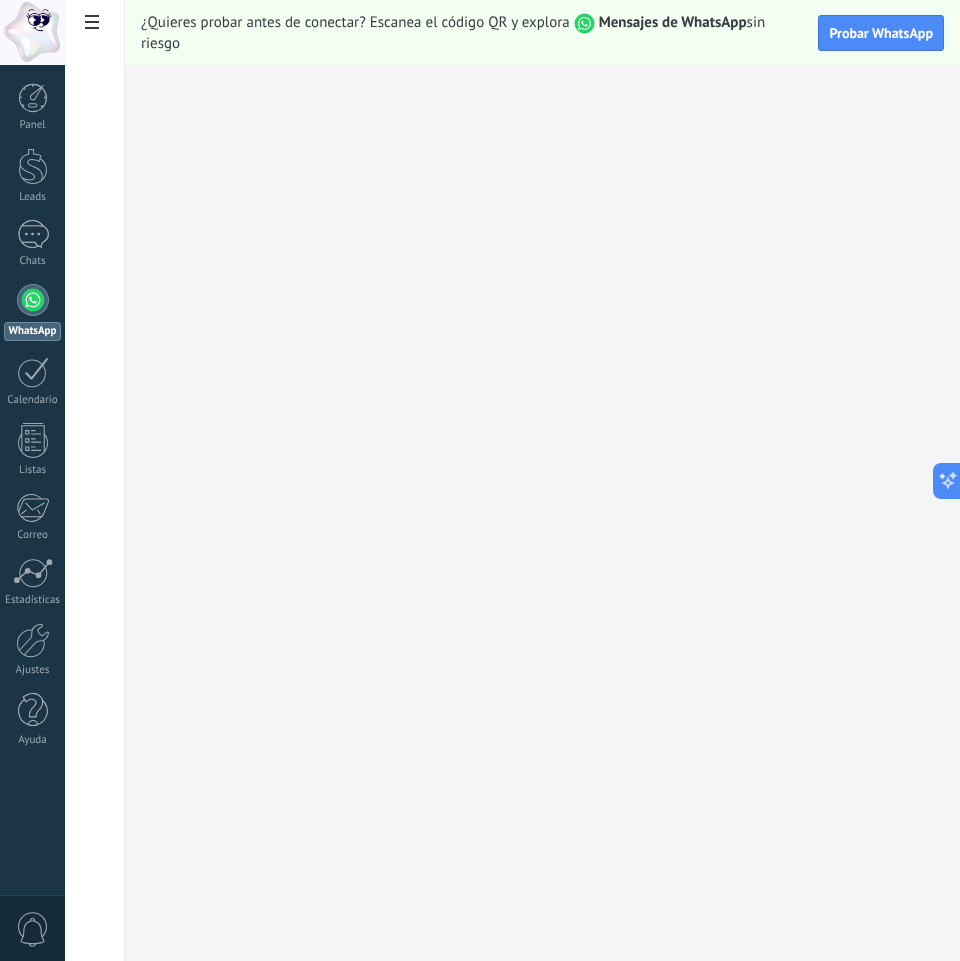 click at bounding box center [33, 300] 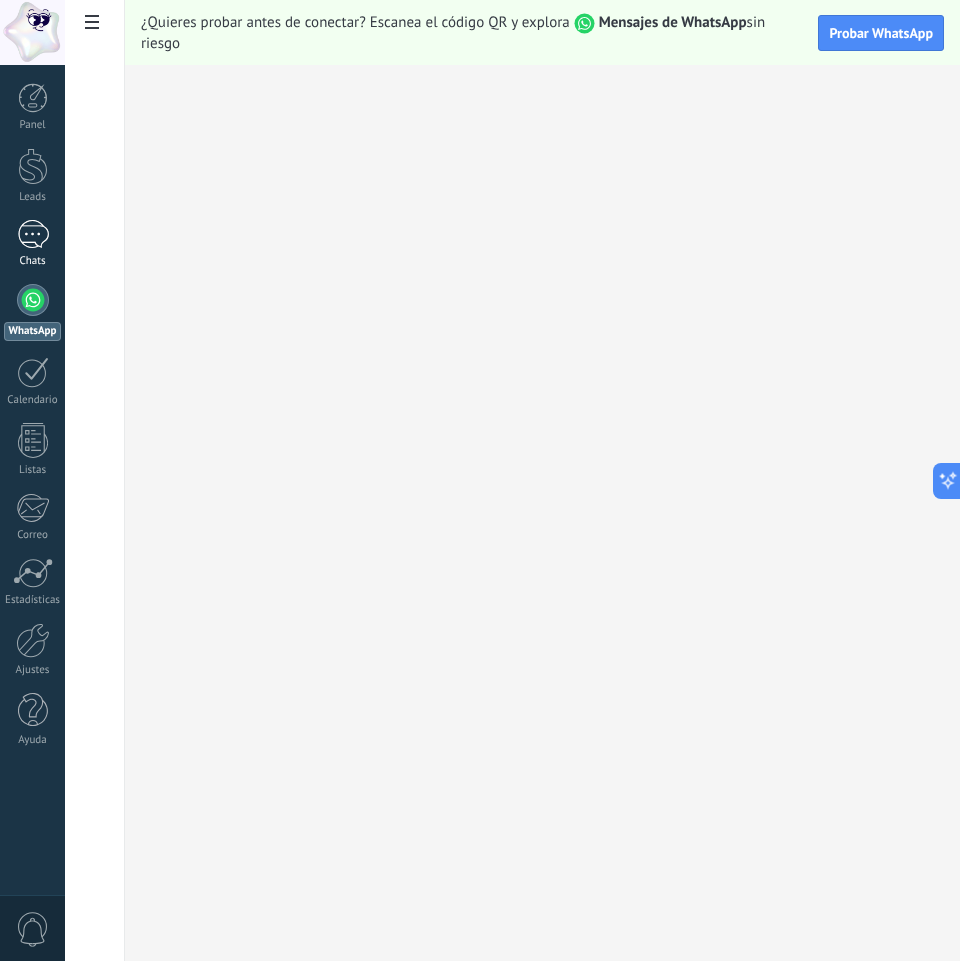 click on "Chats" at bounding box center (33, 261) 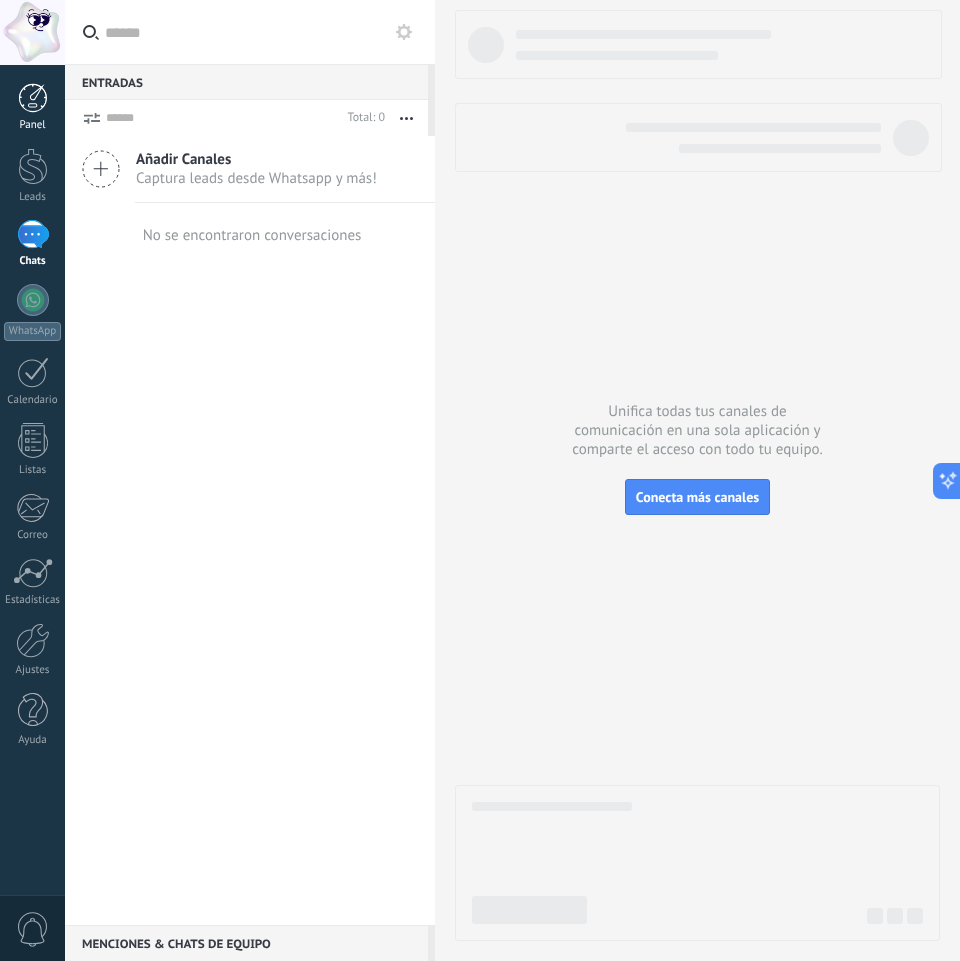 click on "Panel" at bounding box center (32, 107) 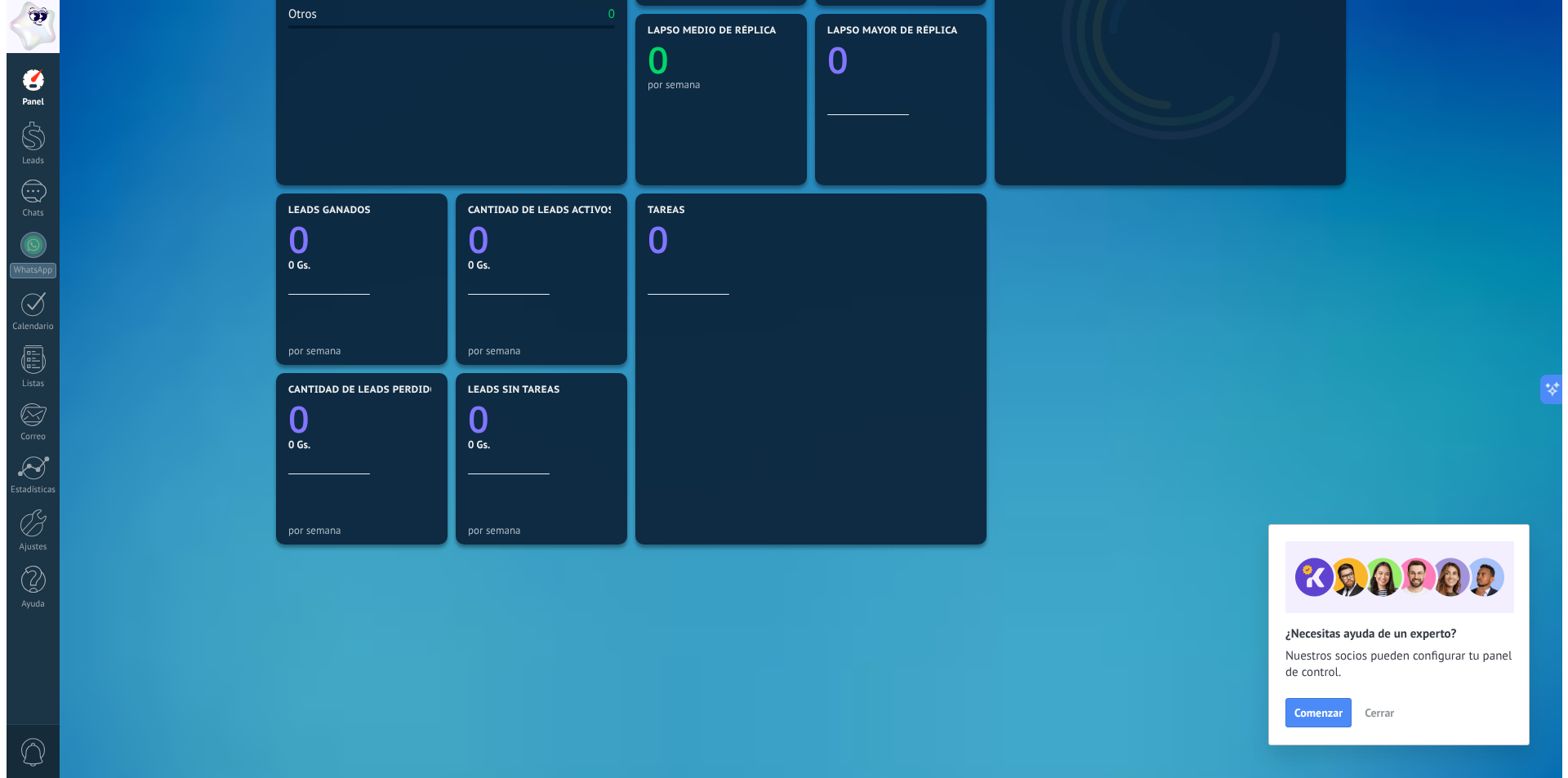 scroll, scrollTop: 0, scrollLeft: 0, axis: both 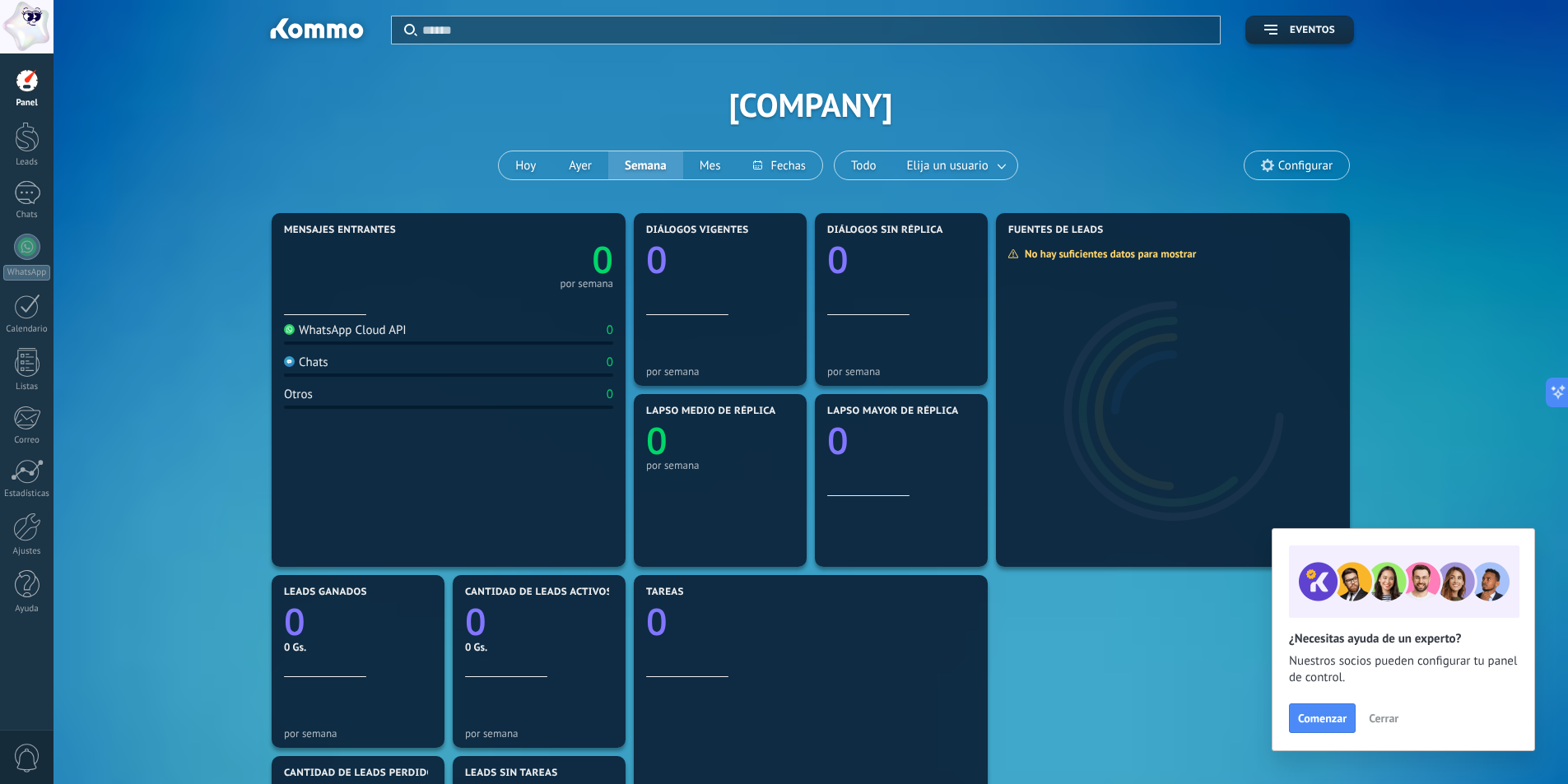 click at bounding box center (27, 81) 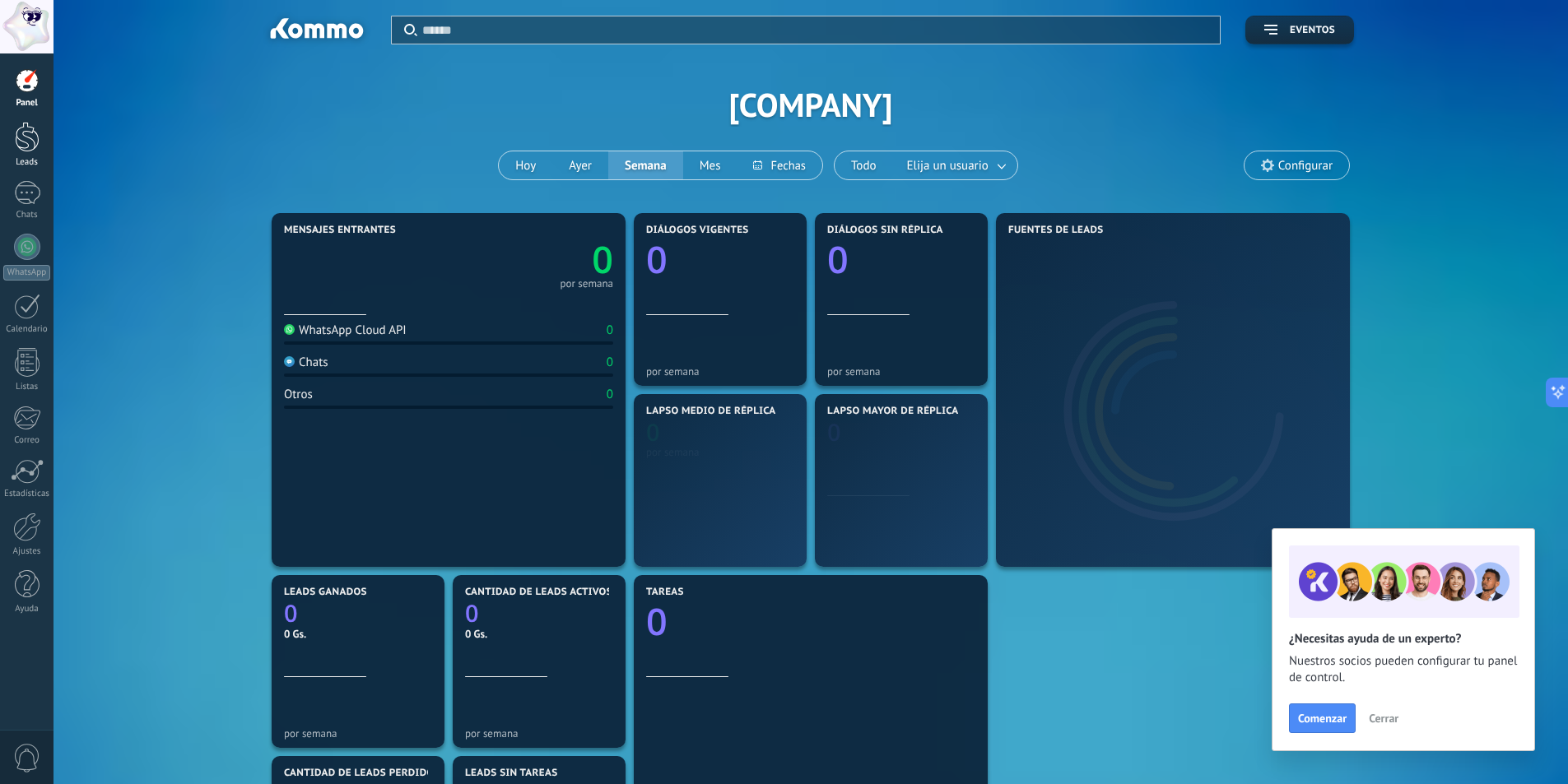 click on "Leads" at bounding box center [26, 145] 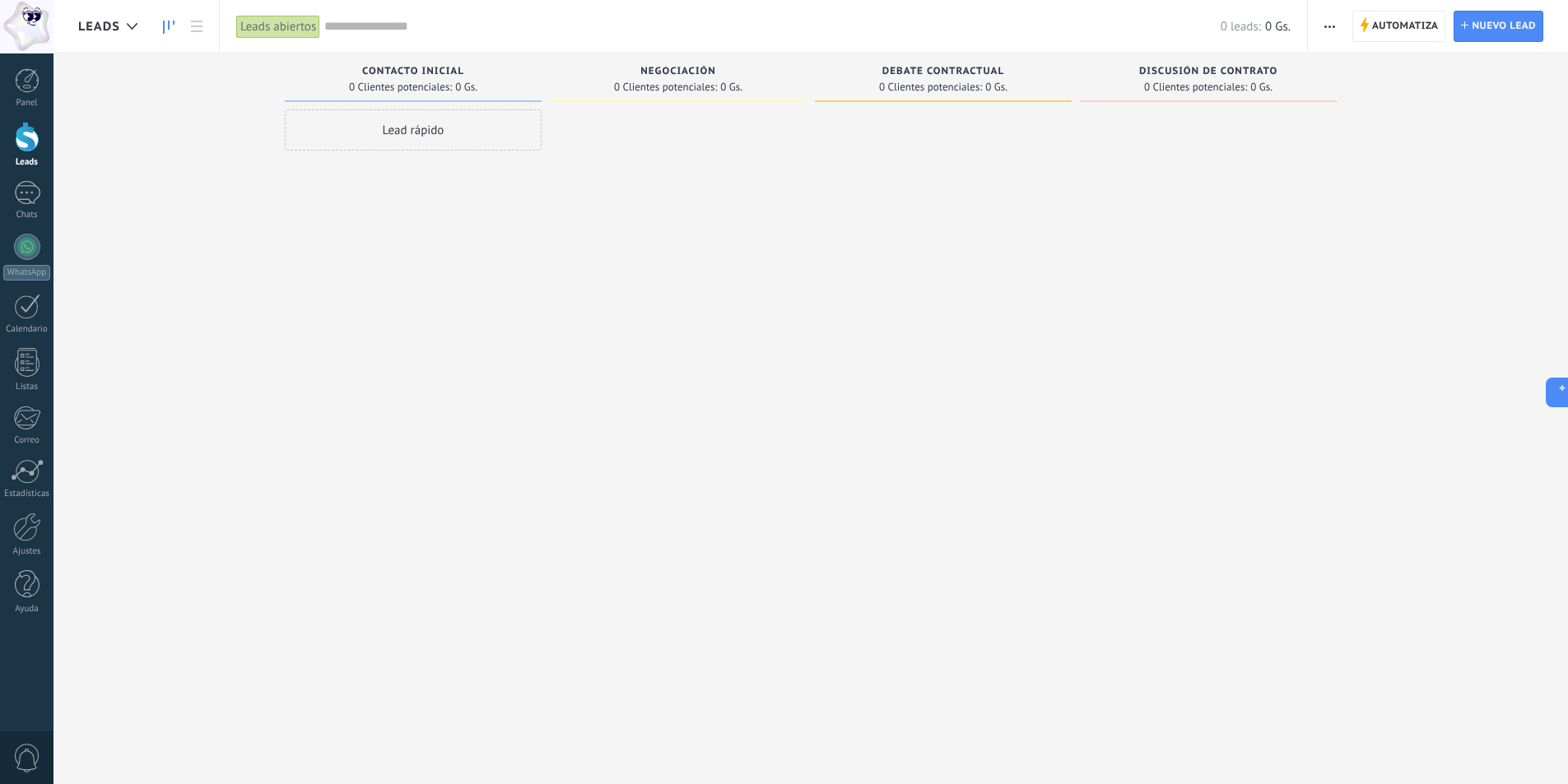 click at bounding box center [678, 394] 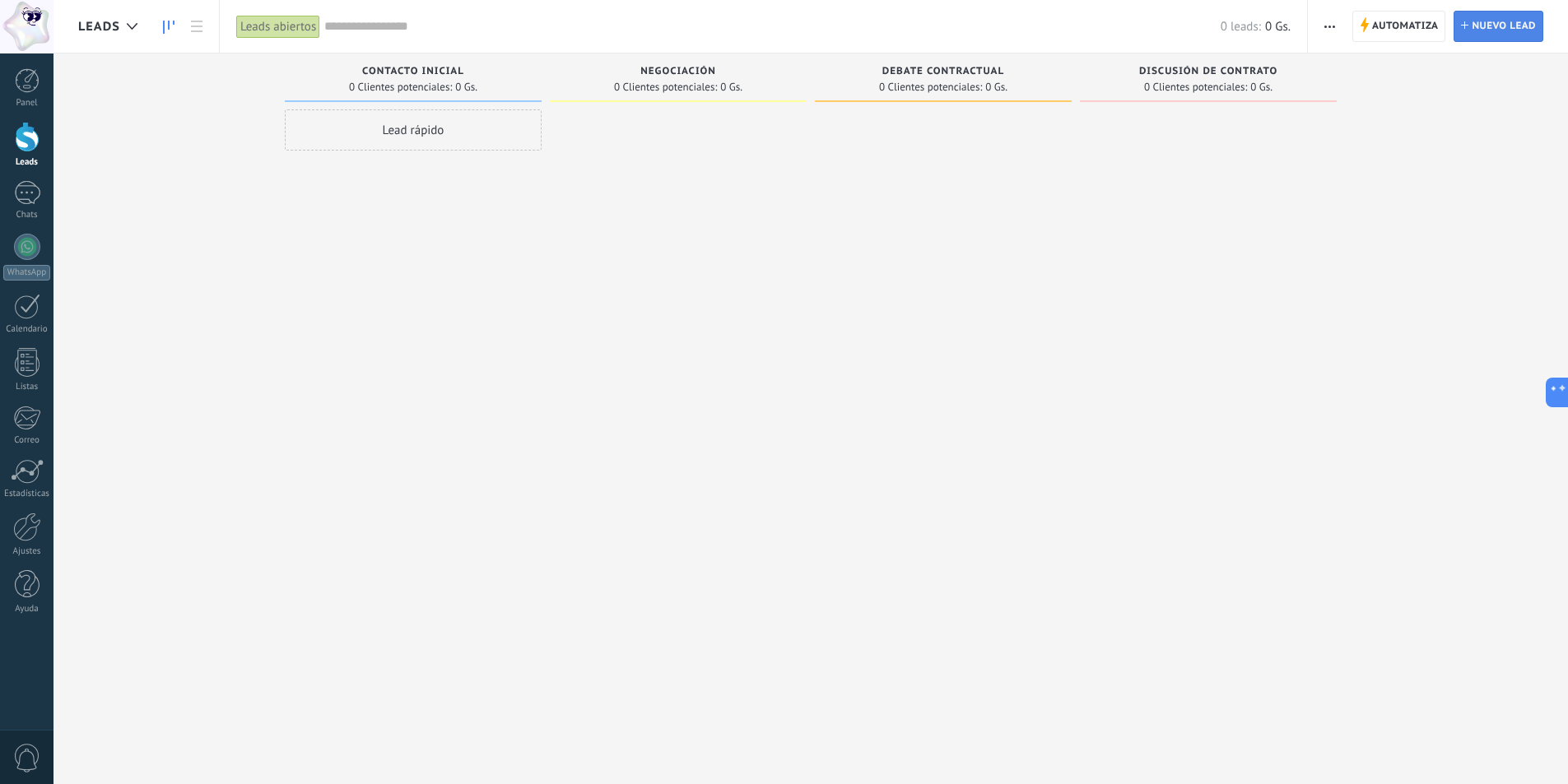 click on "Nuevo lead" at bounding box center (1504, 26) 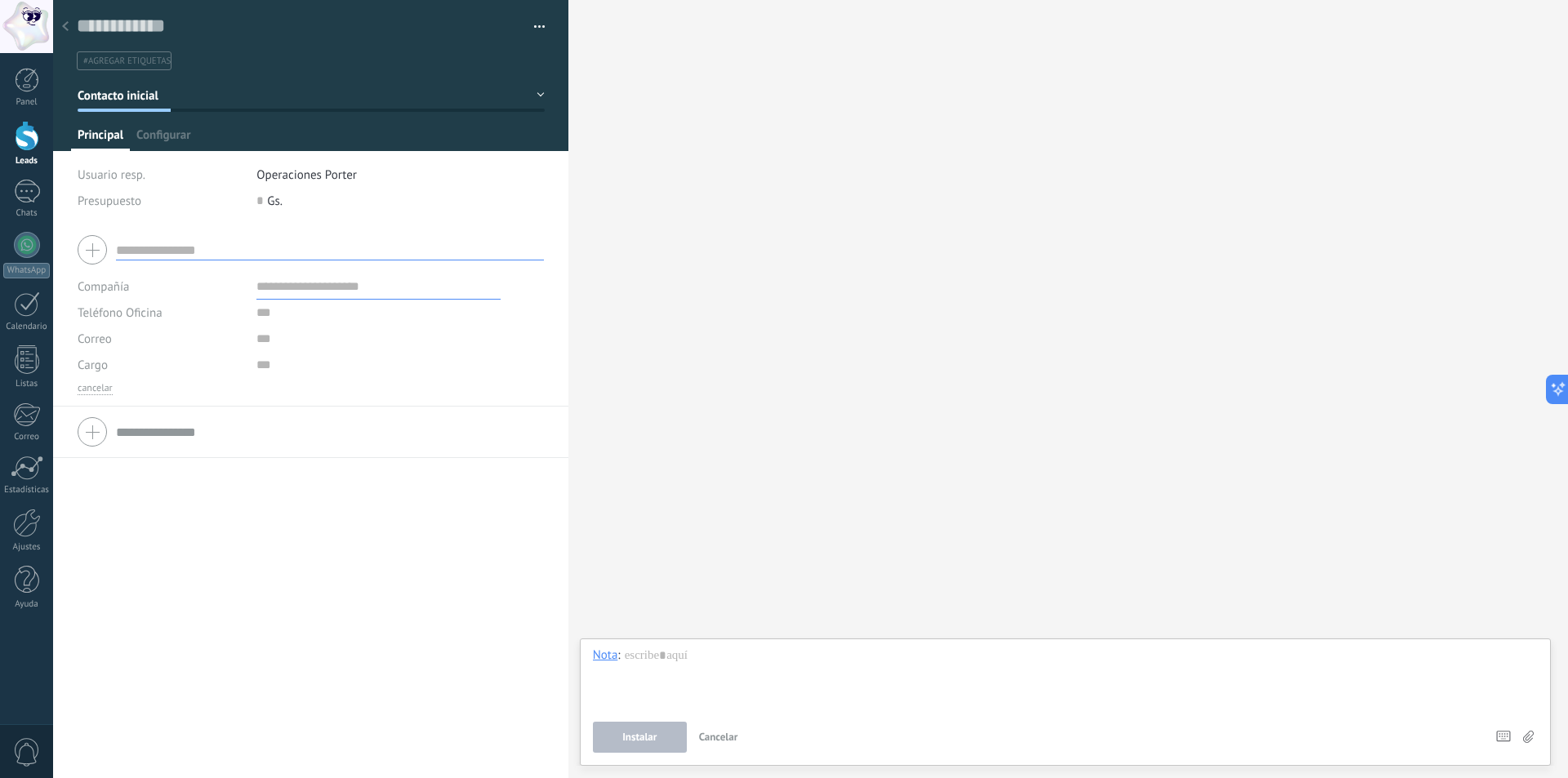 click at bounding box center [310, 250] 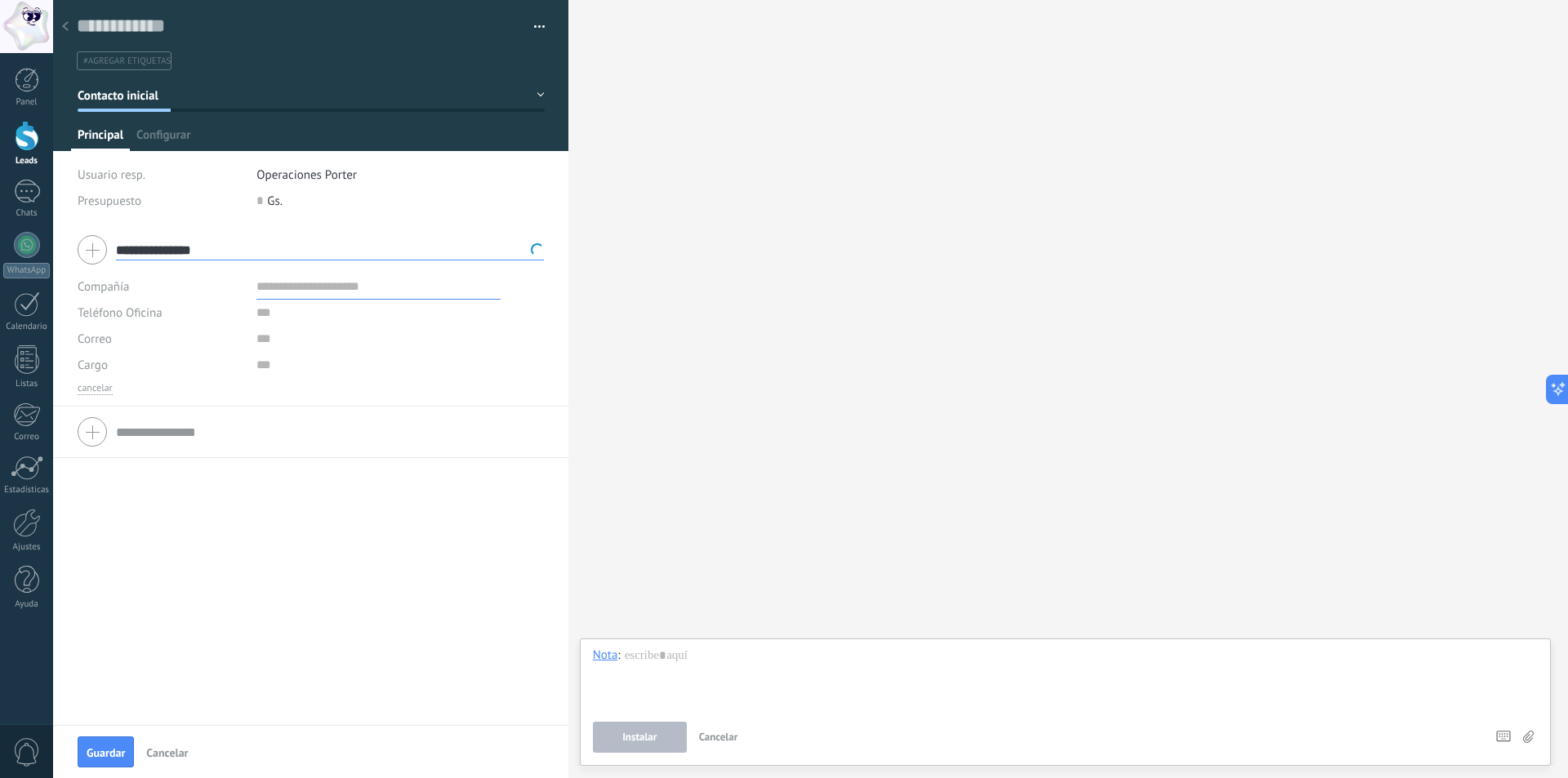 type on "**********" 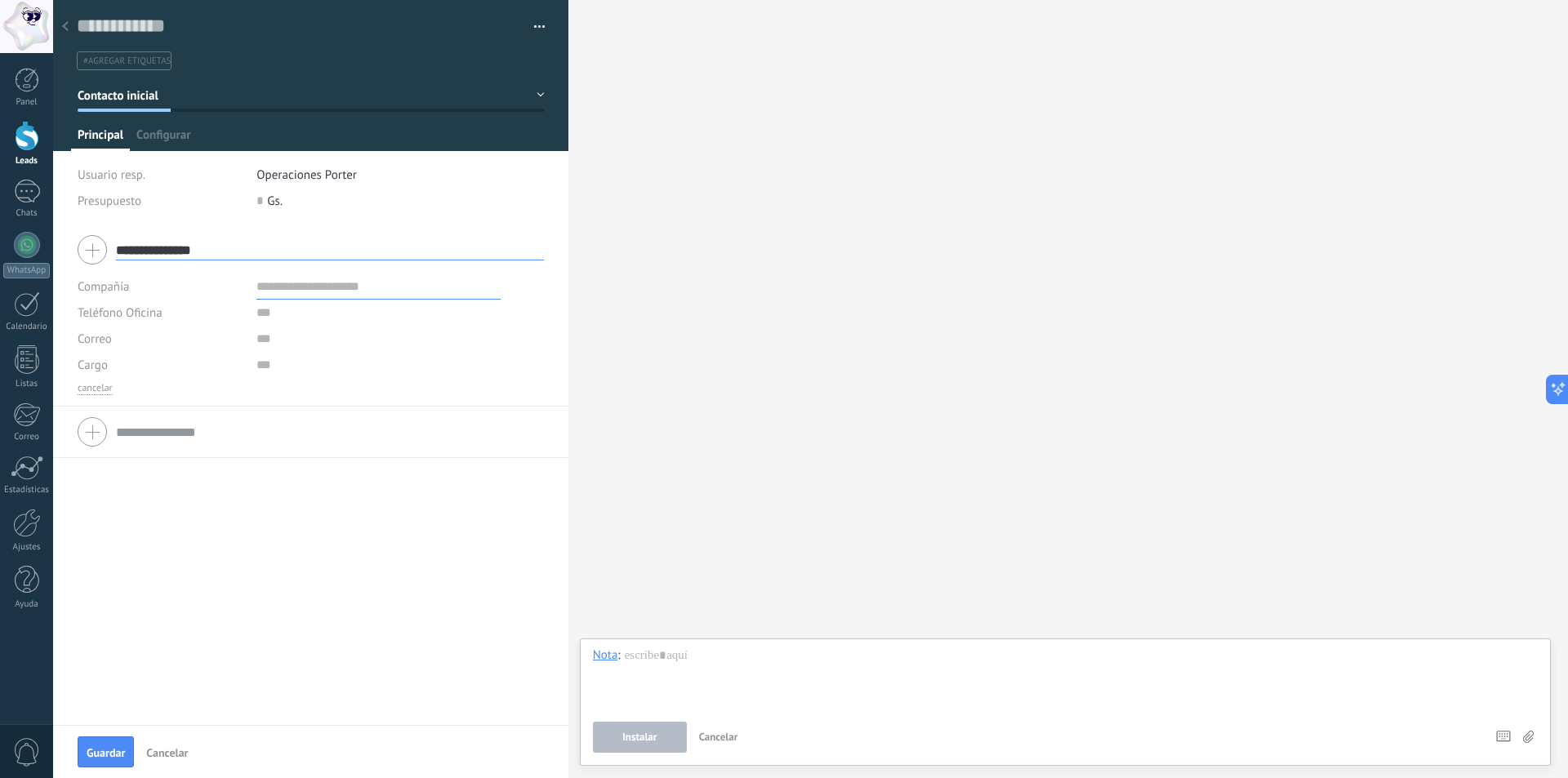 scroll, scrollTop: 0, scrollLeft: 0, axis: both 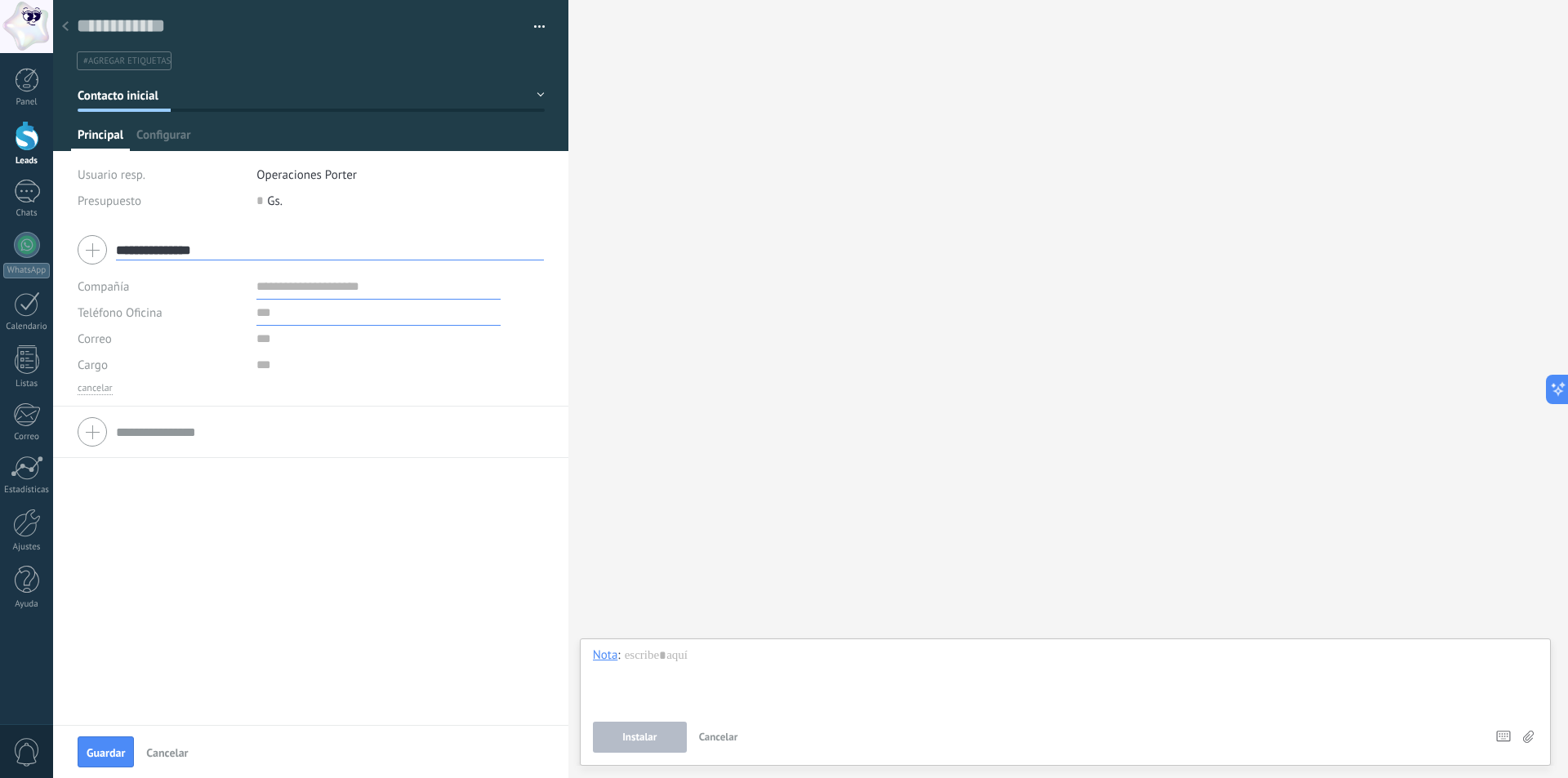 click at bounding box center (378, 313) 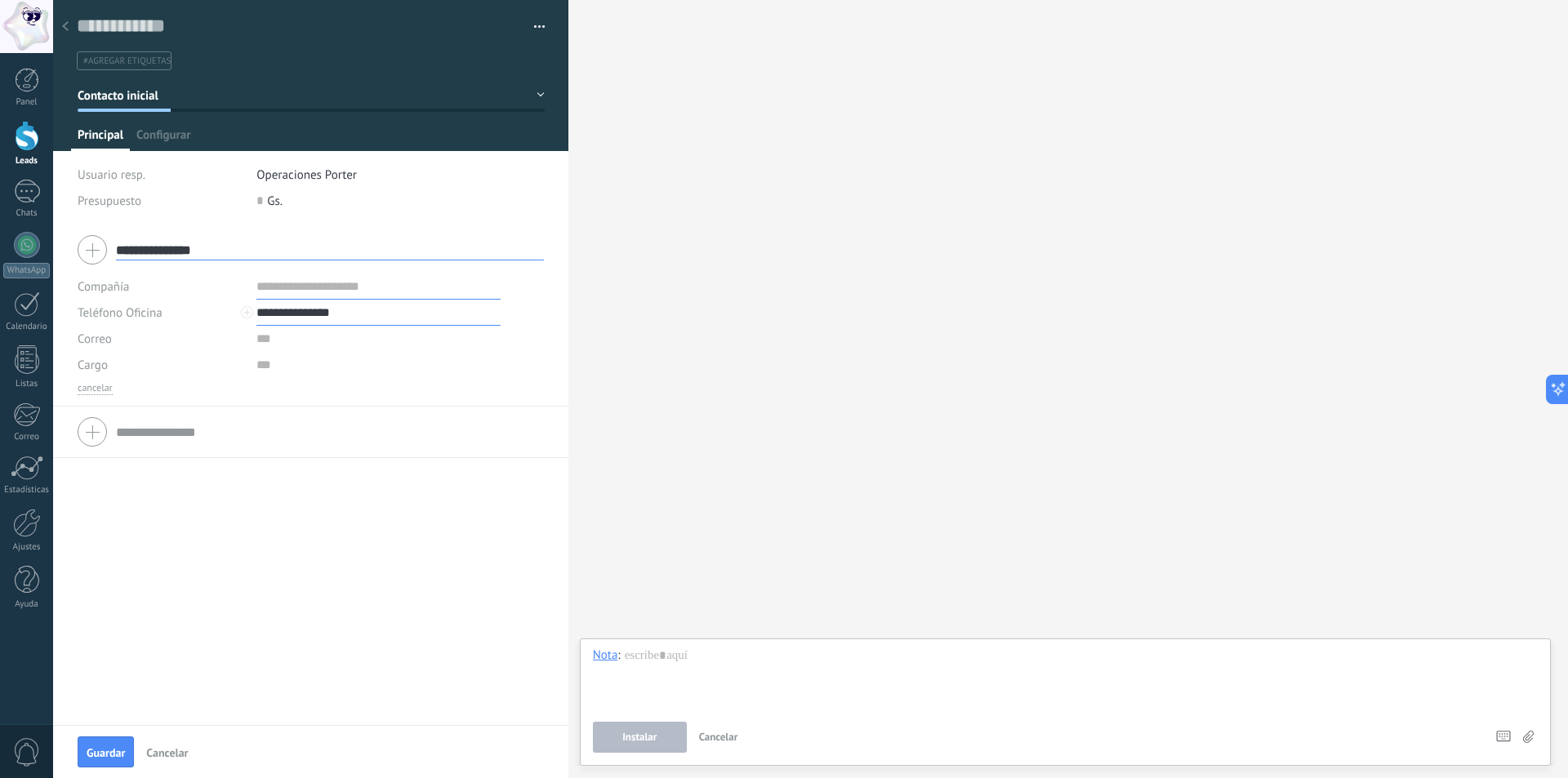 type on "**********" 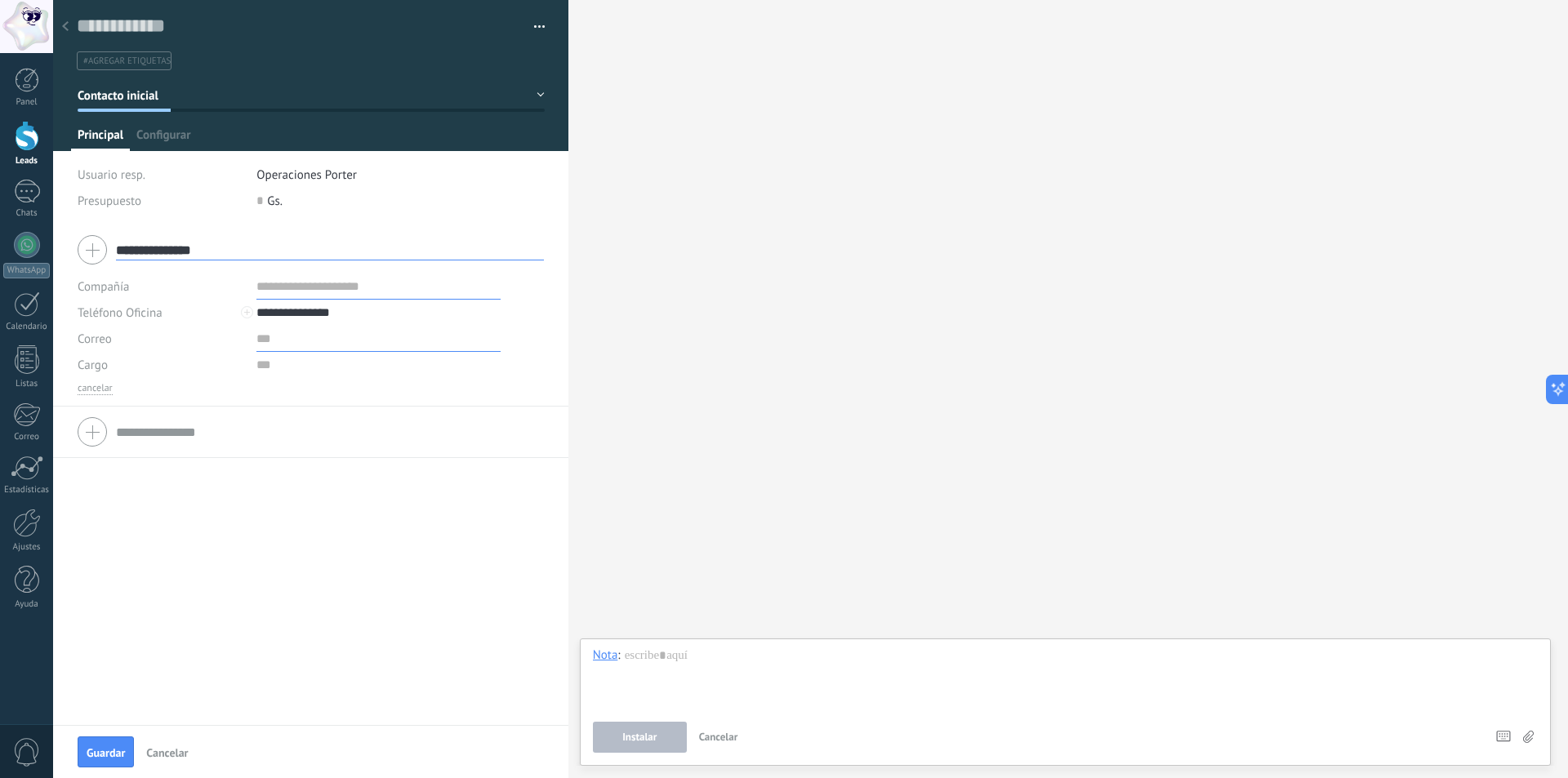 click at bounding box center [378, 339] 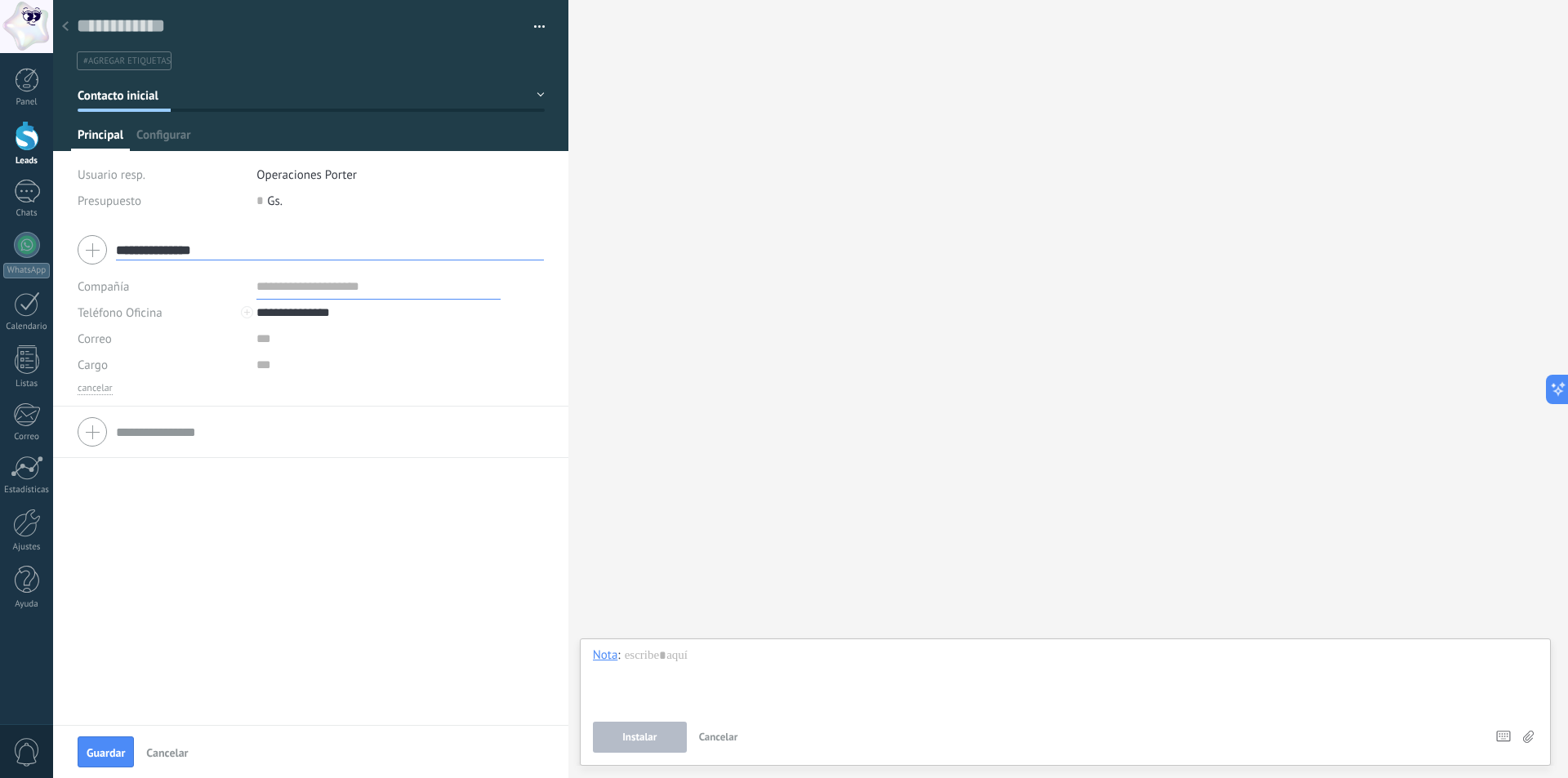 drag, startPoint x: 111, startPoint y: 745, endPoint x: 124, endPoint y: 726, distance: 23.02173 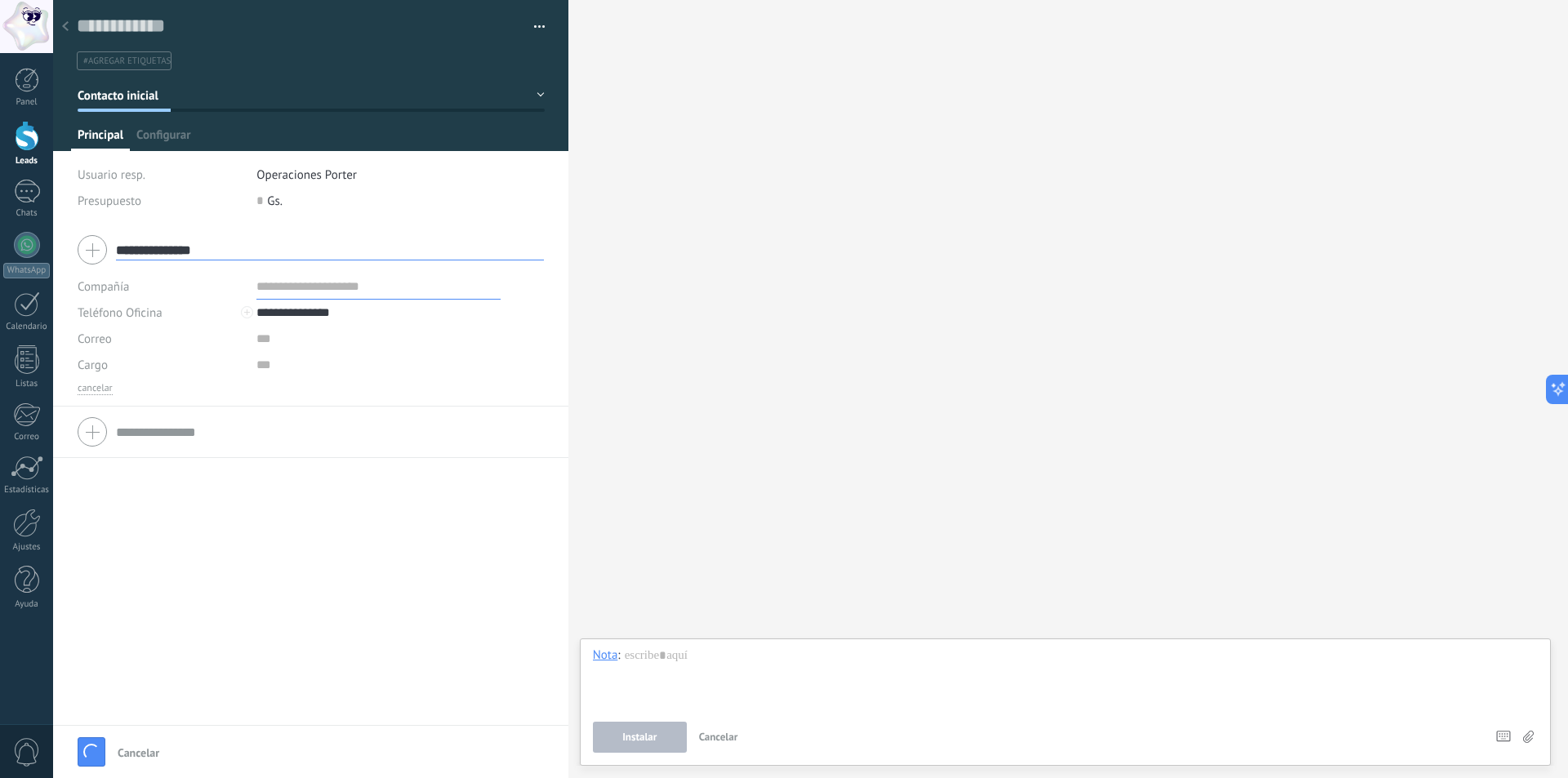 type 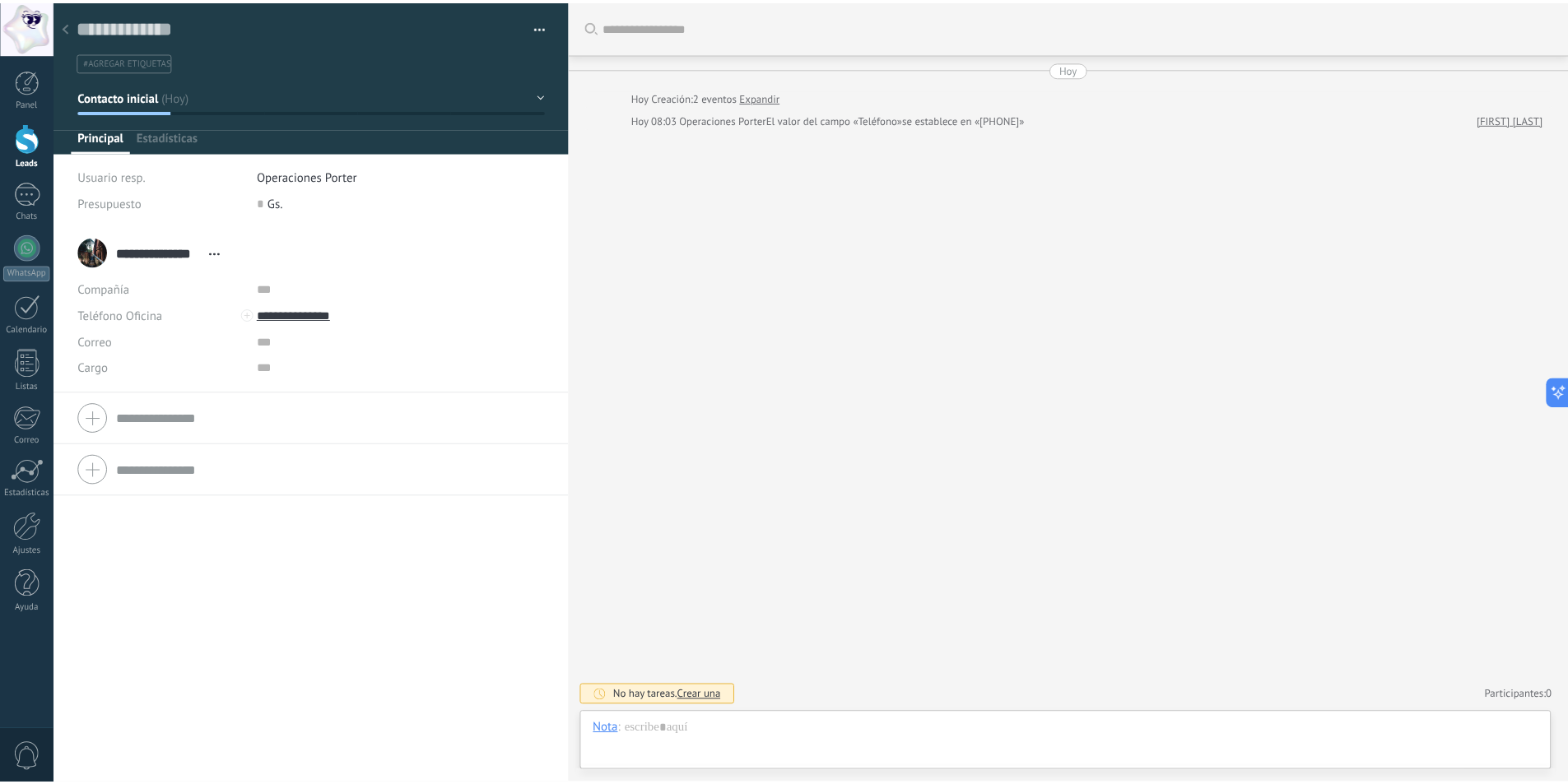 scroll, scrollTop: 25, scrollLeft: 0, axis: vertical 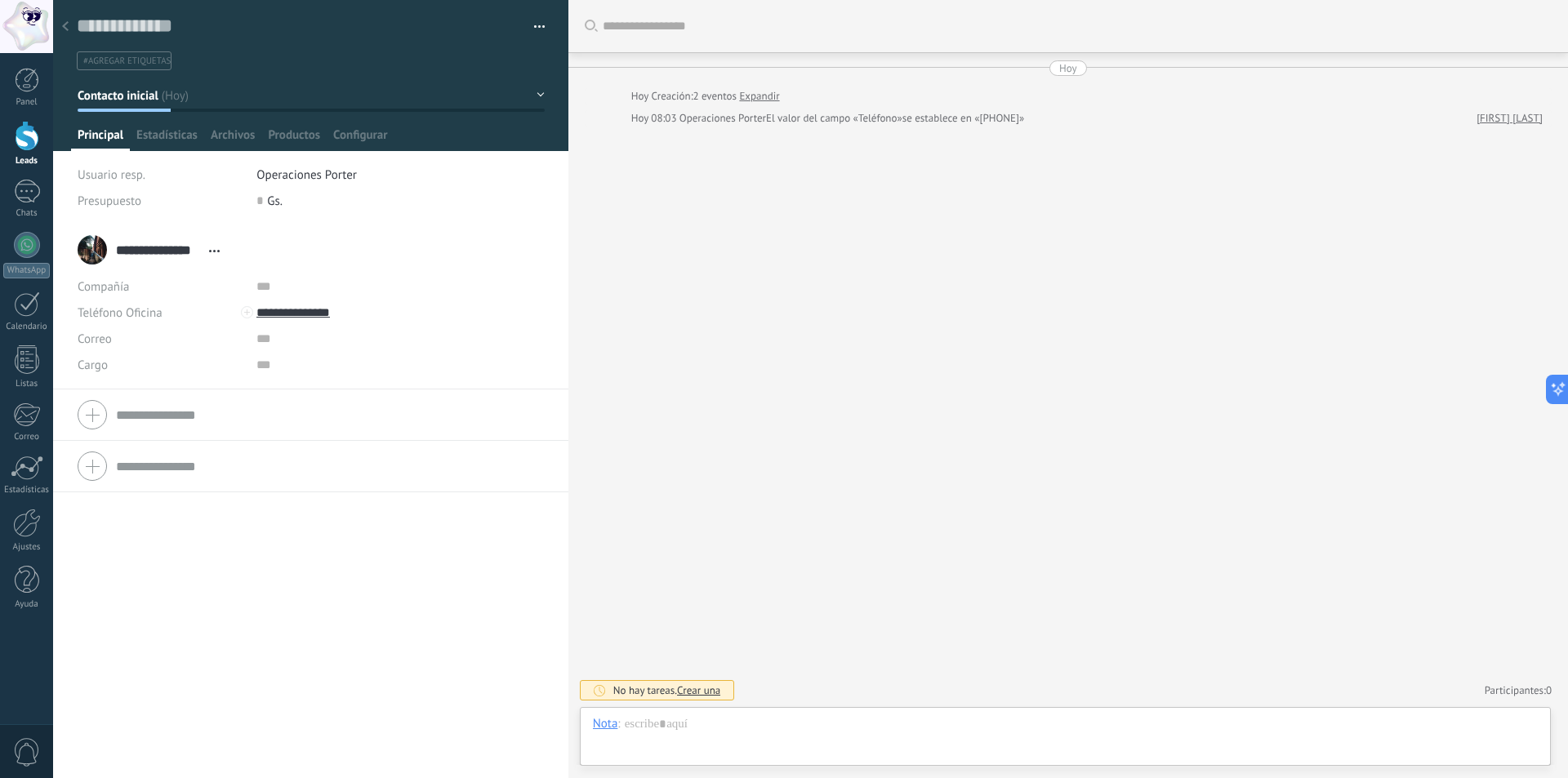 click on "**********" at bounding box center [153, 250] 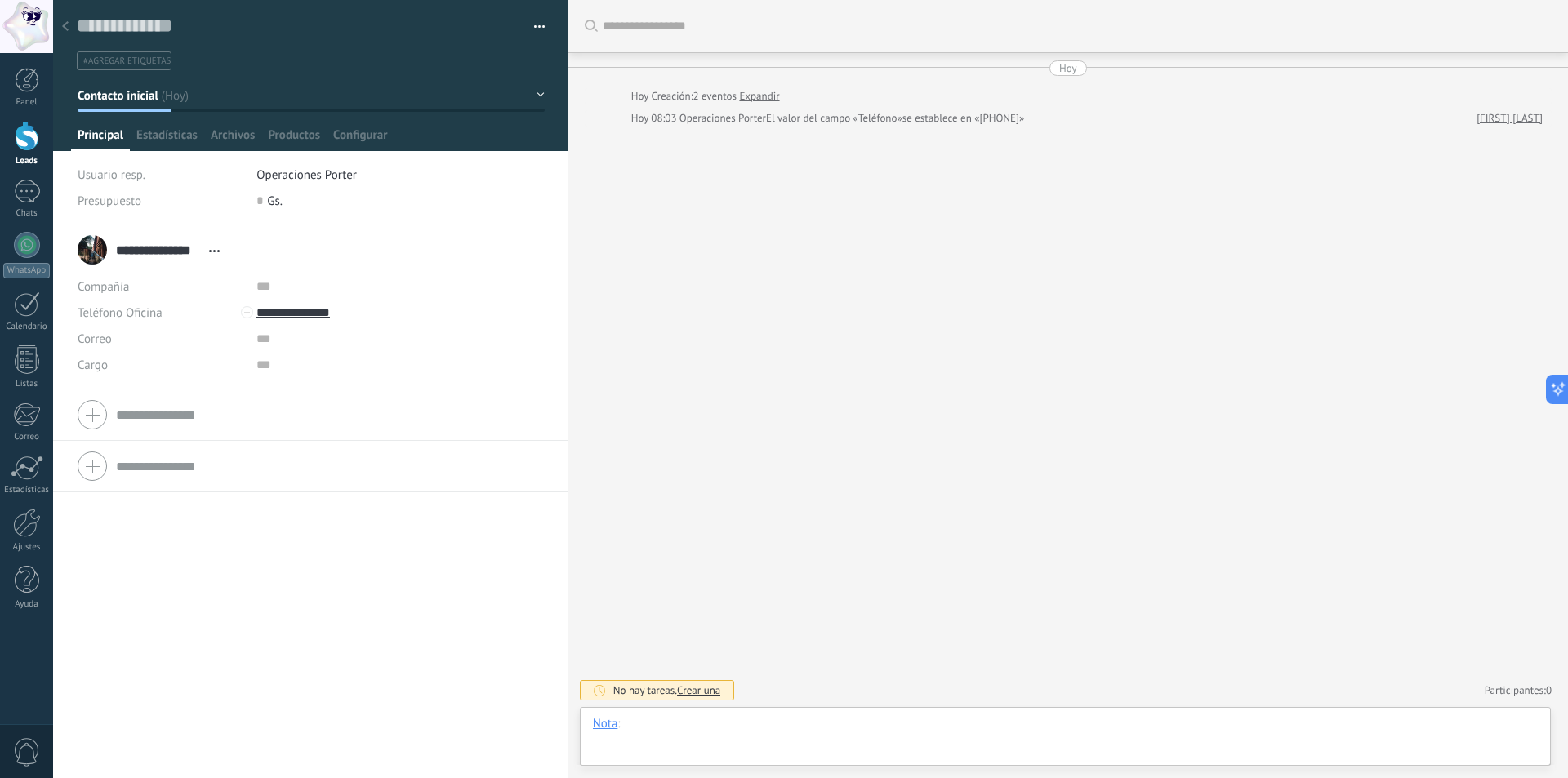 click at bounding box center (1065, 740) 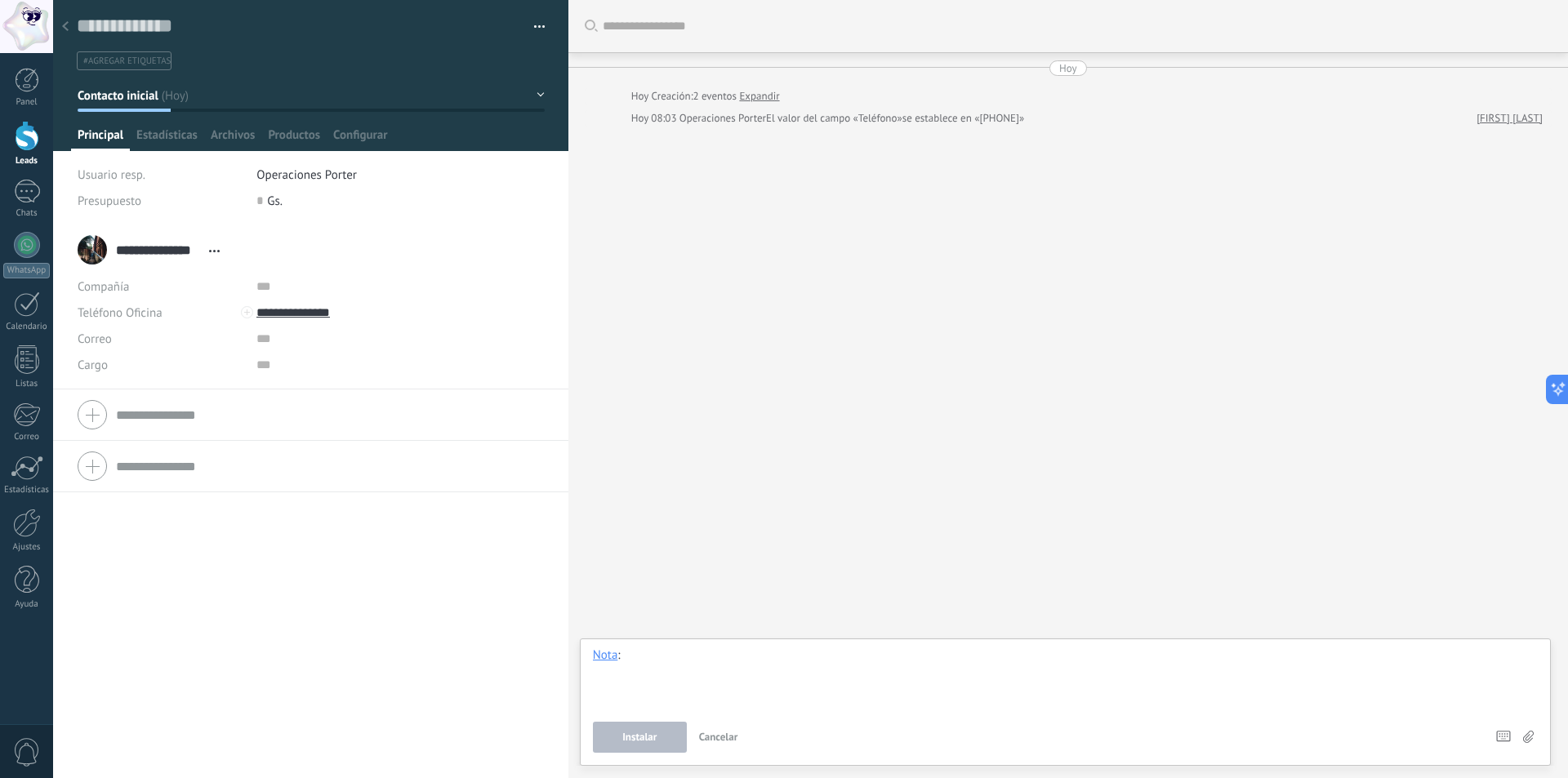 type 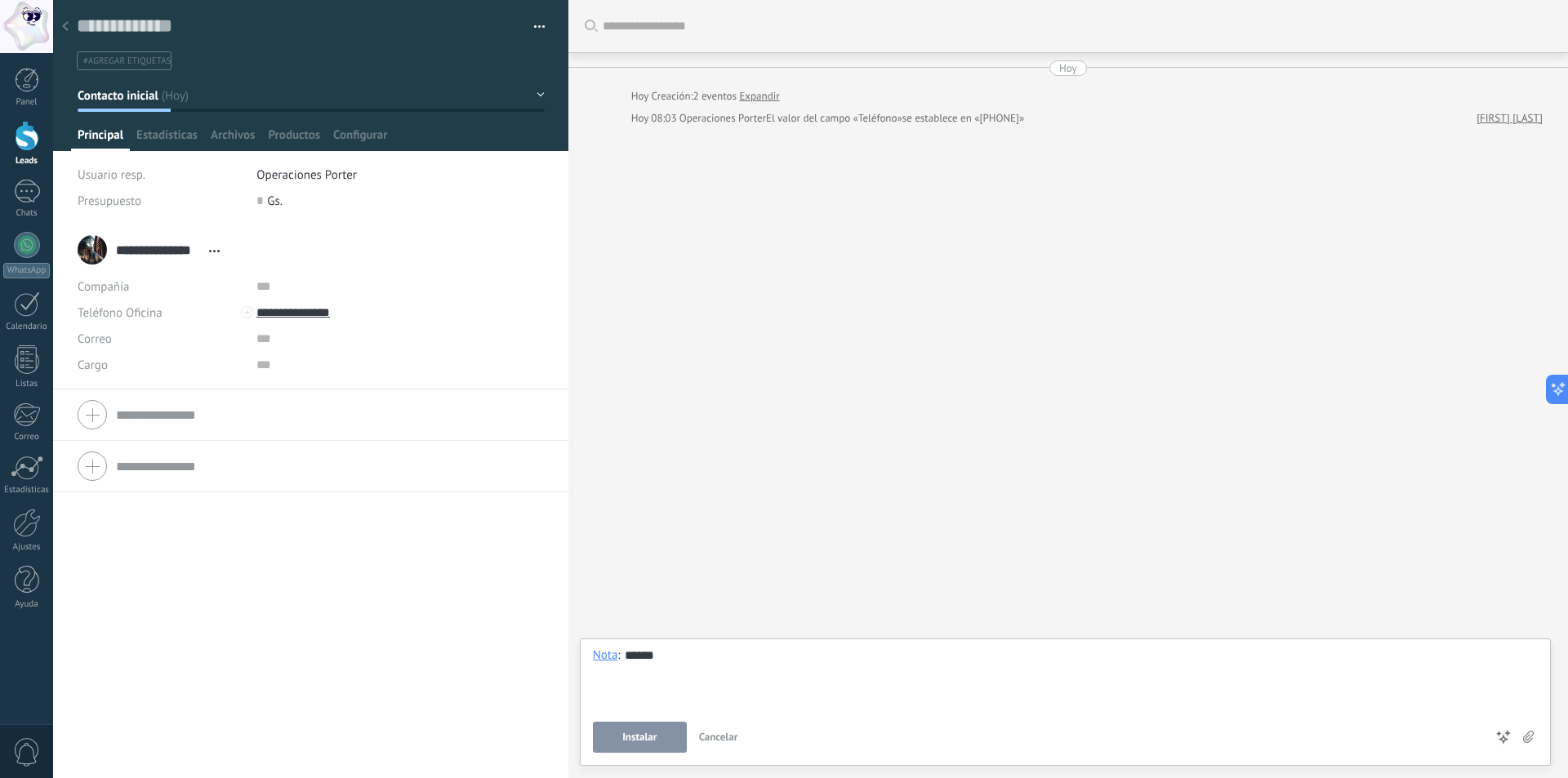 click on "Buscar Carga más Hoy Hoy Creación:  2  eventos   Expandir Hoy 08:03 Operaciones Porter  El valor del campo «Teléfono»  se establece en «[PHONE]» [FIRST] [LAST] No hay tareas.  Crear una Participantes:  0 Agregar usuario Bots:  0" at bounding box center [1068, 389] 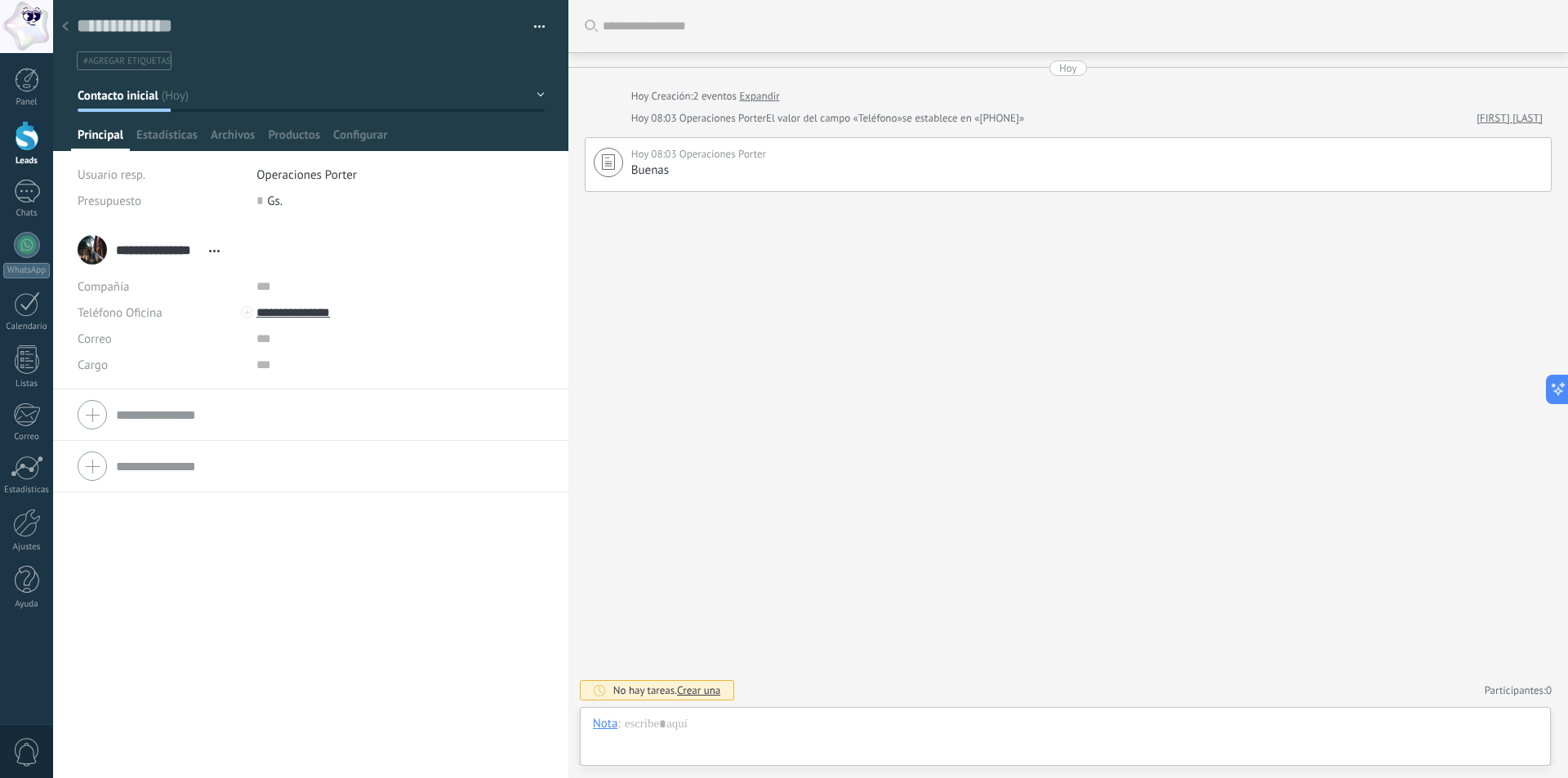 click on "**********" at bounding box center (153, 250) 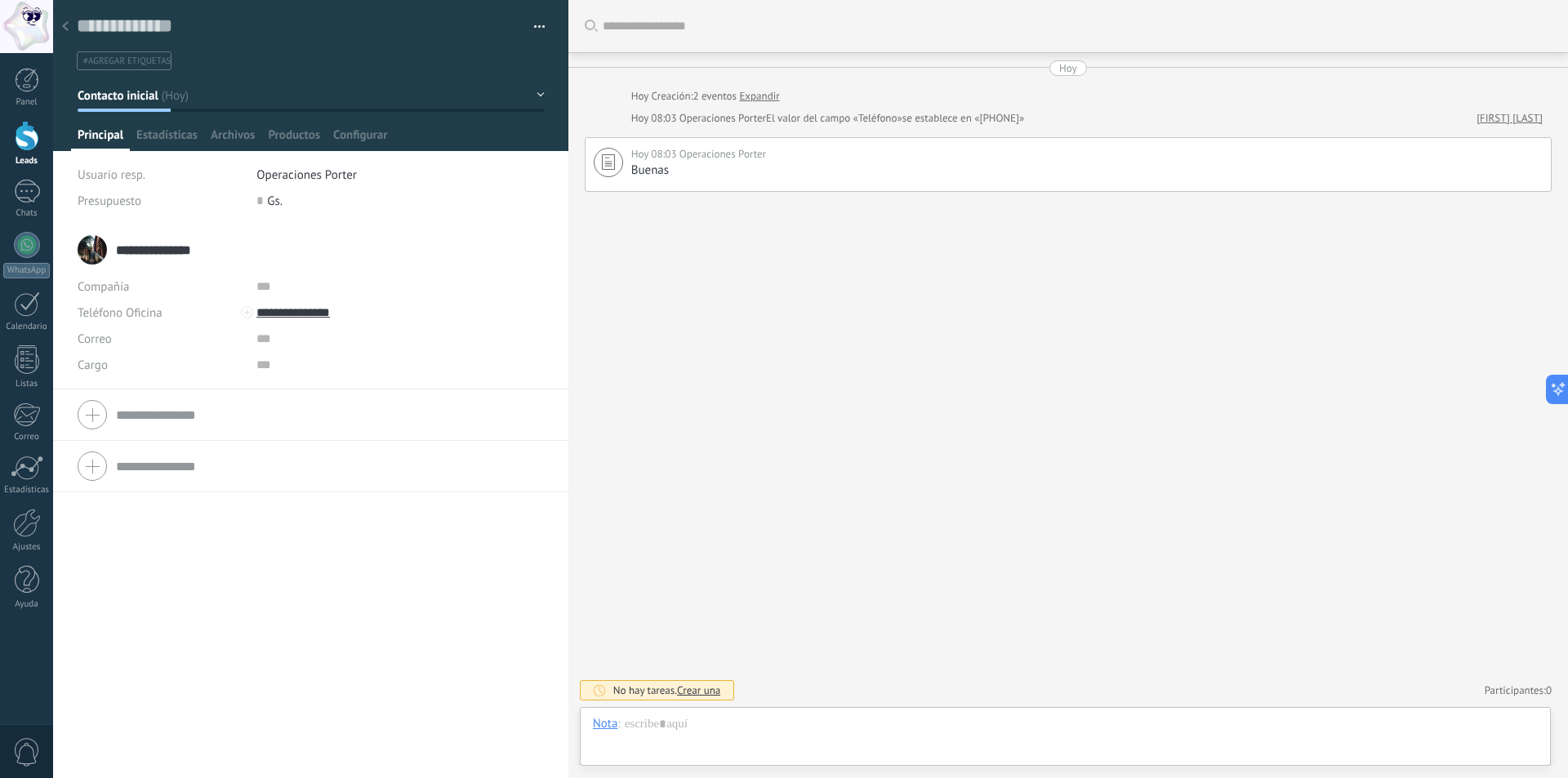 drag, startPoint x: 151, startPoint y: 247, endPoint x: 210, endPoint y: 241, distance: 59.3043 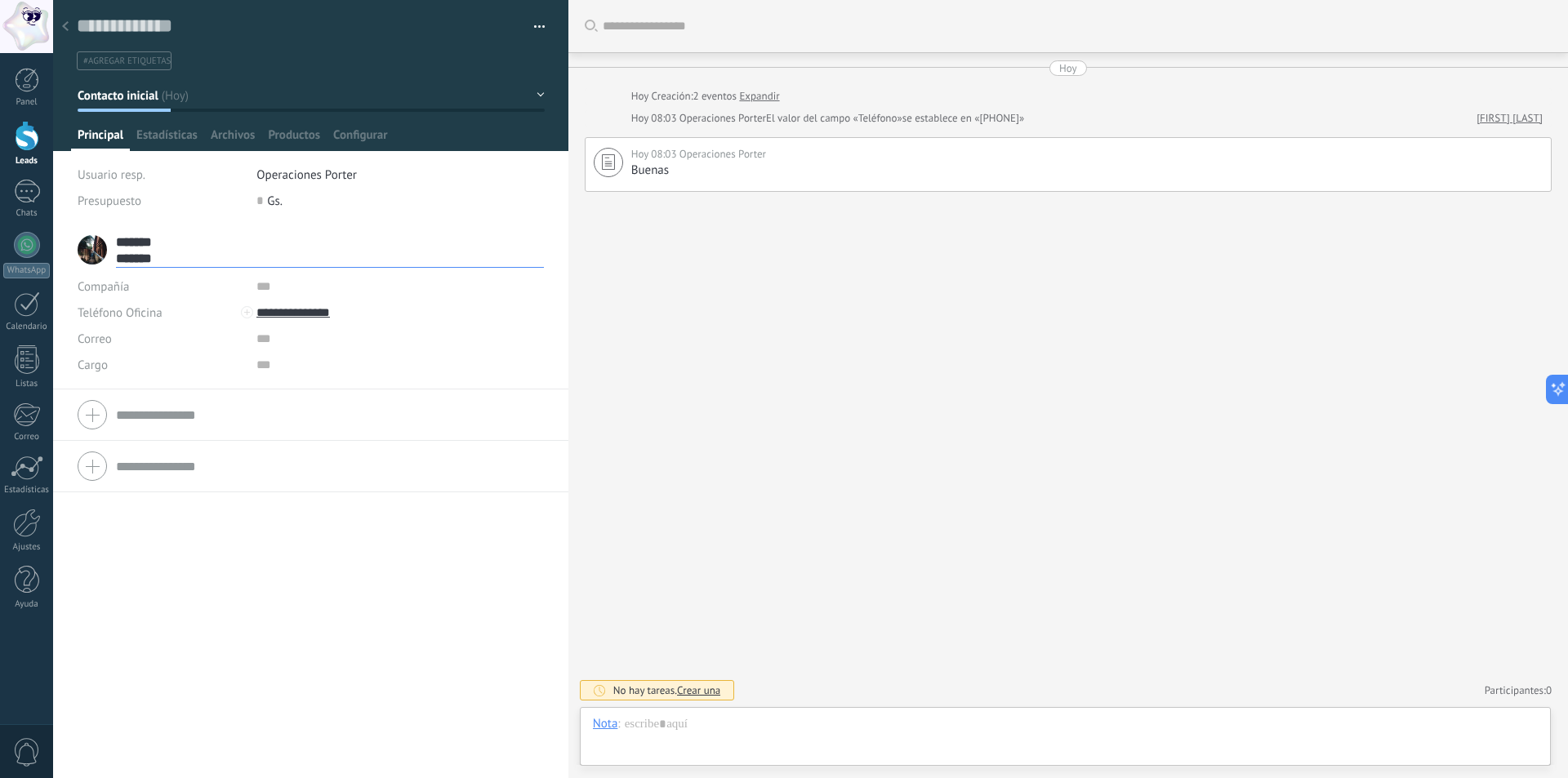 click on "*******" at bounding box center (330, 242) 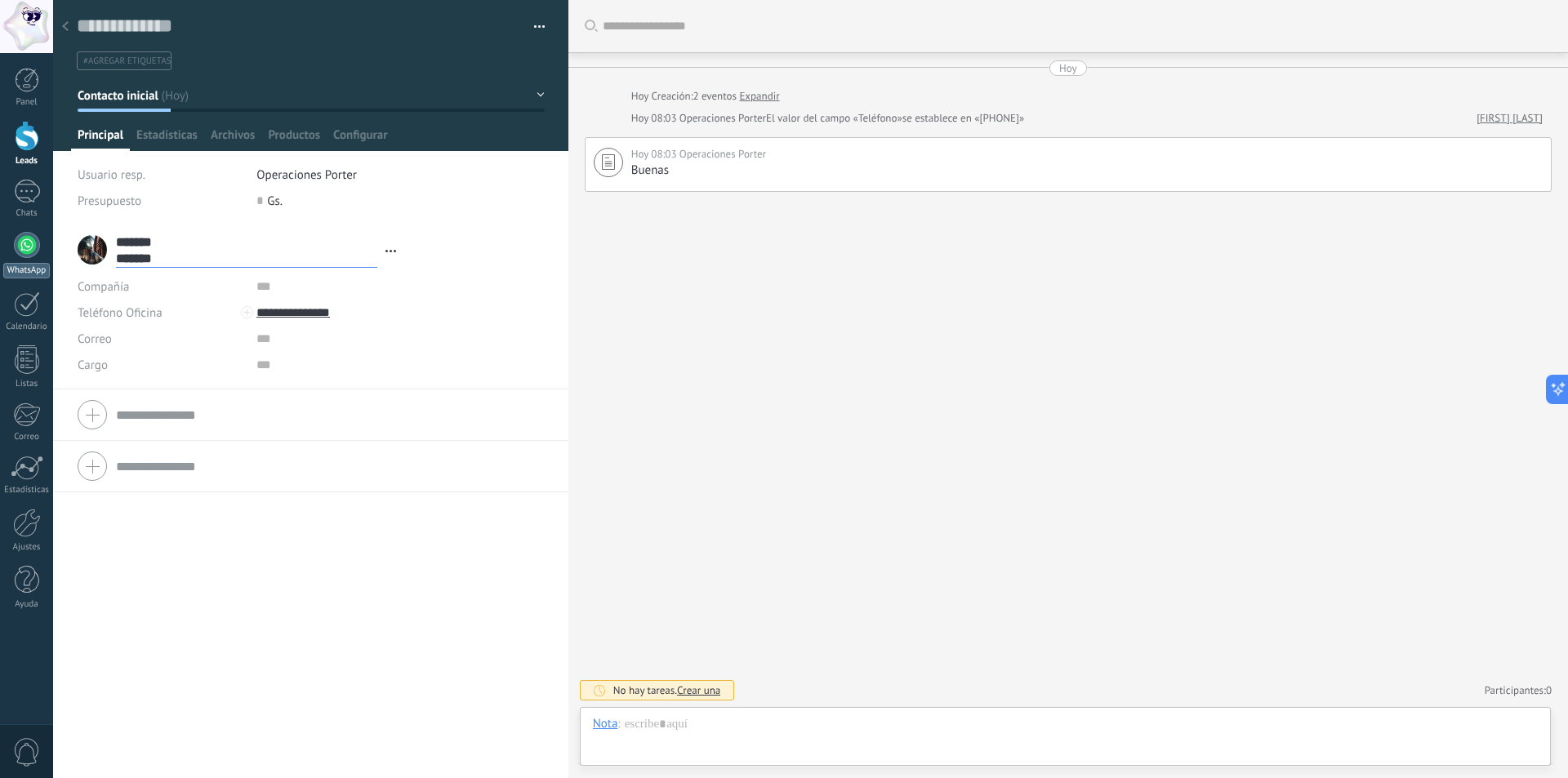 click at bounding box center (27, 245) 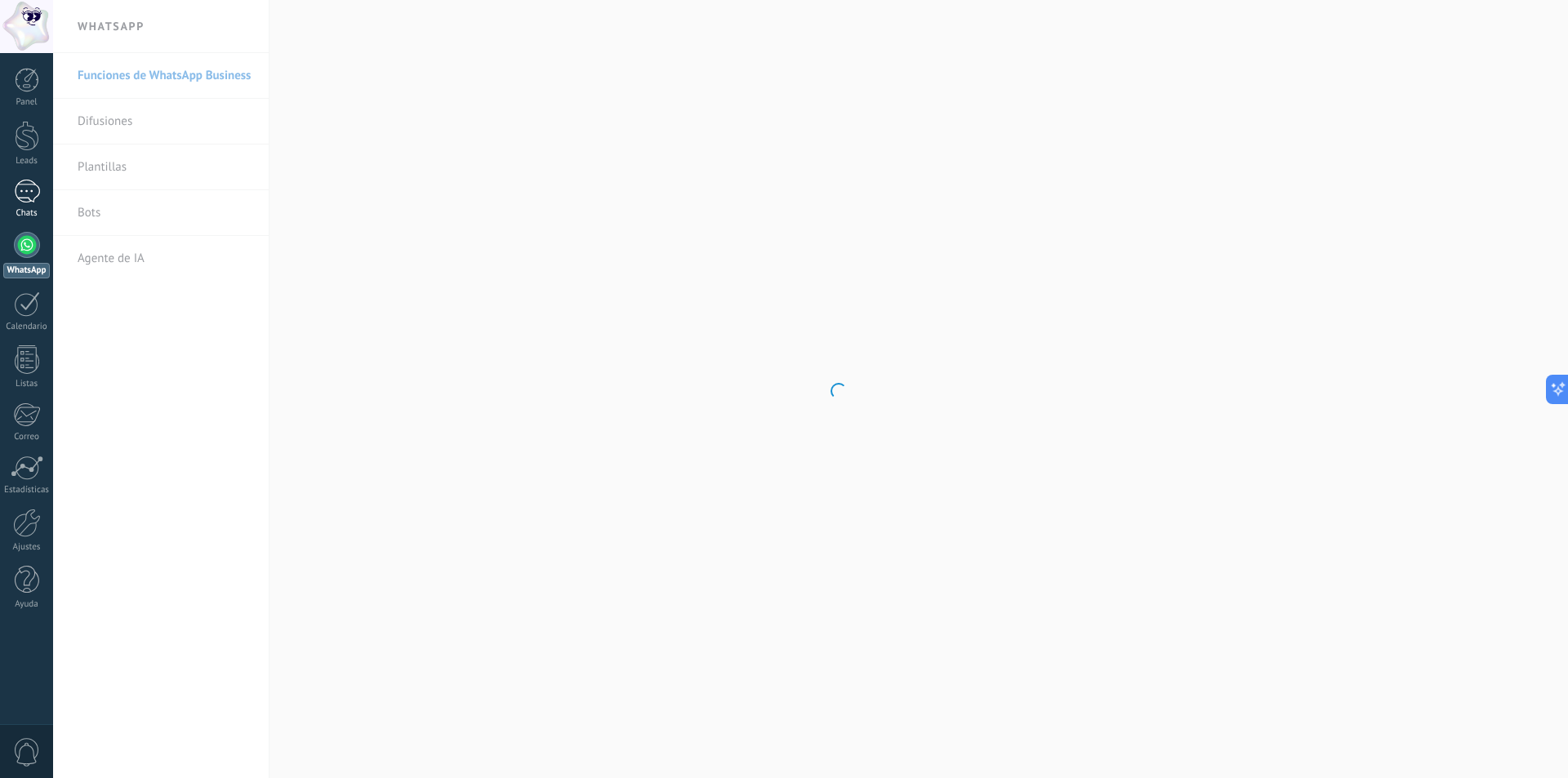 click at bounding box center [27, 191] 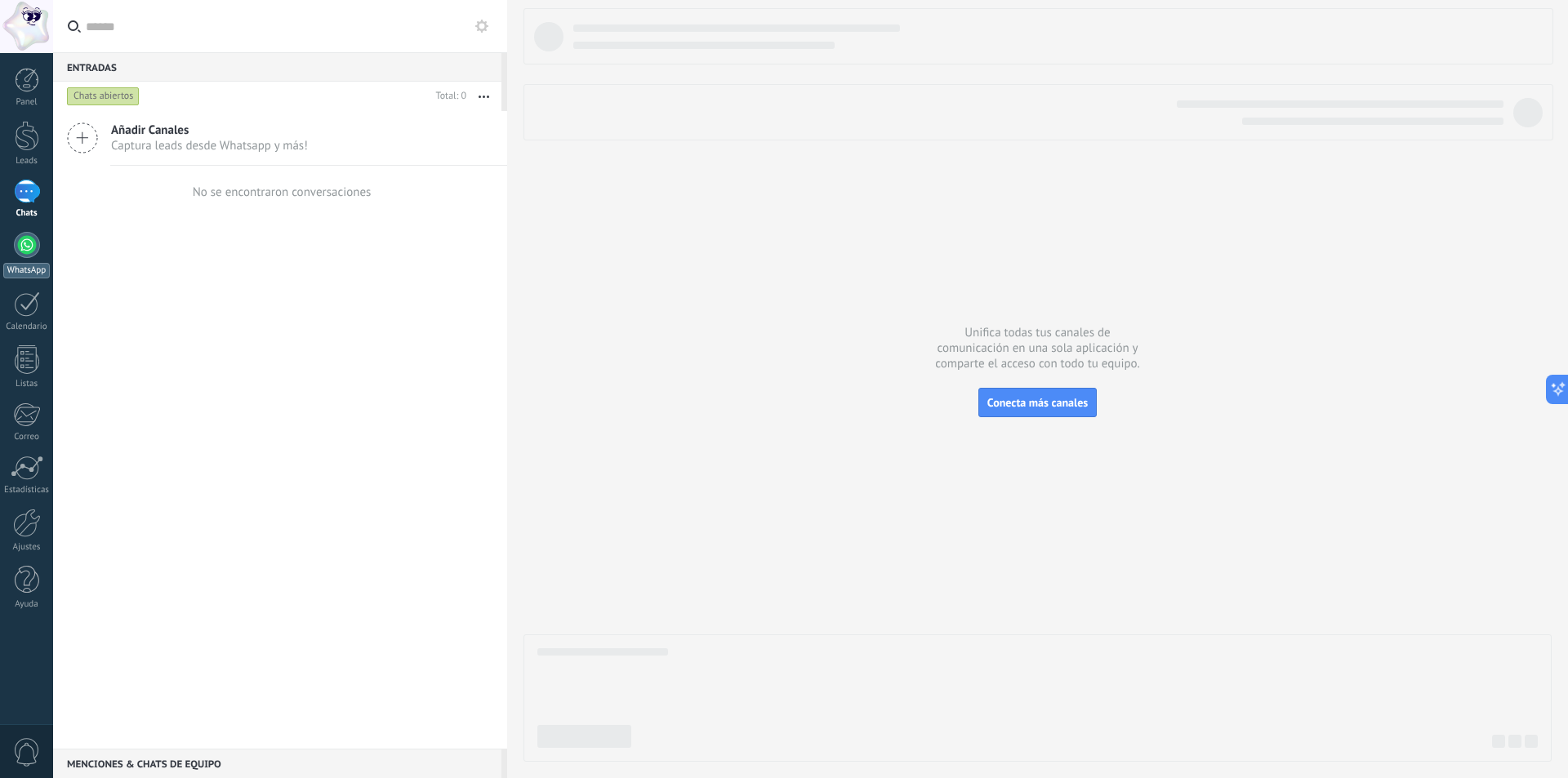 click at bounding box center [27, 245] 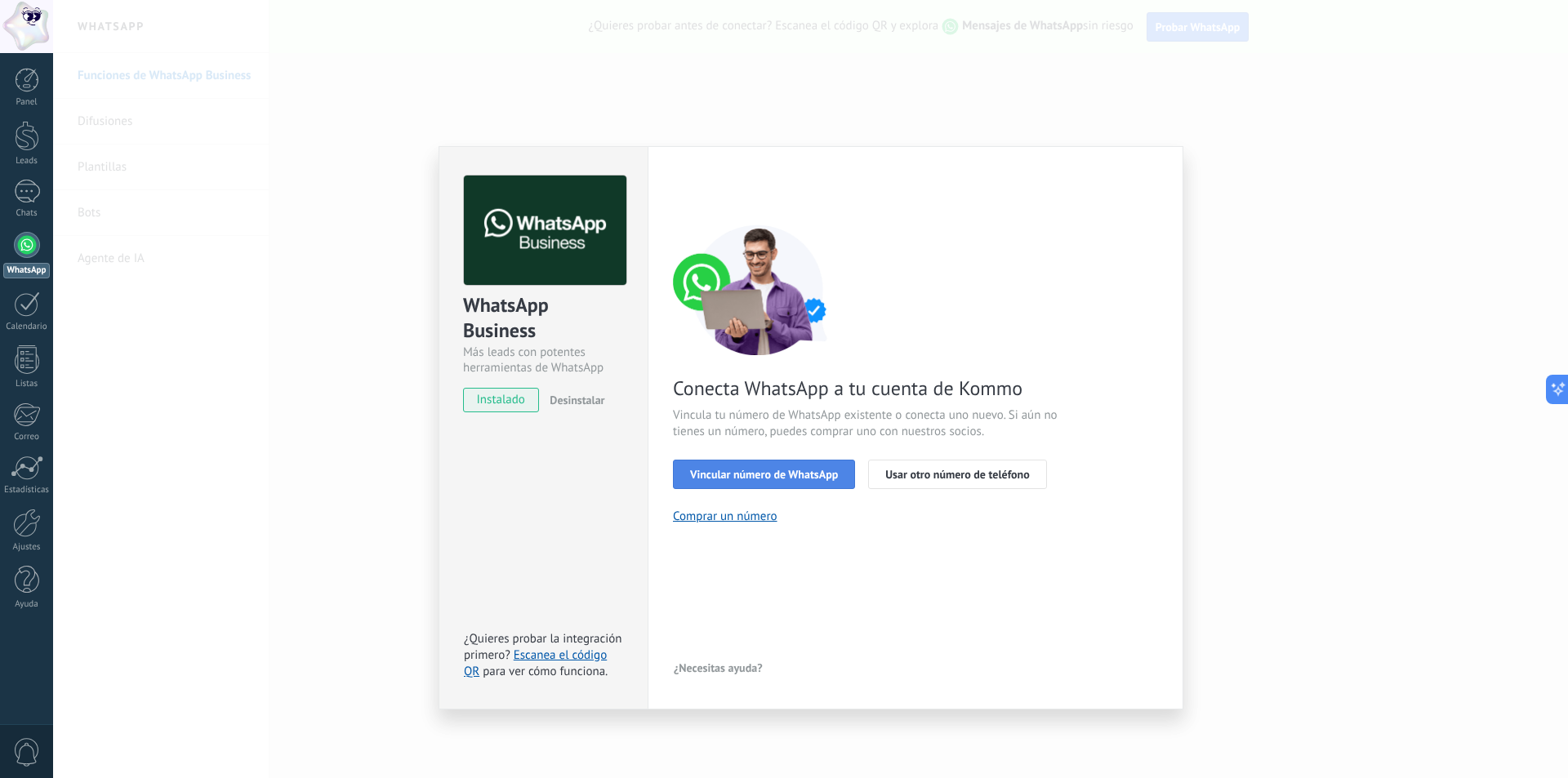 click on "Vincular número de WhatsApp" at bounding box center [764, 474] 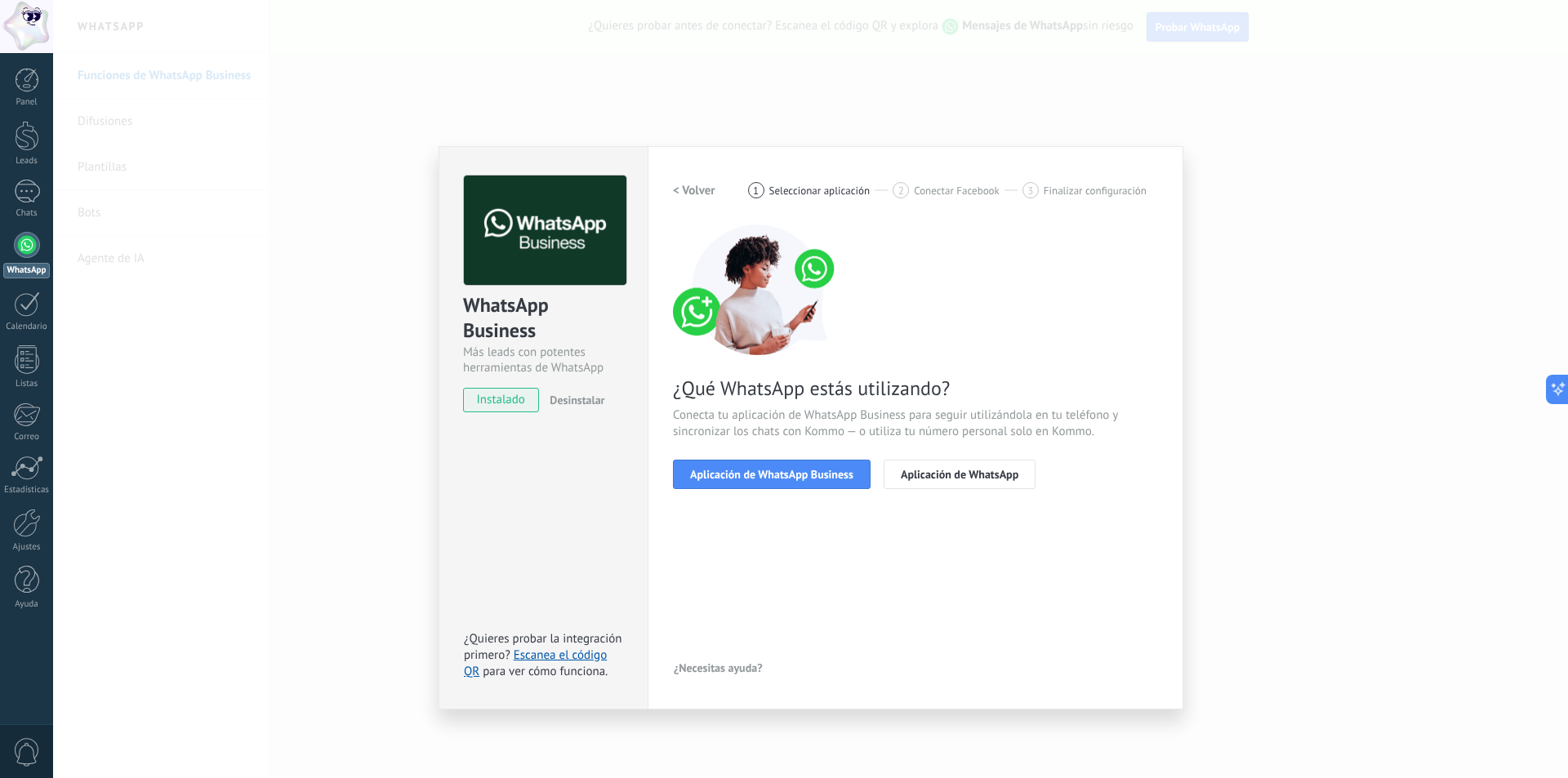 drag, startPoint x: 777, startPoint y: 481, endPoint x: 824, endPoint y: 544, distance: 78.60025 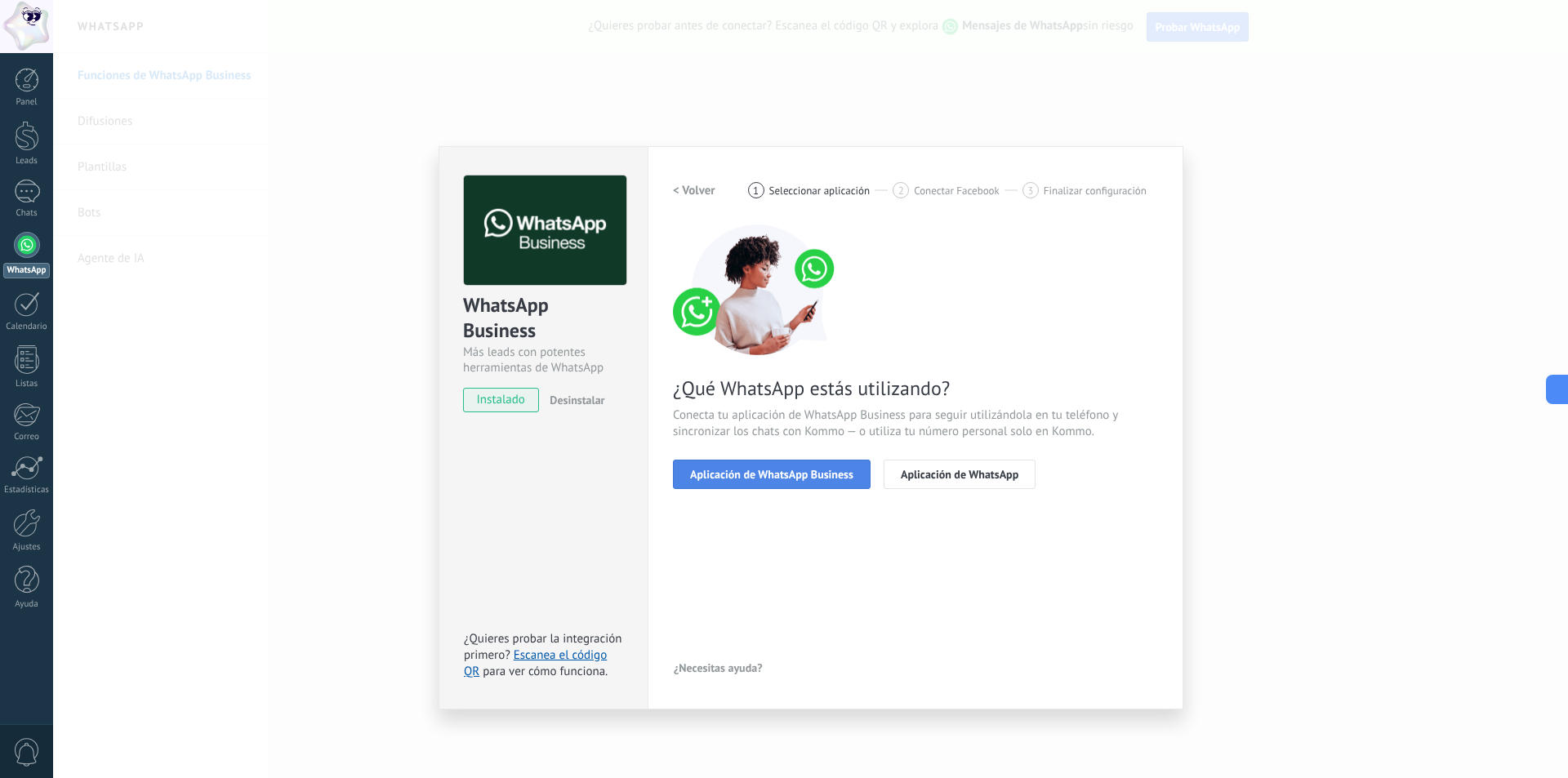 click on "Aplicación de WhatsApp Business" at bounding box center [772, 474] 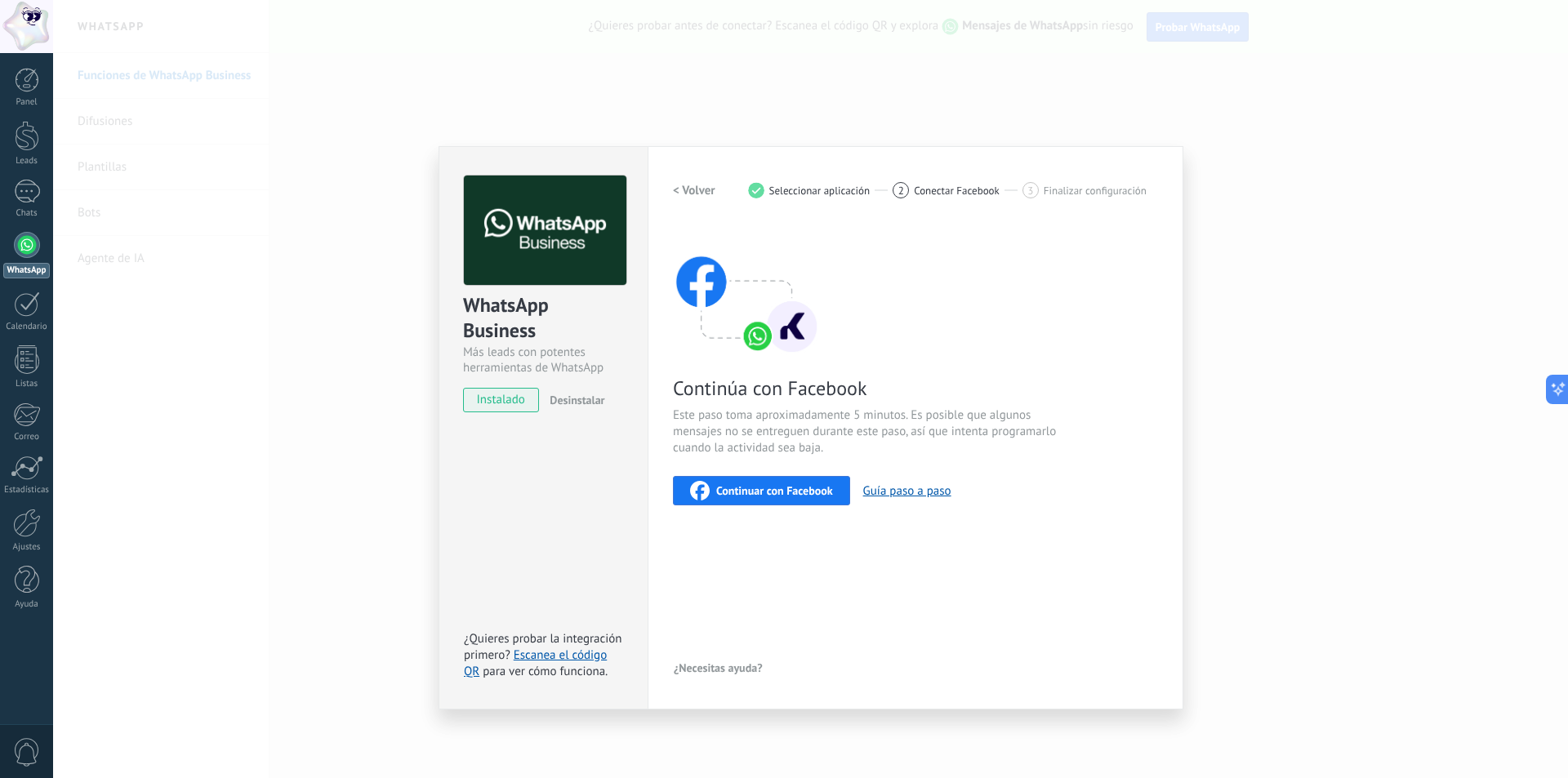 click on "< Volver 1 Seleccionar aplicación 2 Conectar Facebook  3 Finalizar configuración Continúa con Facebook Este paso toma aproximadamente 5 minutos. Es posible que algunos mensajes no se entreguen durante este paso, así que intenta programarlo cuando la actividad sea baja. Continuar con Facebook Guía paso a paso ¿Necesitas ayuda?" at bounding box center (915, 428) 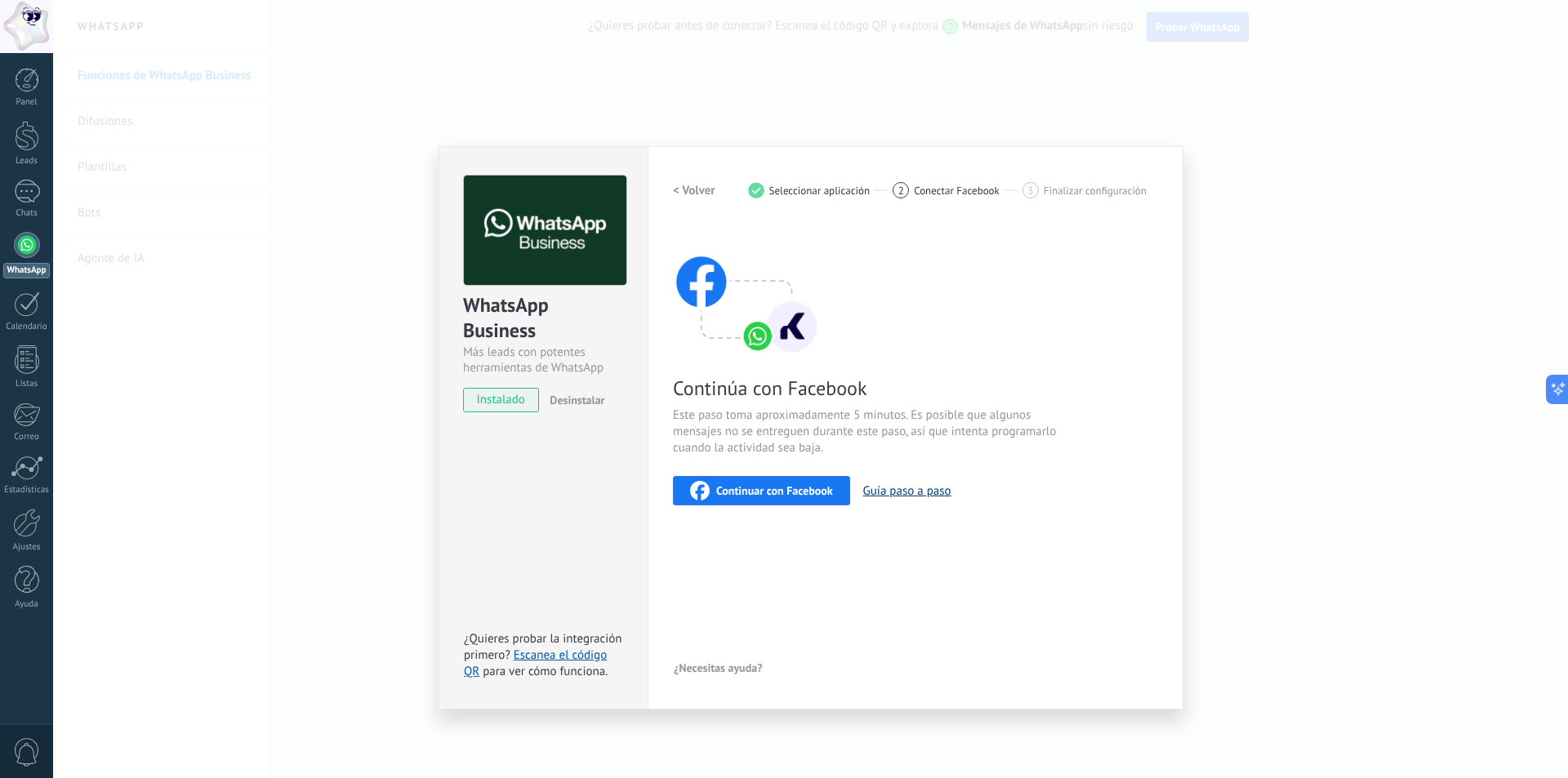 click on "Guía paso a paso" at bounding box center (907, 491) 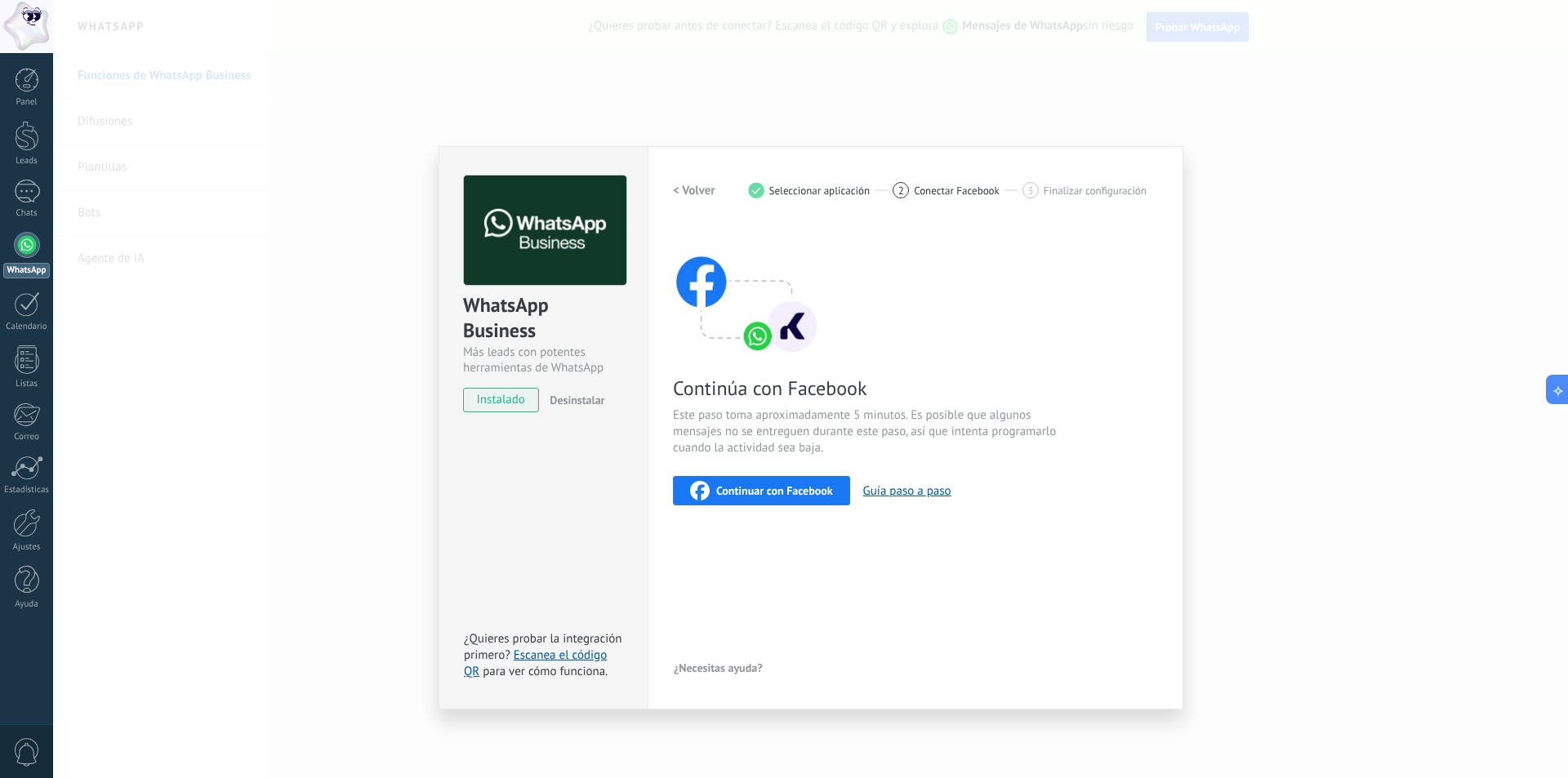 drag, startPoint x: 1085, startPoint y: 495, endPoint x: 1036, endPoint y: 520, distance: 55.00909 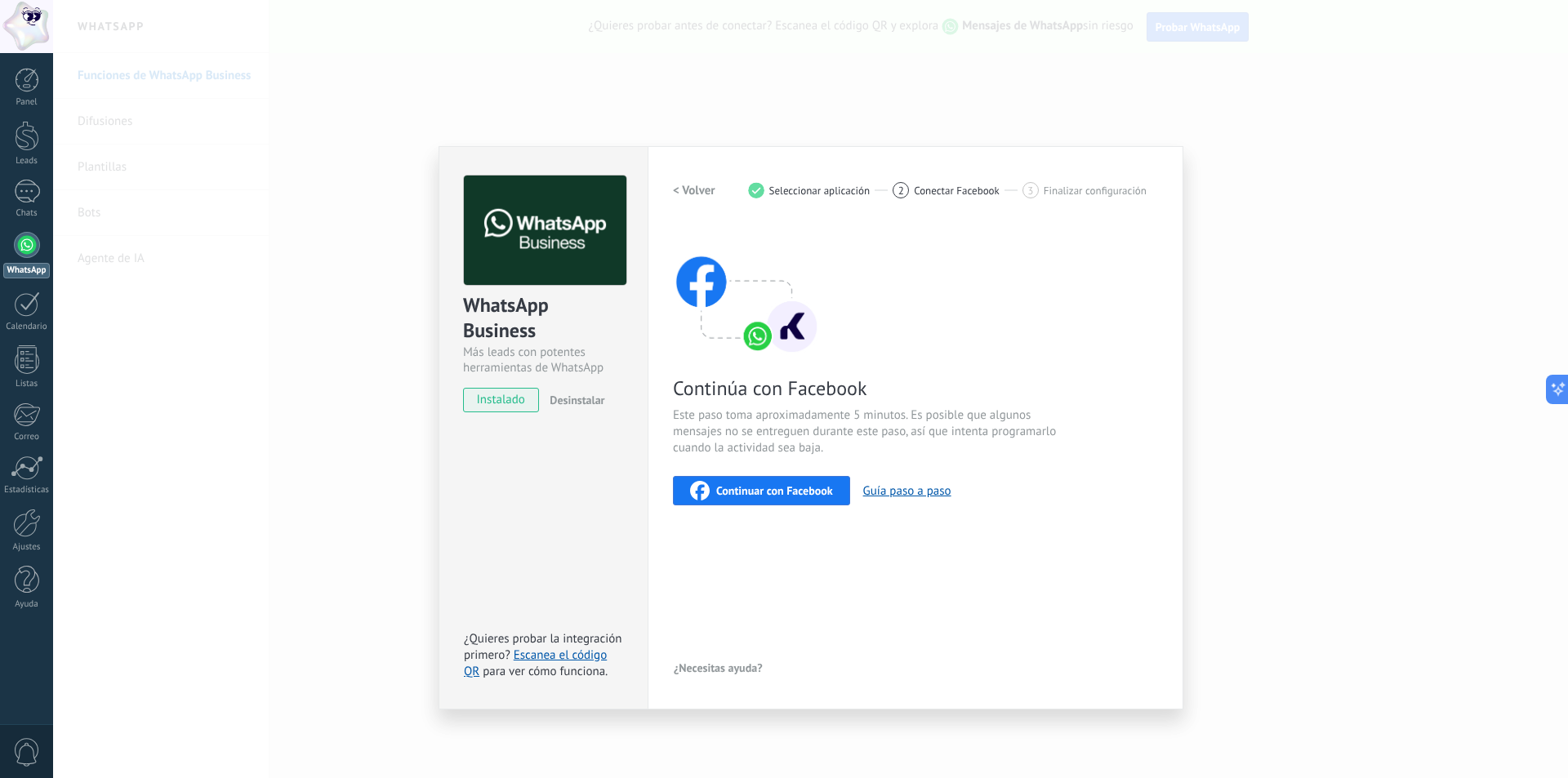 click on "Conectar Facebook" at bounding box center [956, 190] 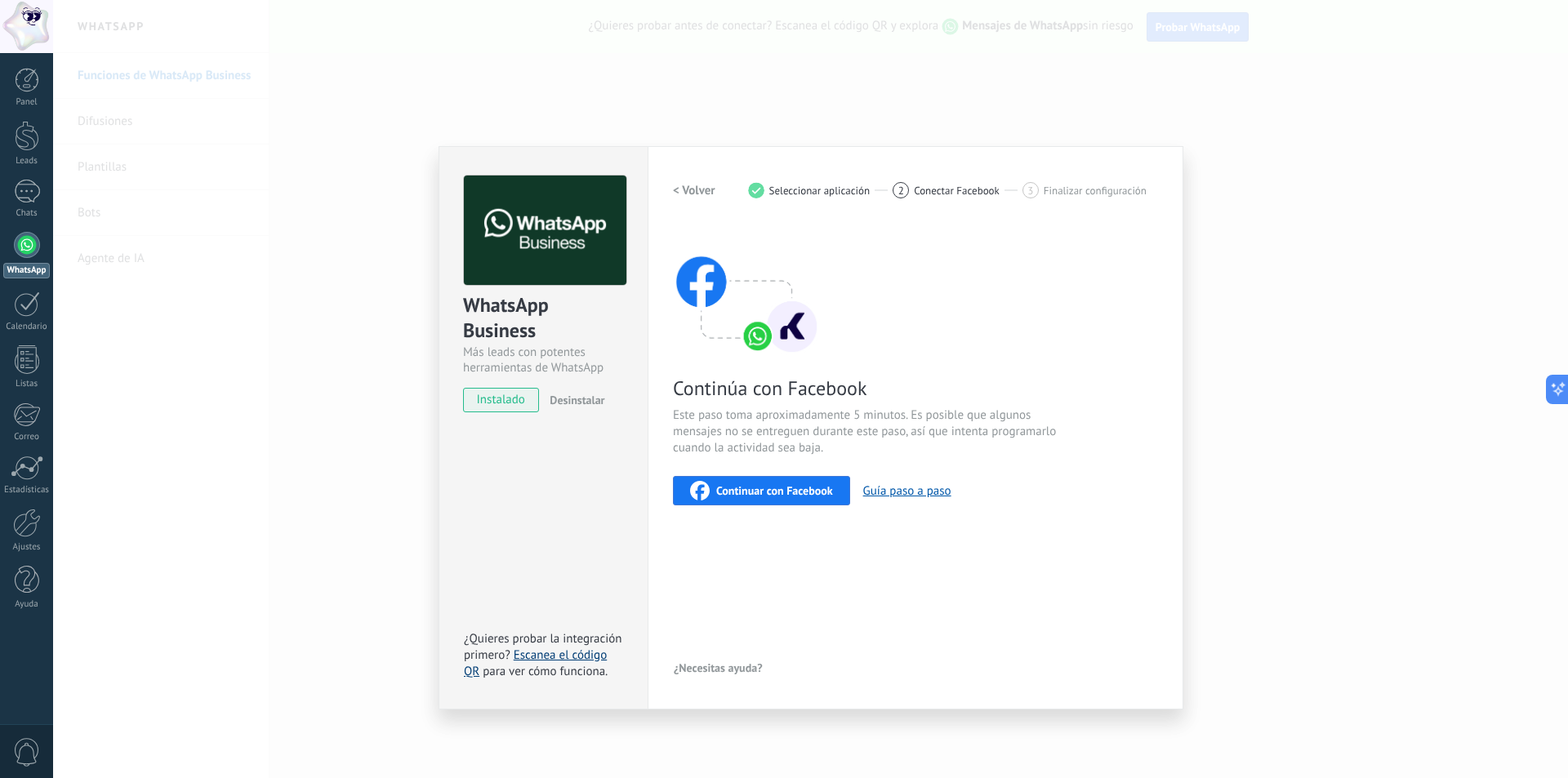 click on "Escanea el código QR" at bounding box center (535, 663) 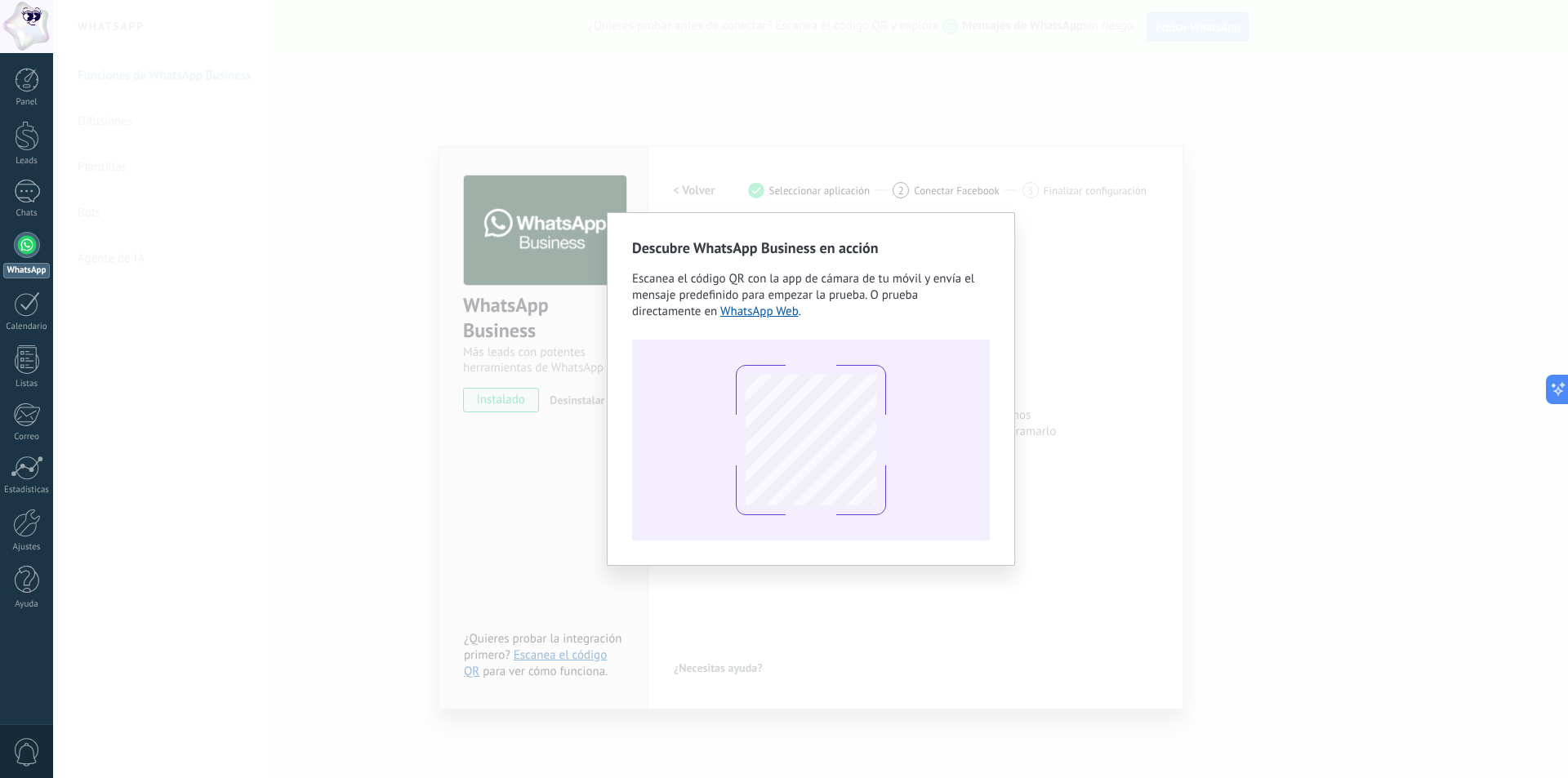 click on "Descubre WhatsApp Business en acción Escanea el código QR con la app de cámara de tu móvil y envía el mensaje predefinido para empezar la prueba. O prueba directamente en   WhatsApp Web ." at bounding box center [810, 389] 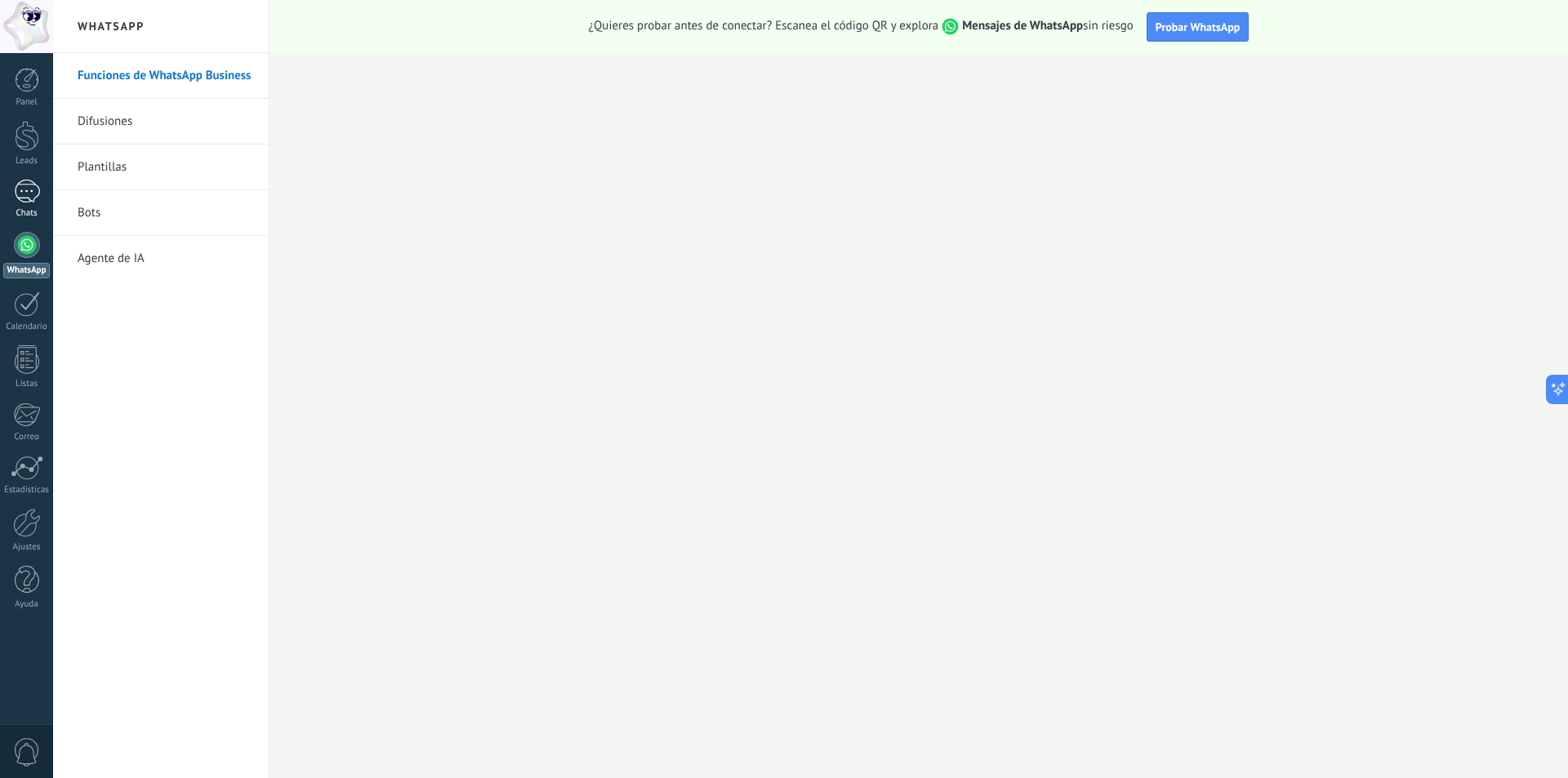 click at bounding box center [27, 191] 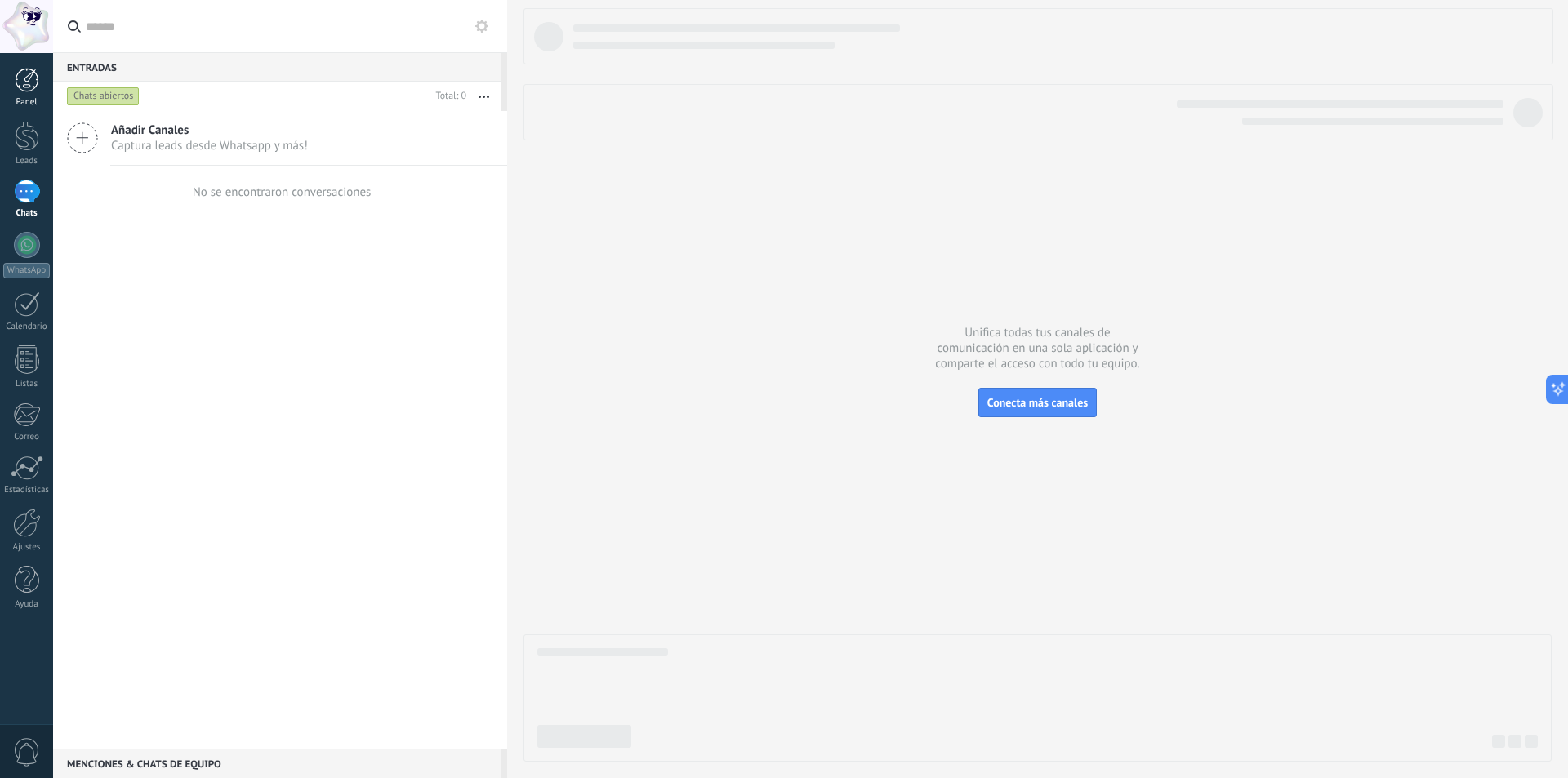 click at bounding box center (27, 80) 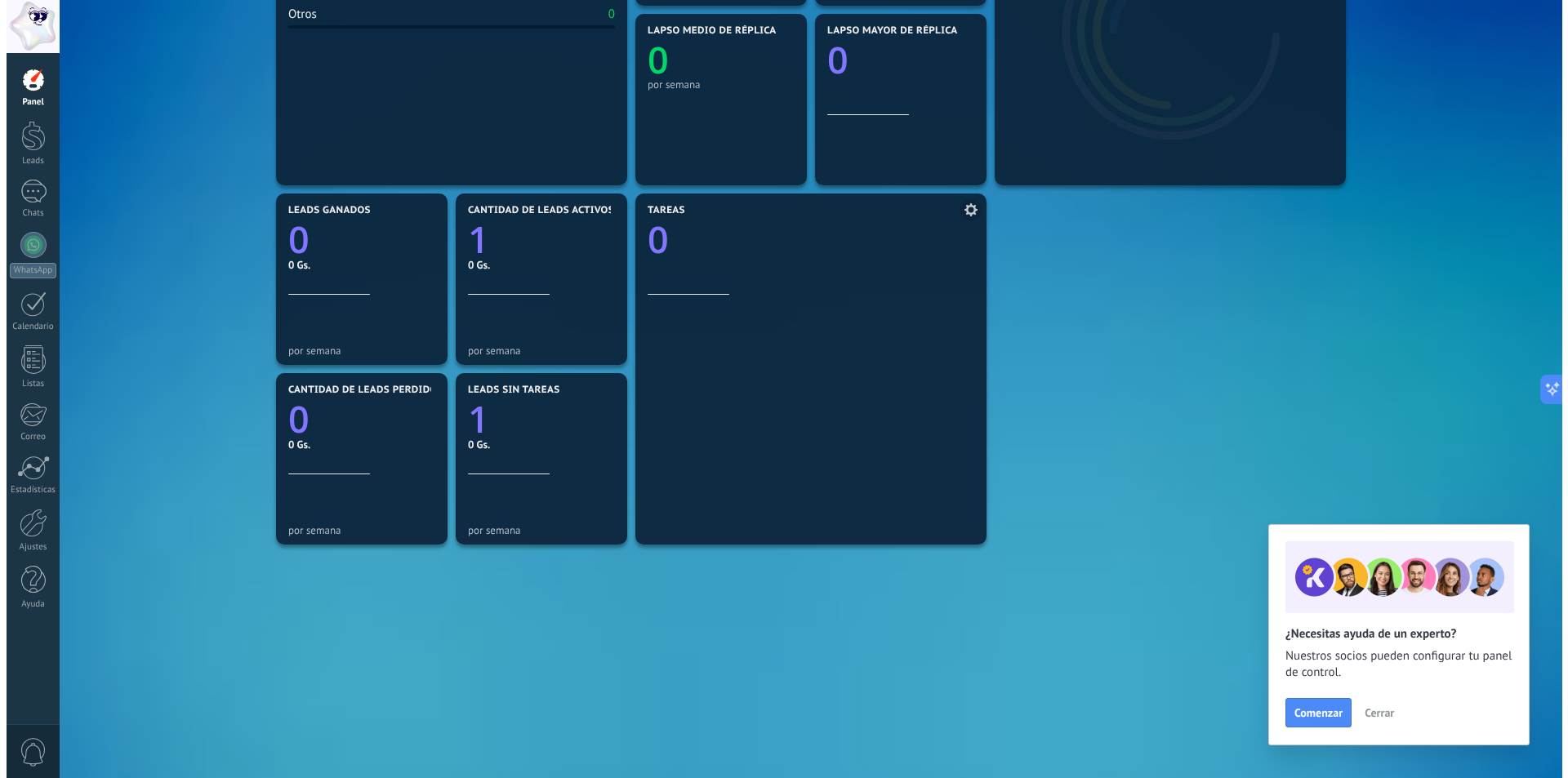 scroll, scrollTop: 0, scrollLeft: 0, axis: both 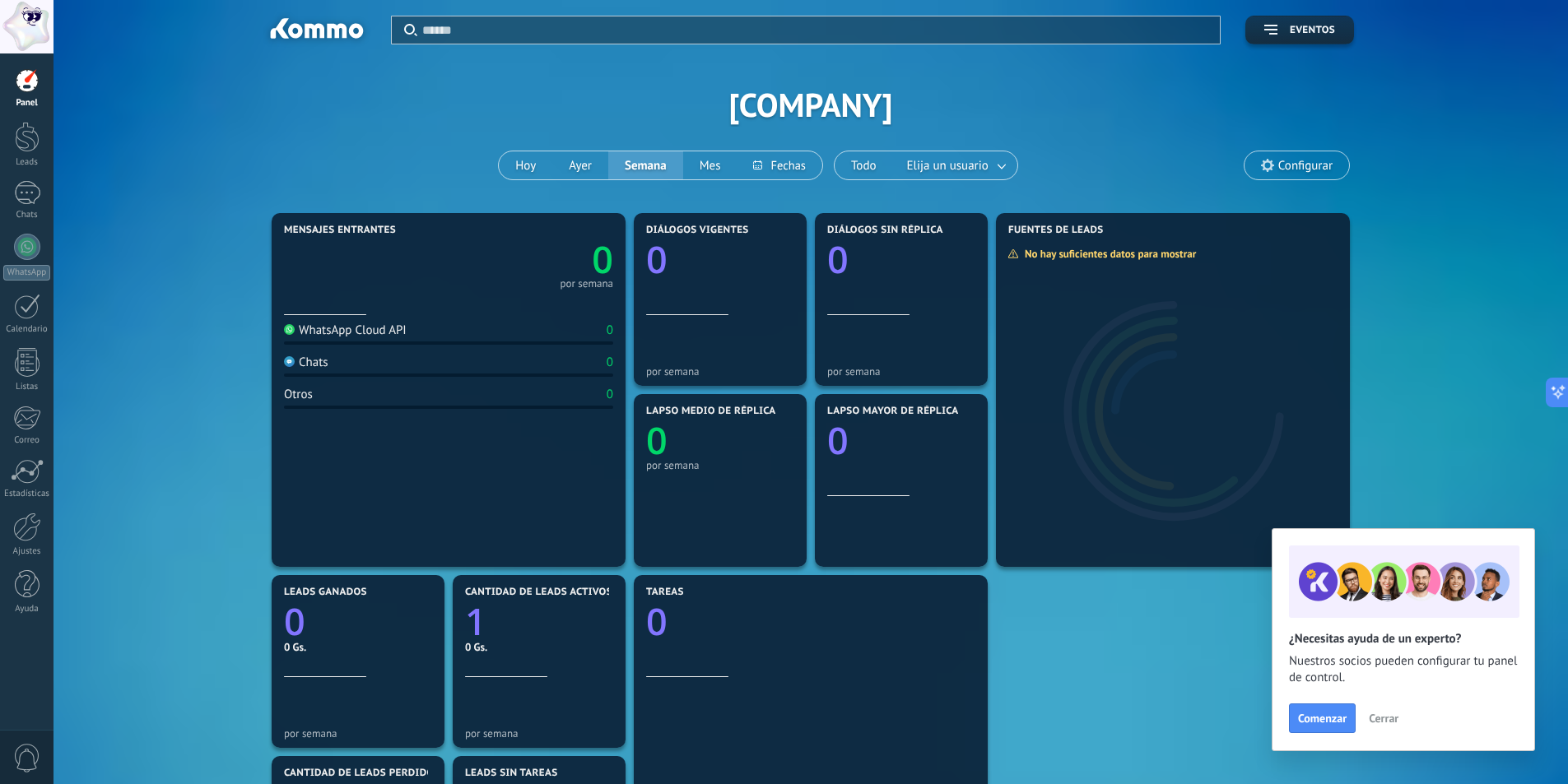 click on "Panel" at bounding box center (27, 103) 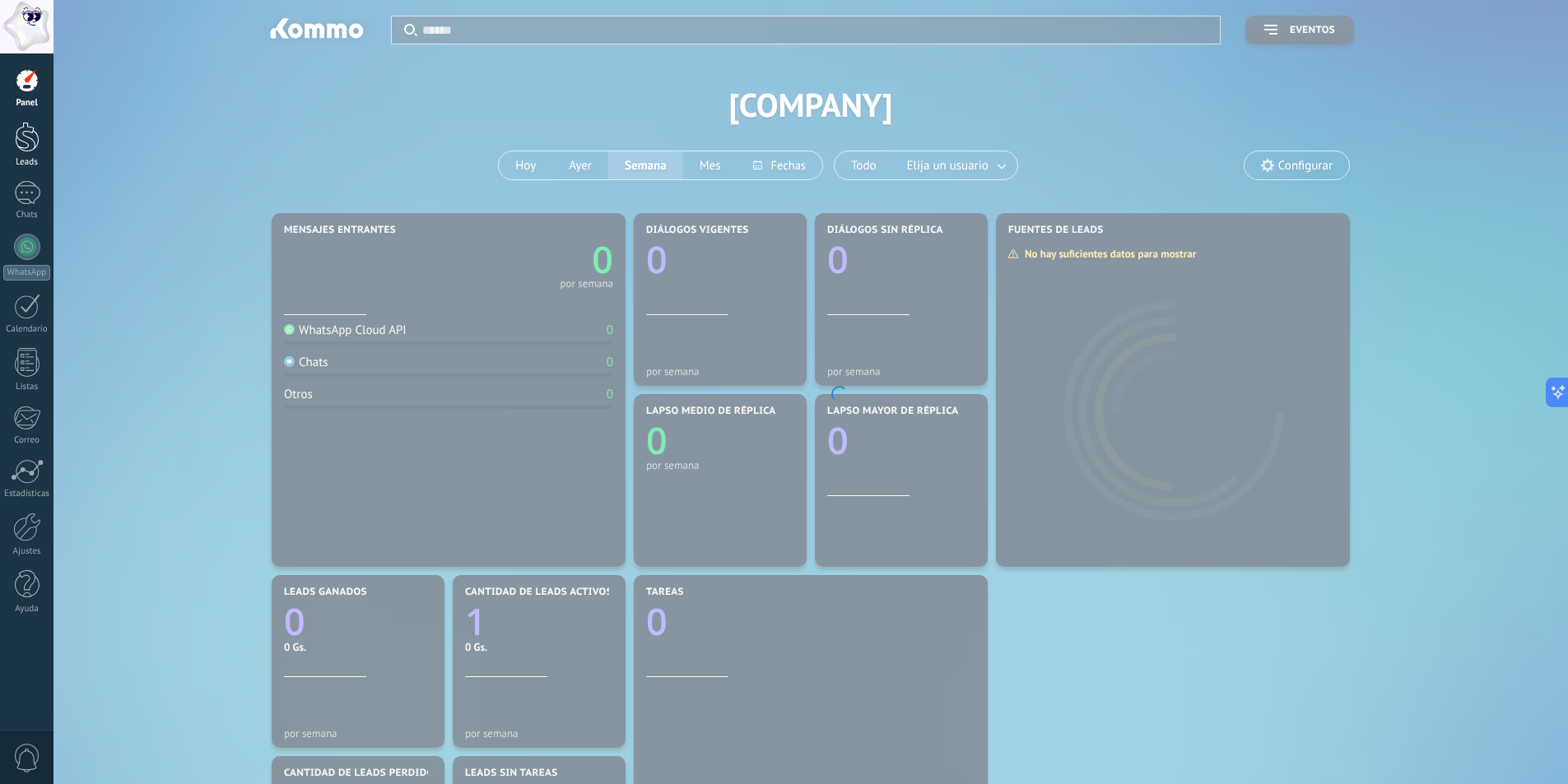 click at bounding box center (27, 137) 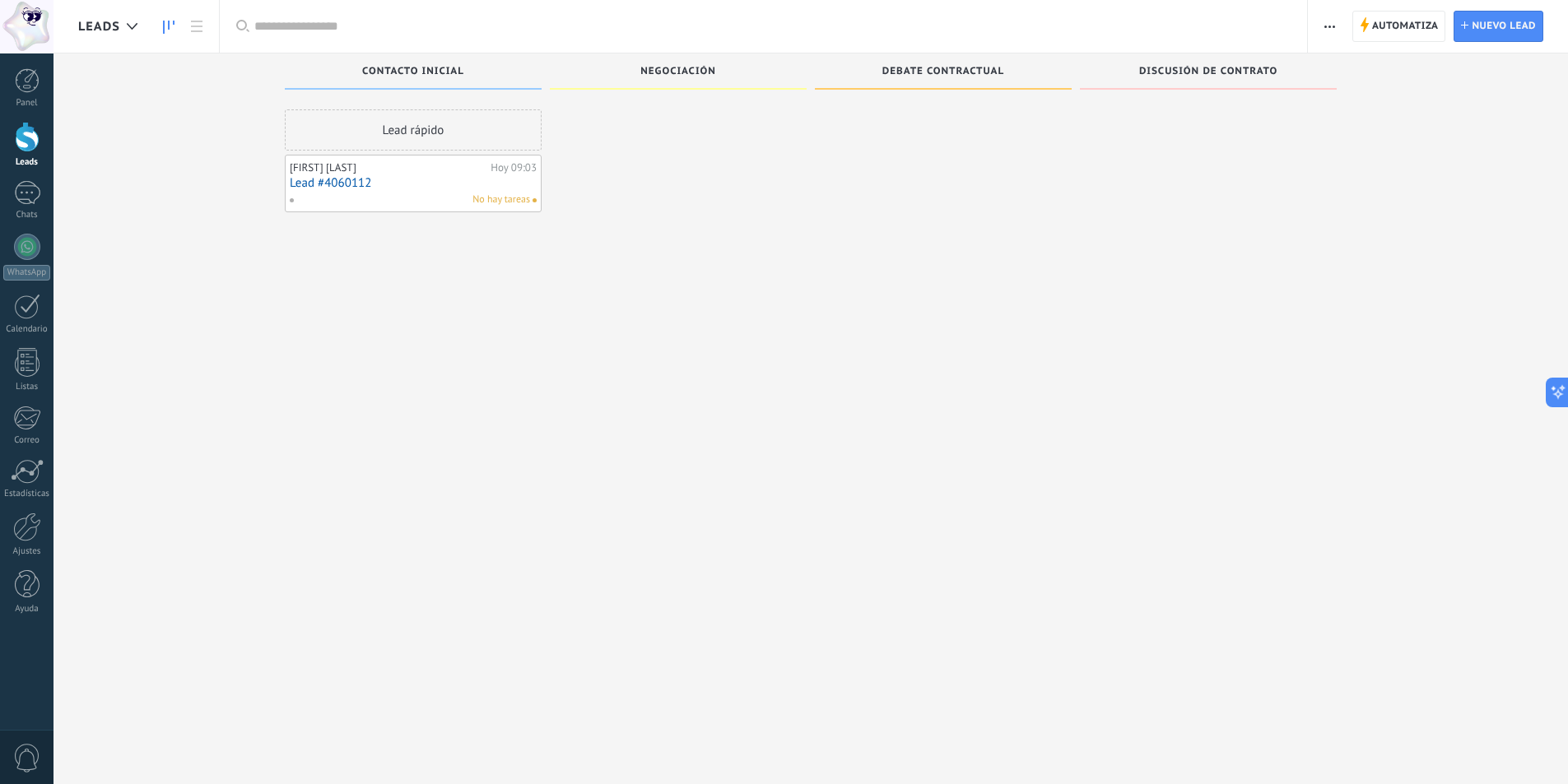 click at bounding box center [27, 137] 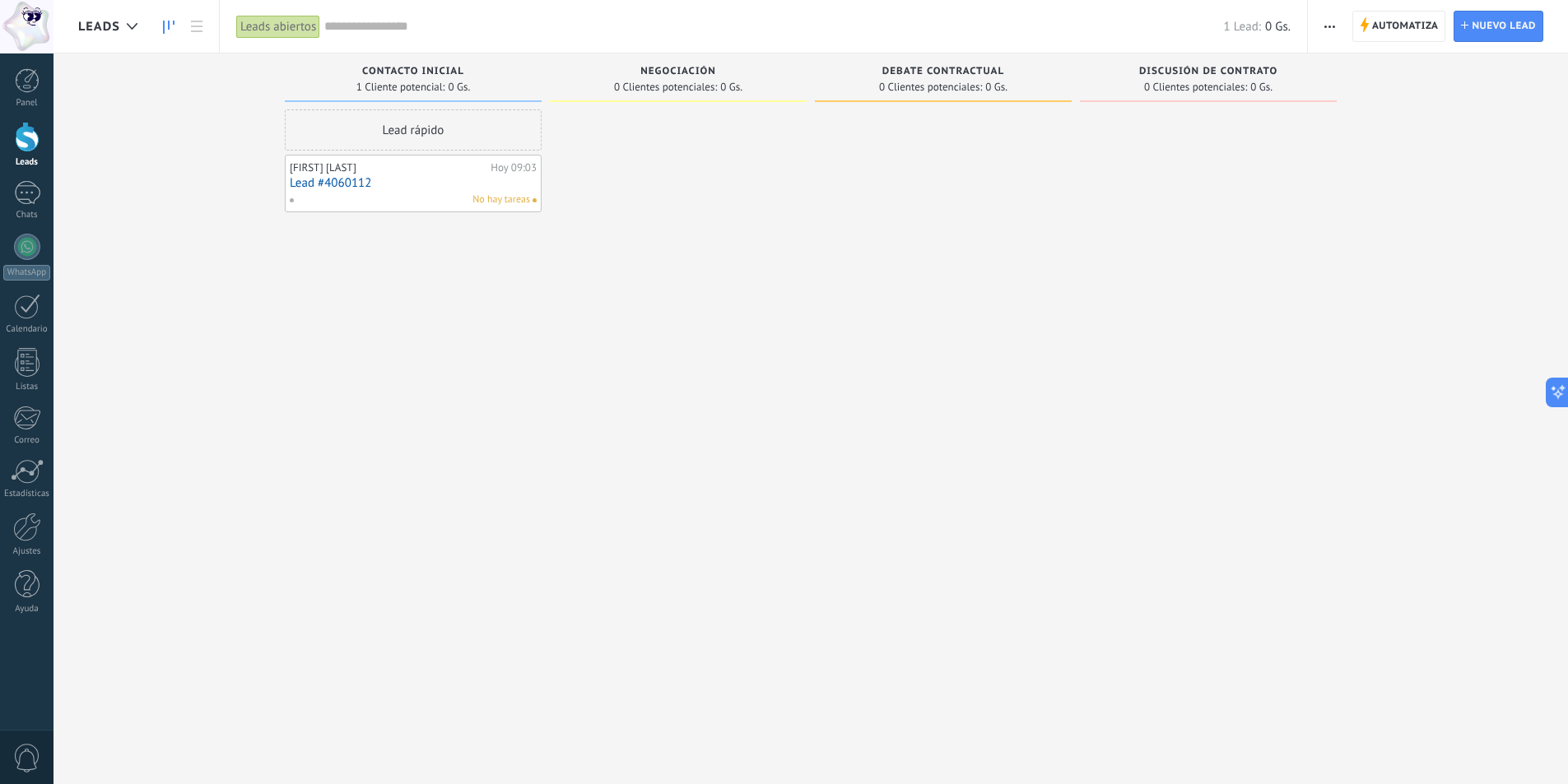 click on "Lead #4060112" at bounding box center (413, 183) 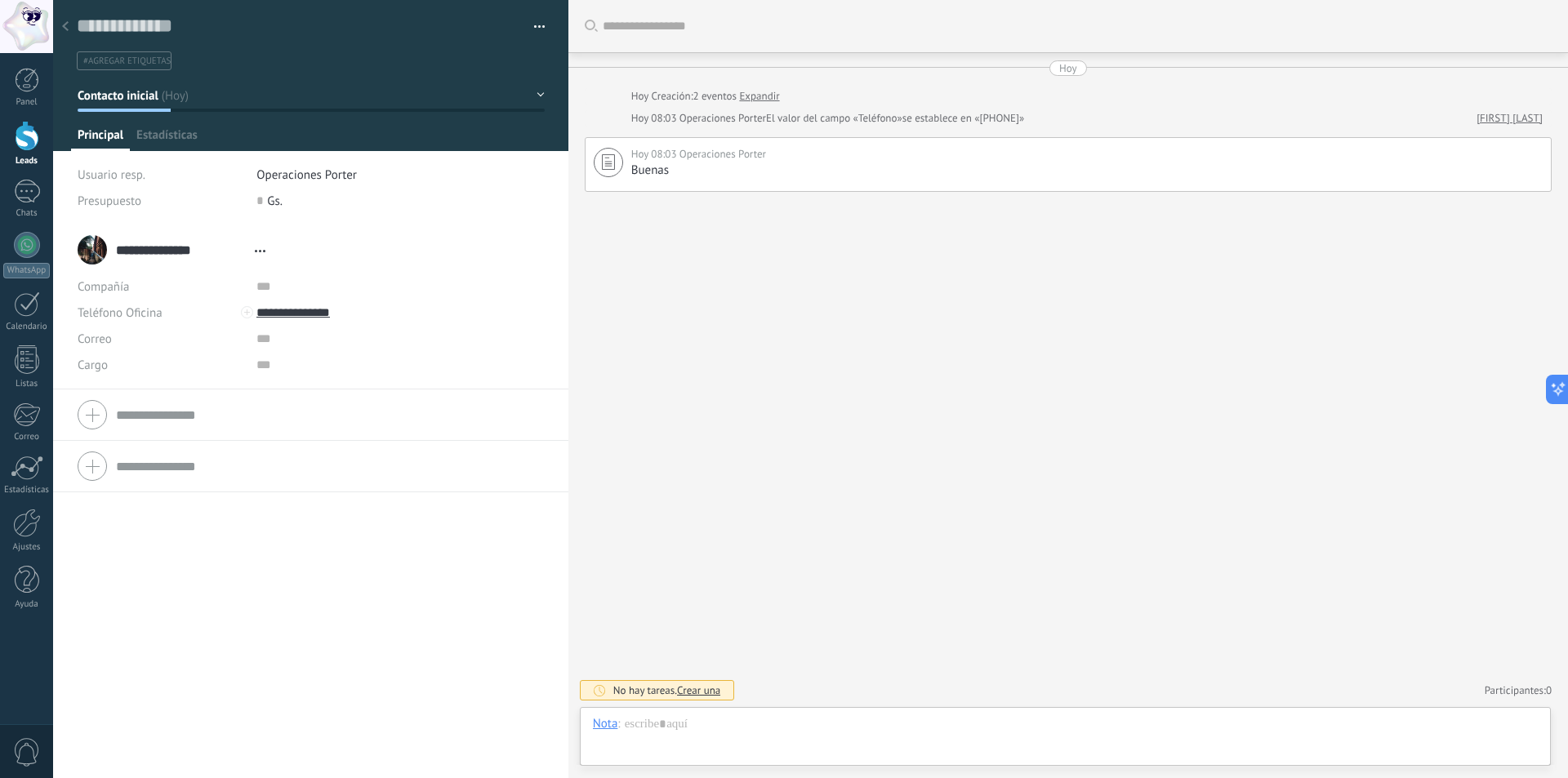 type on "**********" 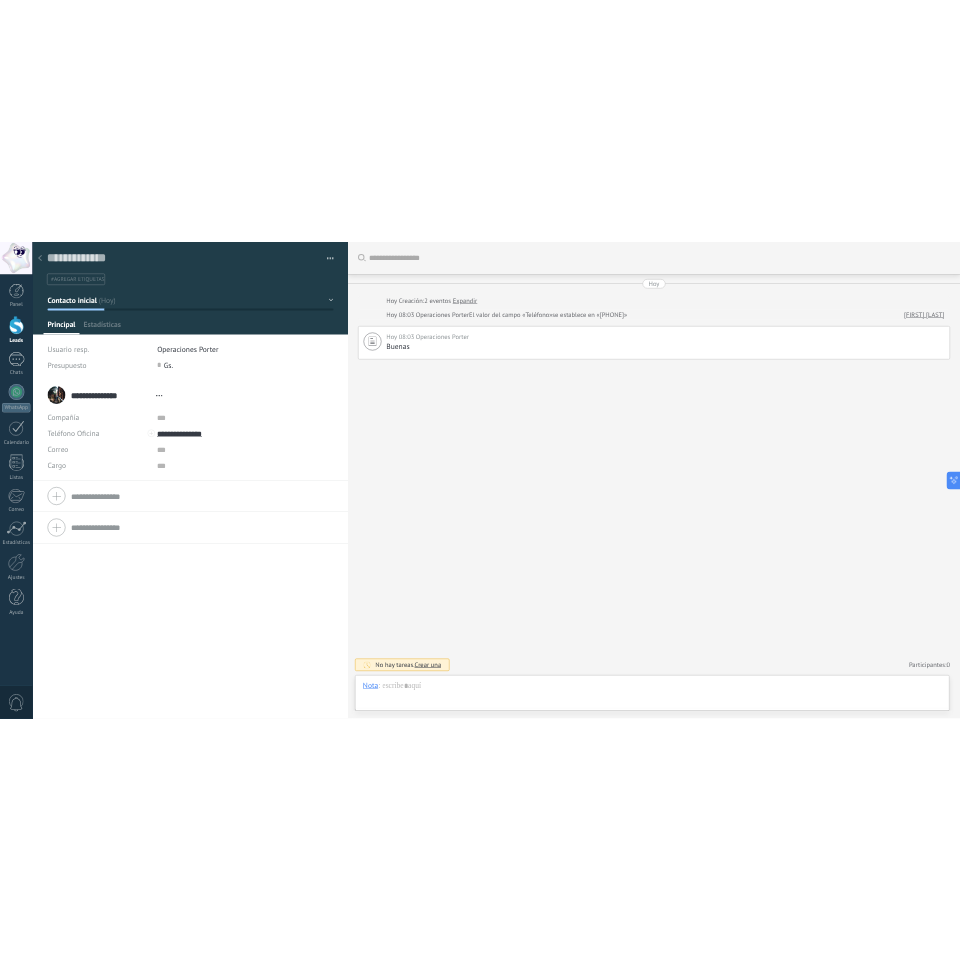 scroll, scrollTop: 30, scrollLeft: 0, axis: vertical 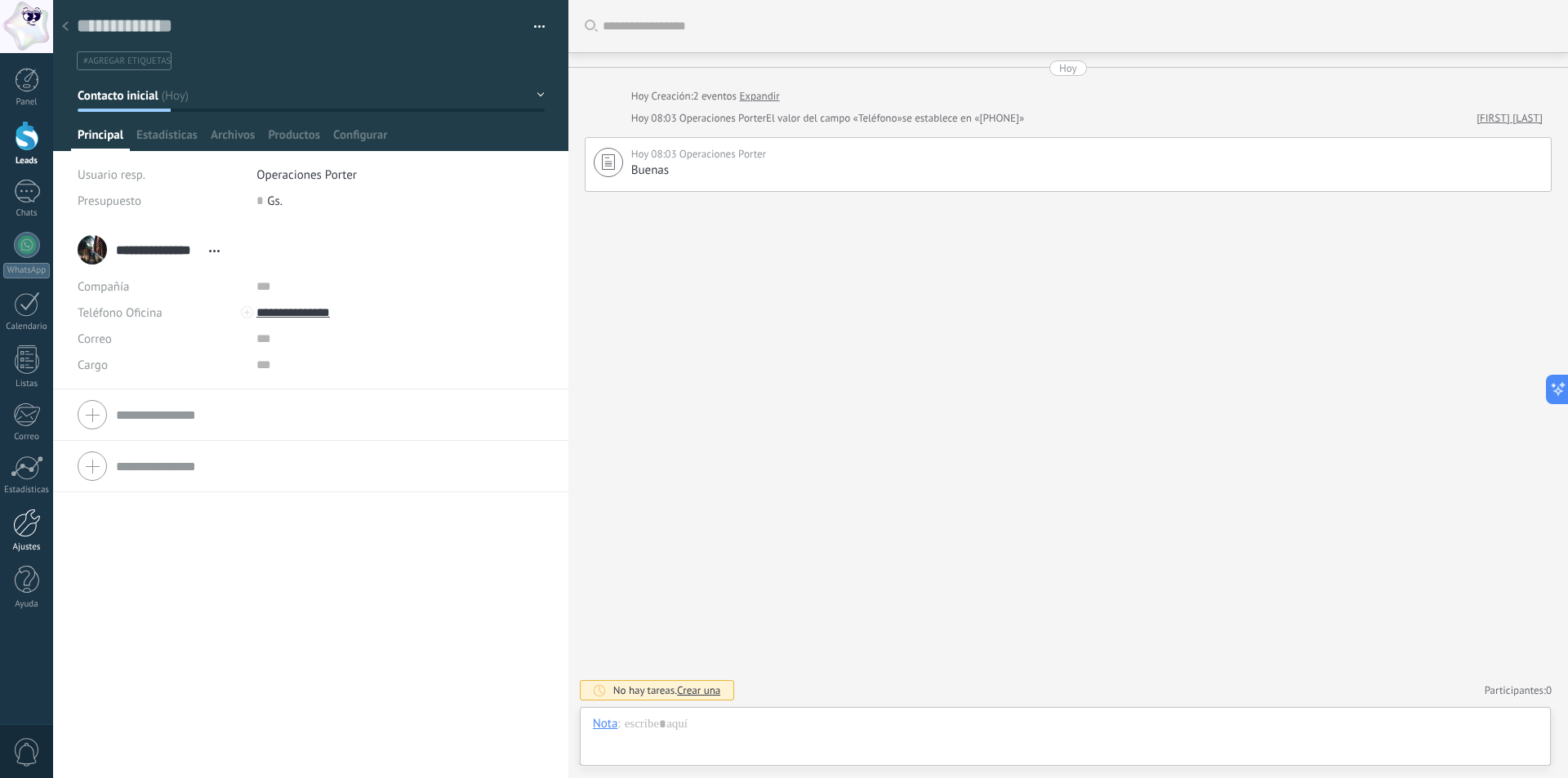 click at bounding box center [27, 522] 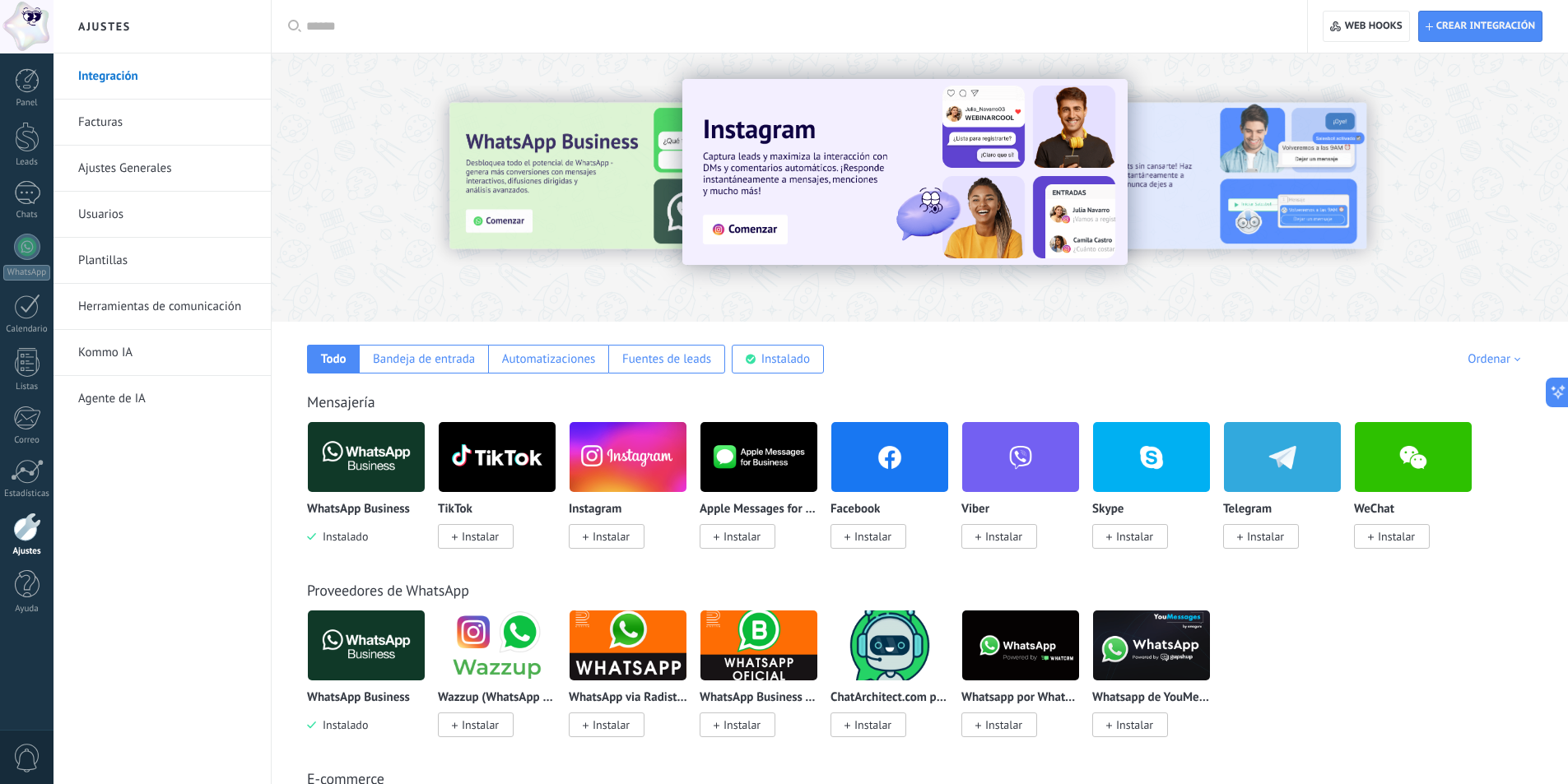 click at bounding box center (366, 457) 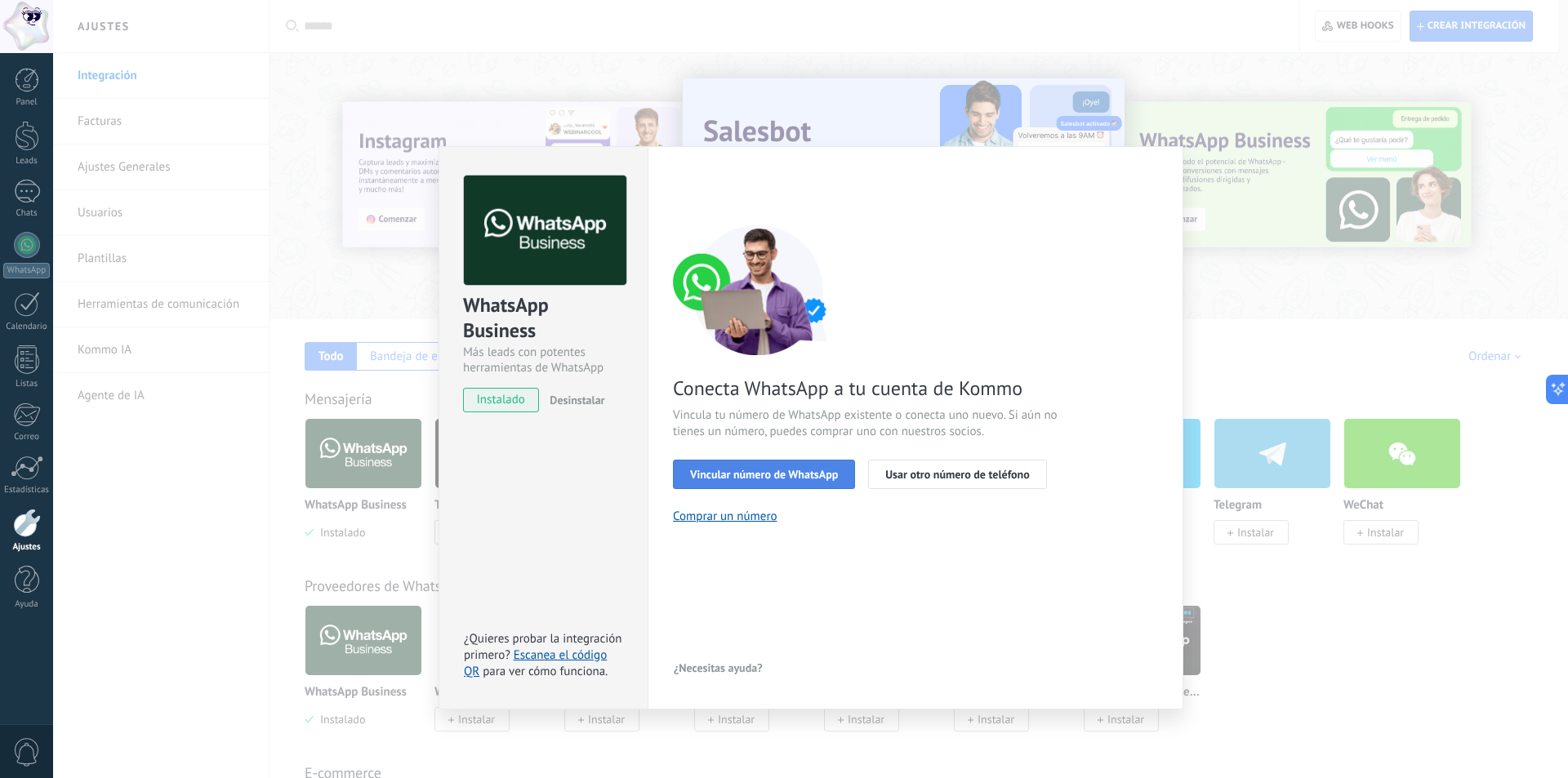click on "Vincular número de WhatsApp" at bounding box center [764, 474] 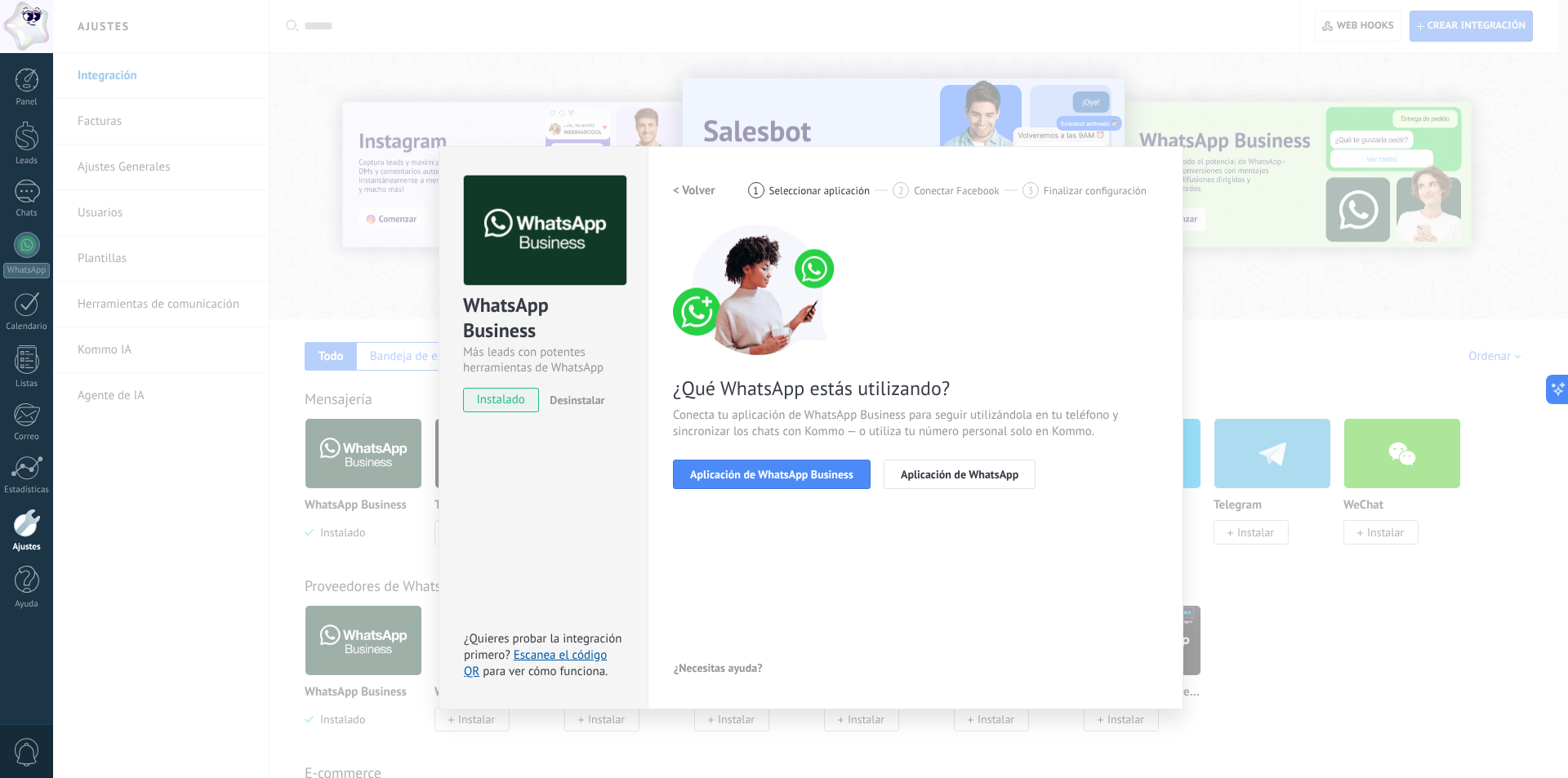 drag, startPoint x: 733, startPoint y: 479, endPoint x: 882, endPoint y: 505, distance: 151.25145 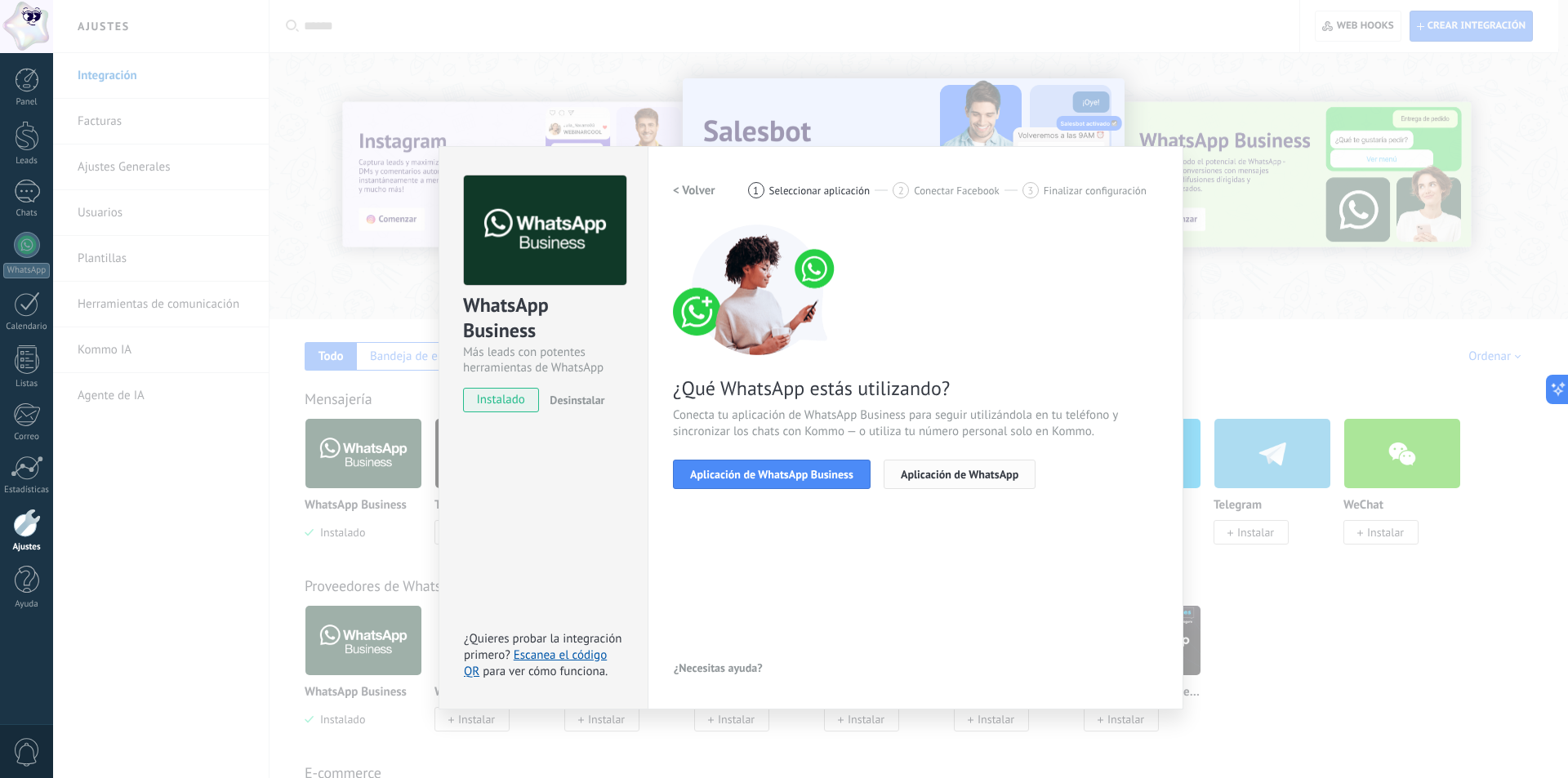 click on "Aplicación de WhatsApp" at bounding box center [960, 474] 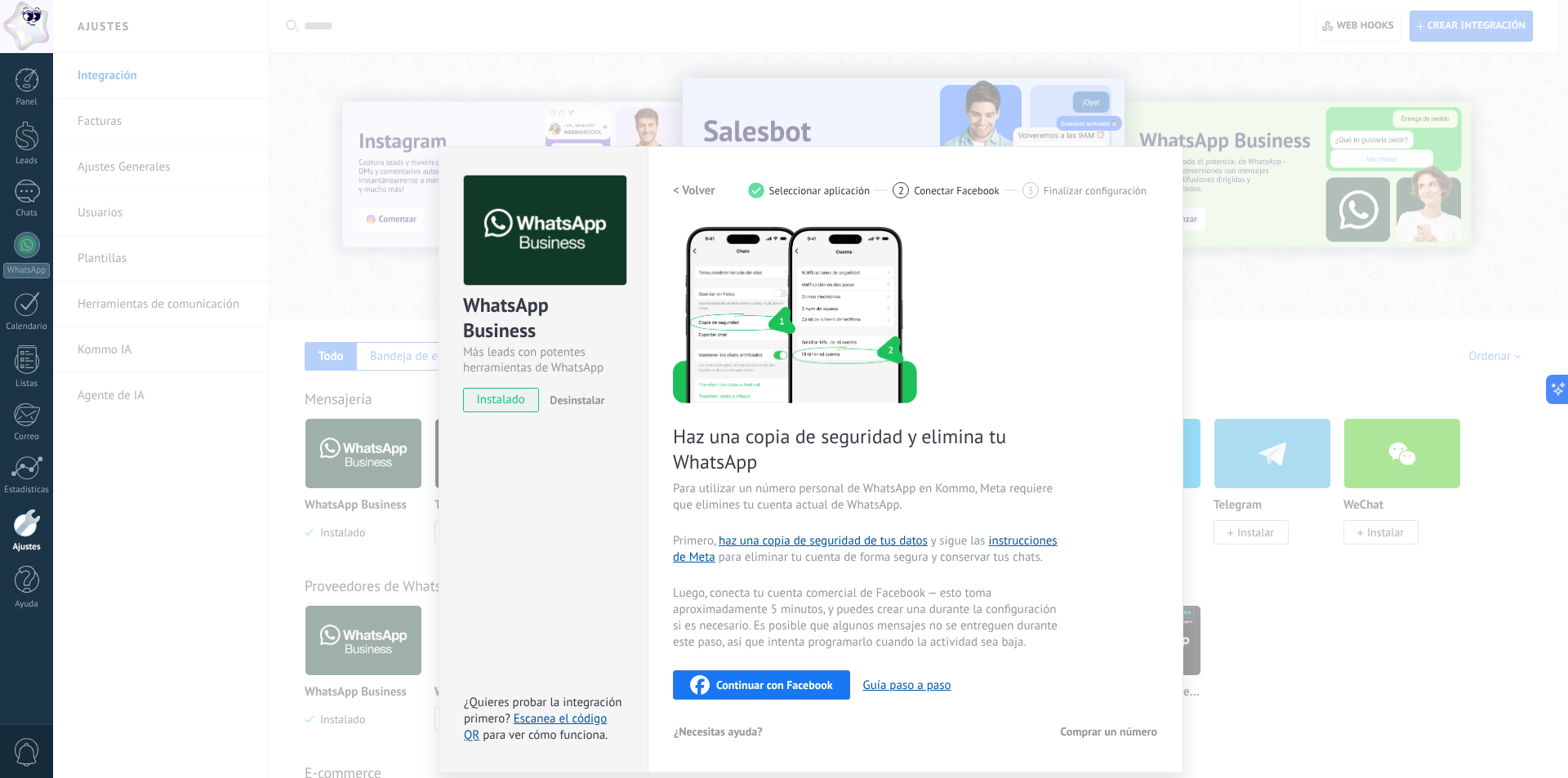 click on "Haz una copia de seguridad y elimina tu WhatsApp Para utilizar un número personal de WhatsApp en Kommo, Meta requiere que elimines tu cuenta actual de WhatsApp. Primero,    haz una copia de seguridad de tus datos   y sigue las   instrucciones de Meta   para eliminar tu cuenta de forma segura y conservar tus chats. Luego, conecta tu cuenta comercial de Facebook — esto toma aproximadamente 5 minutos, y puedes crear una durante la configuración si es necesario. Es posible que algunos mensajes no se entreguen durante este paso, así que intenta programarlo cuando la actividad sea baja. Continuar con Facebook Guía paso a paso" at bounding box center (915, 462) 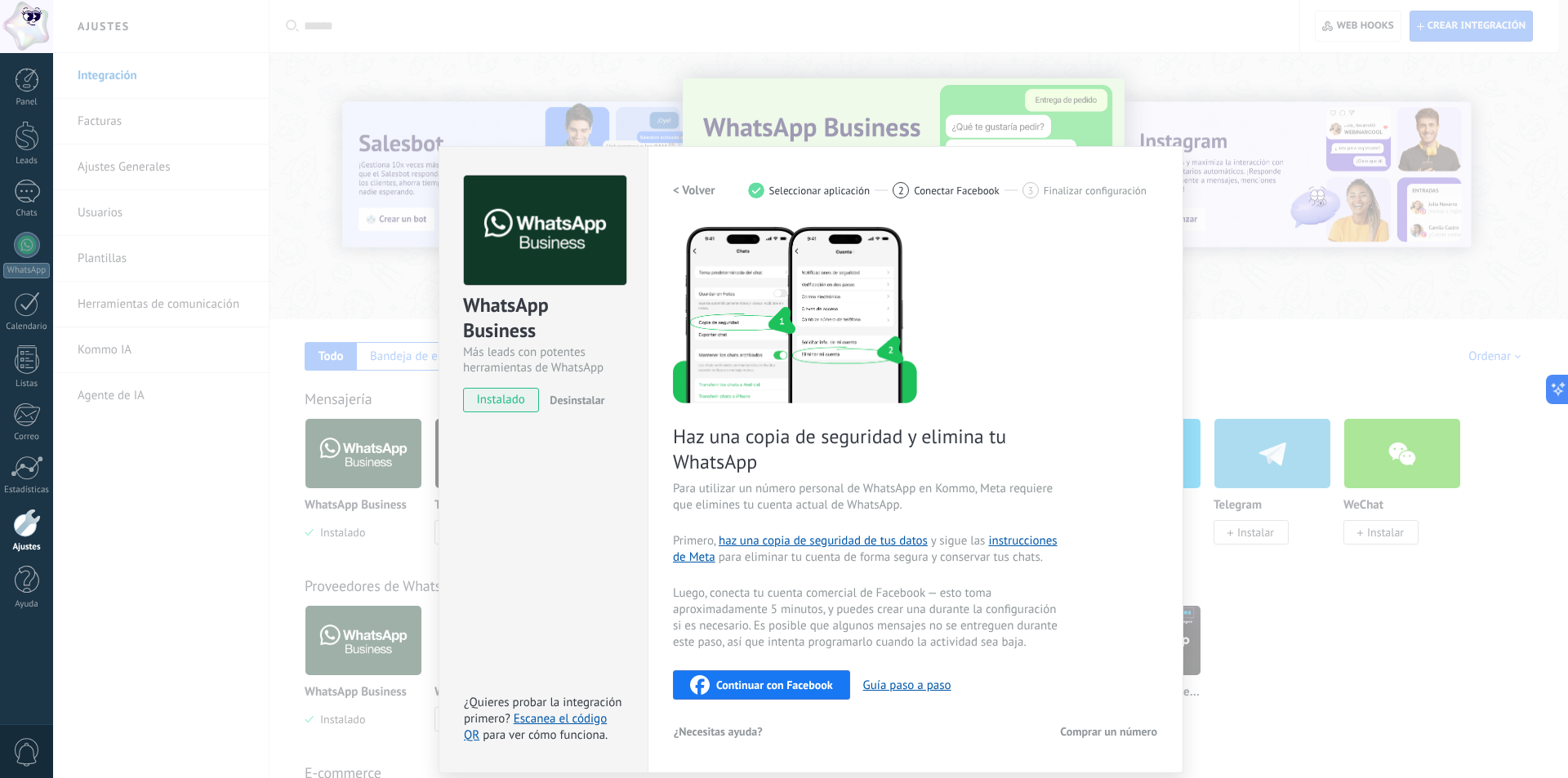 click on "< Volver" at bounding box center (694, 190) 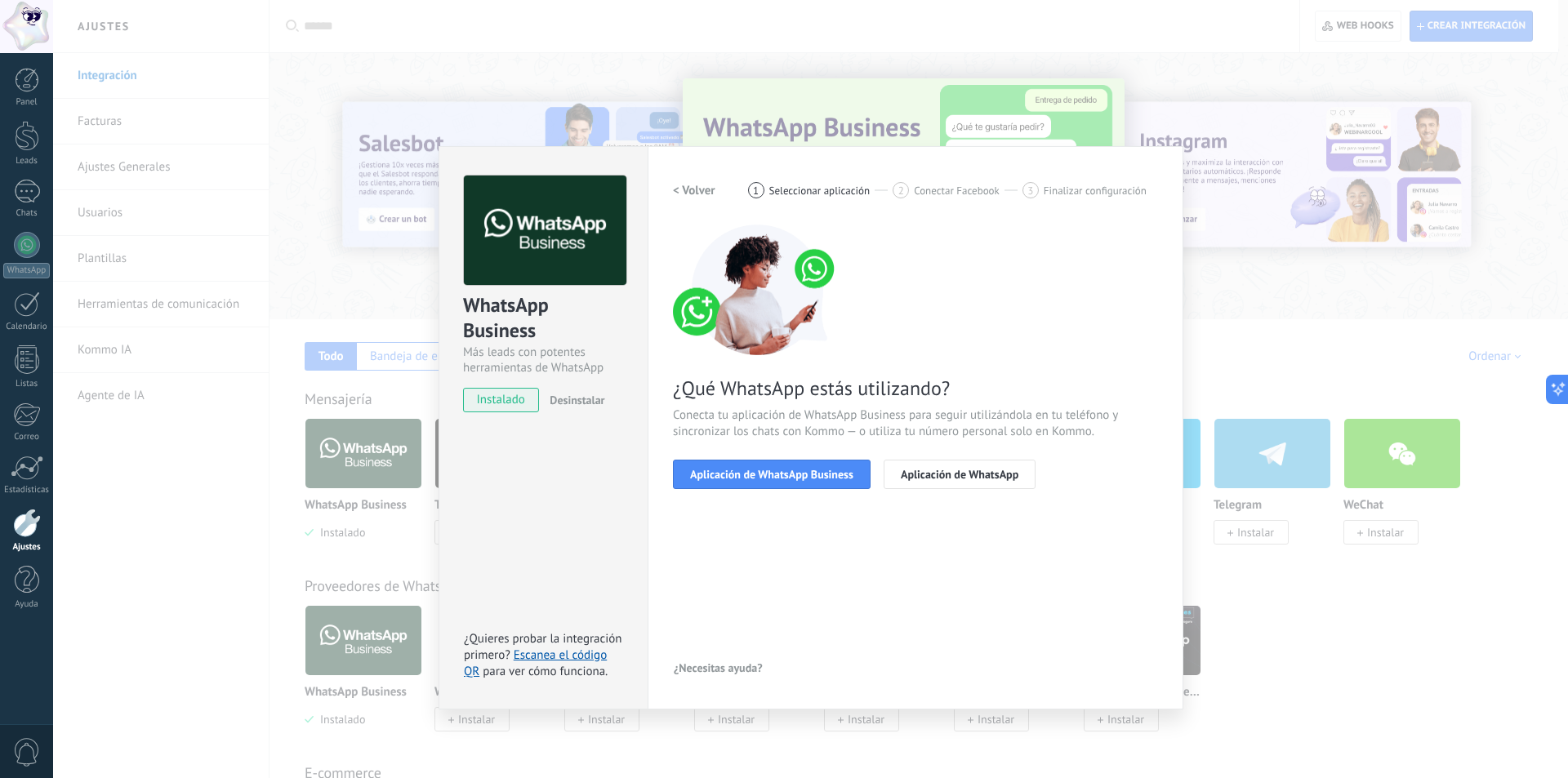 click on "< Volver 1 Seleccionar aplicación 2 Conectar Facebook  3 Finalizar configuración ¿Qué WhatsApp estás utilizando? Conecta tu aplicación de WhatsApp Business para seguir utilizándola en tu teléfono y sincronizar los chats con Kommo — o utiliza tu número personal solo en Kommo. Aplicación de WhatsApp Business Aplicación de WhatsApp" at bounding box center [915, 342] 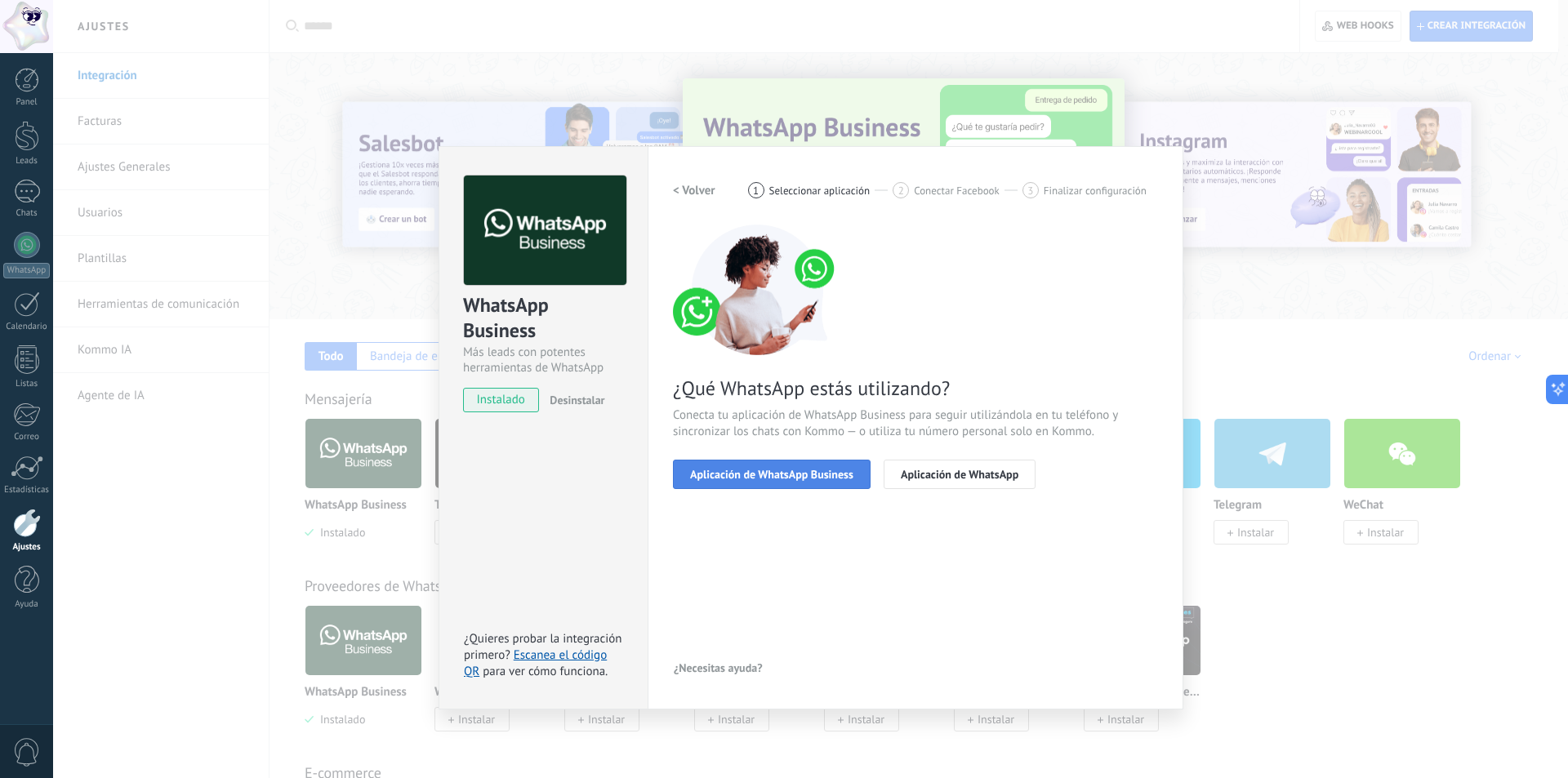 click on "Aplicación de WhatsApp Business" at bounding box center [772, 474] 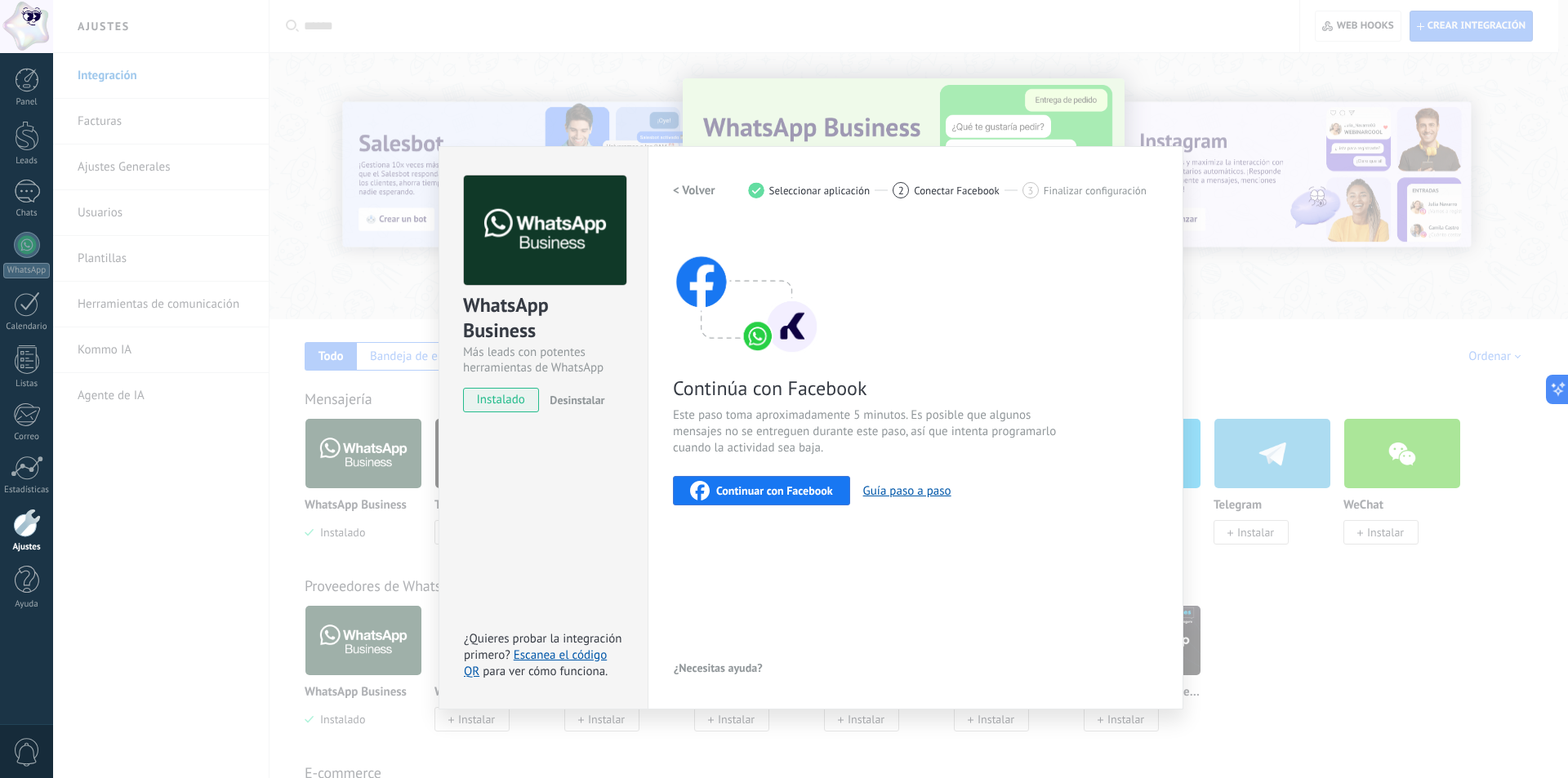 click on "Continuar con Facebook" at bounding box center (774, 491) 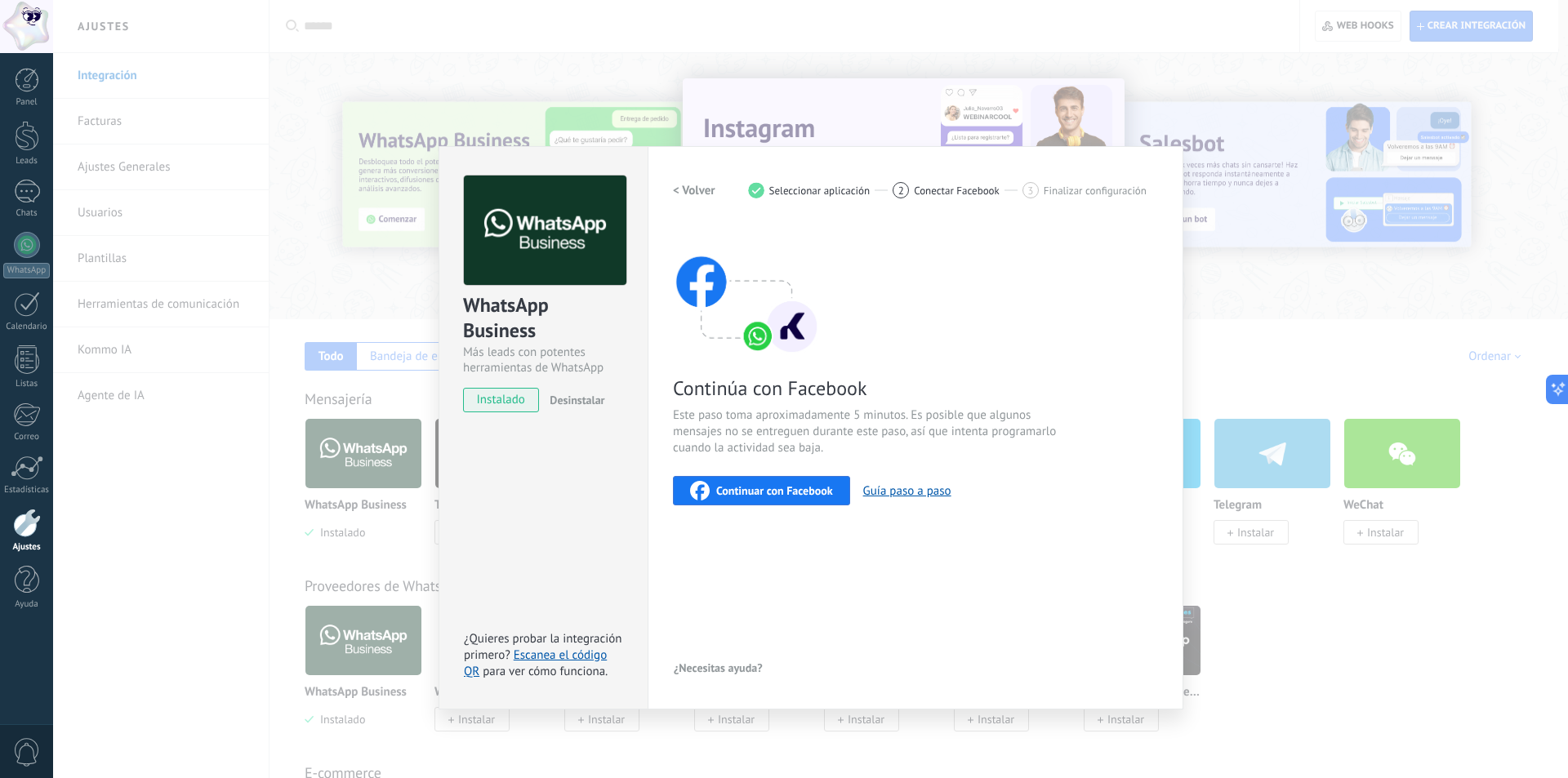click on "Continúa con Facebook Este paso toma aproximadamente 5 minutos. Es posible que algunos mensajes no se entreguen durante este paso, así que intenta programarlo cuando la actividad sea baja. Continuar con Facebook Guía paso a paso" at bounding box center [915, 365] 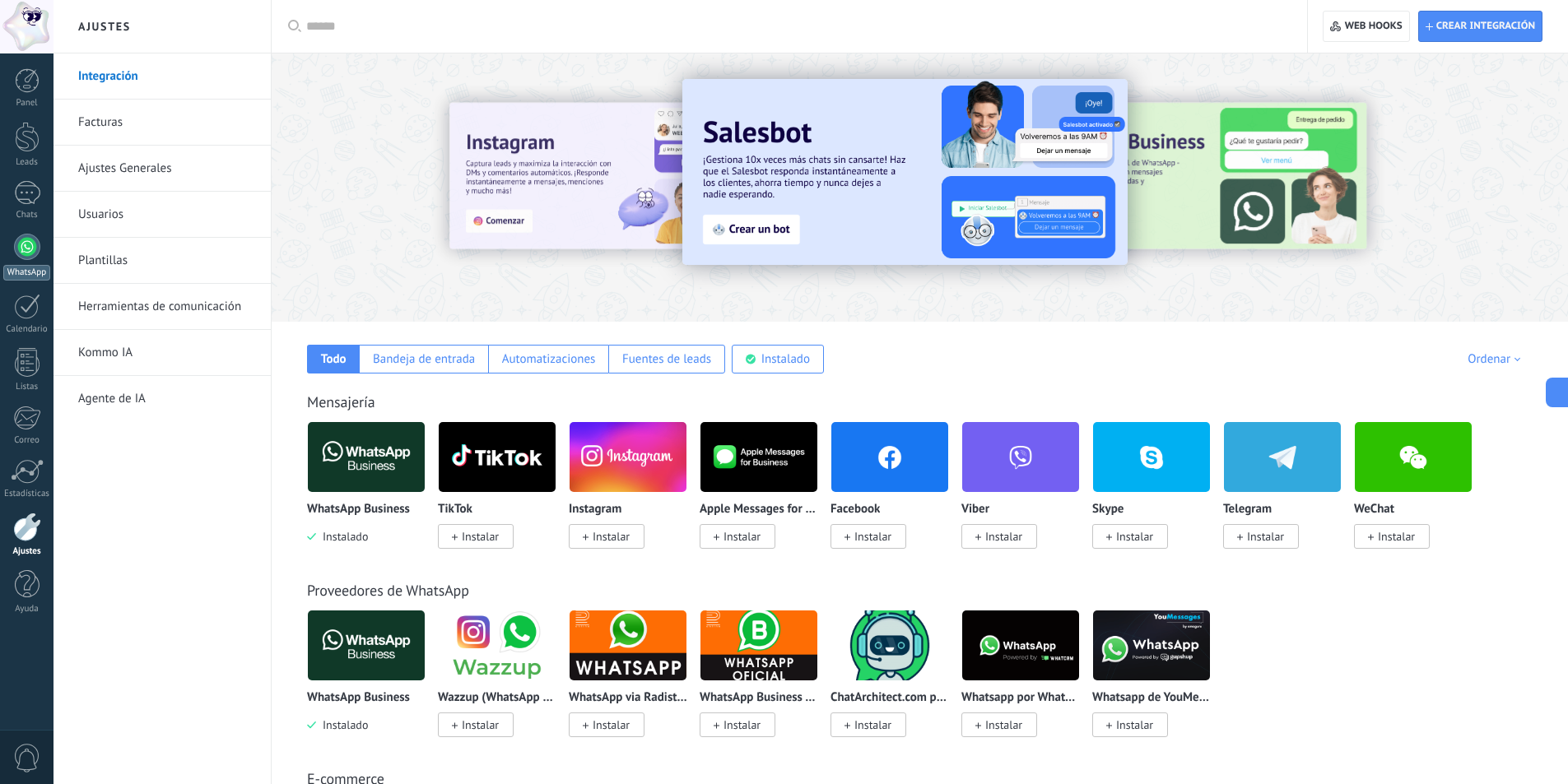 click at bounding box center (27, 247) 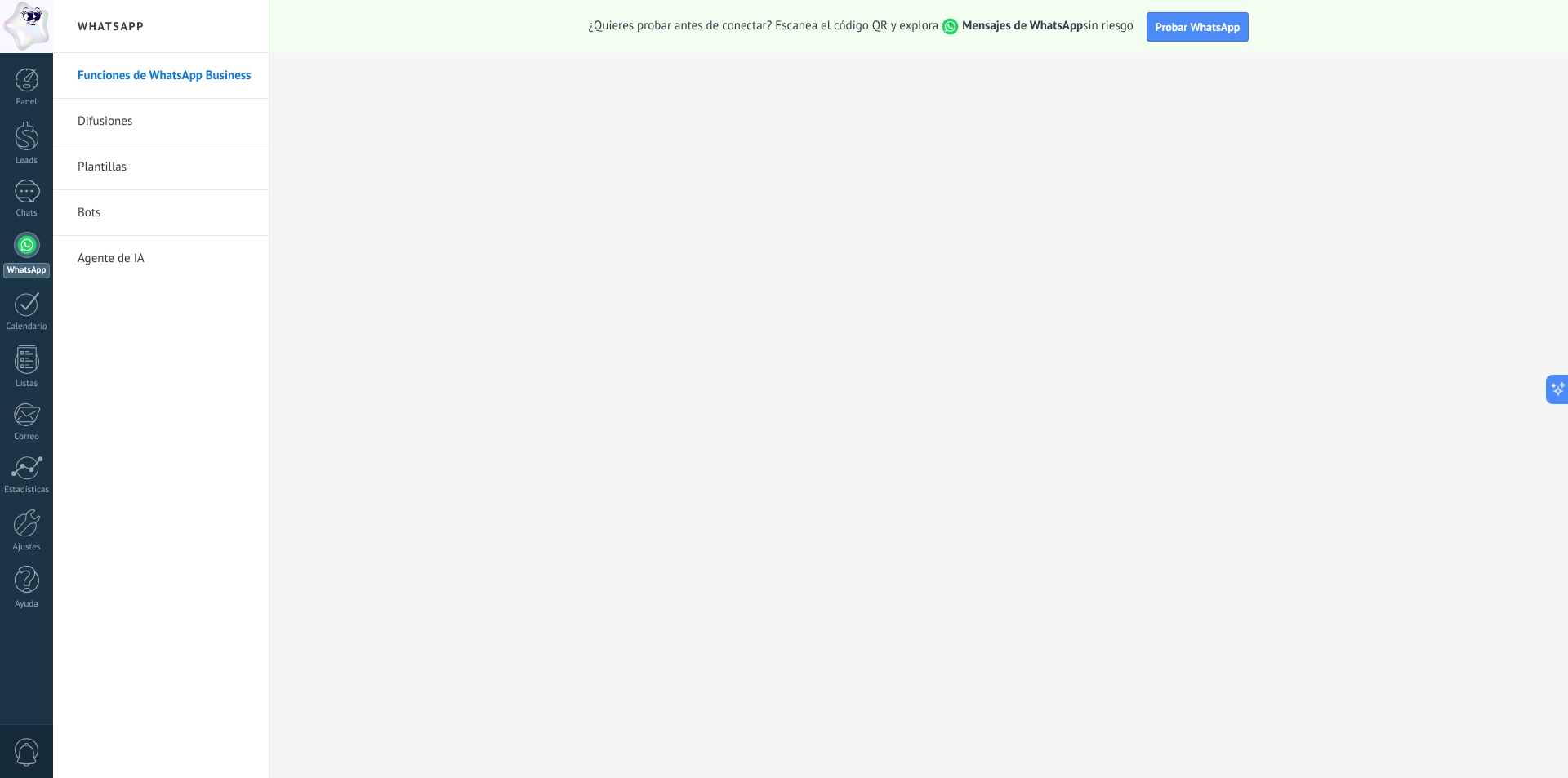 click on "Mensajes de WhatsApp" at bounding box center (1022, 25) 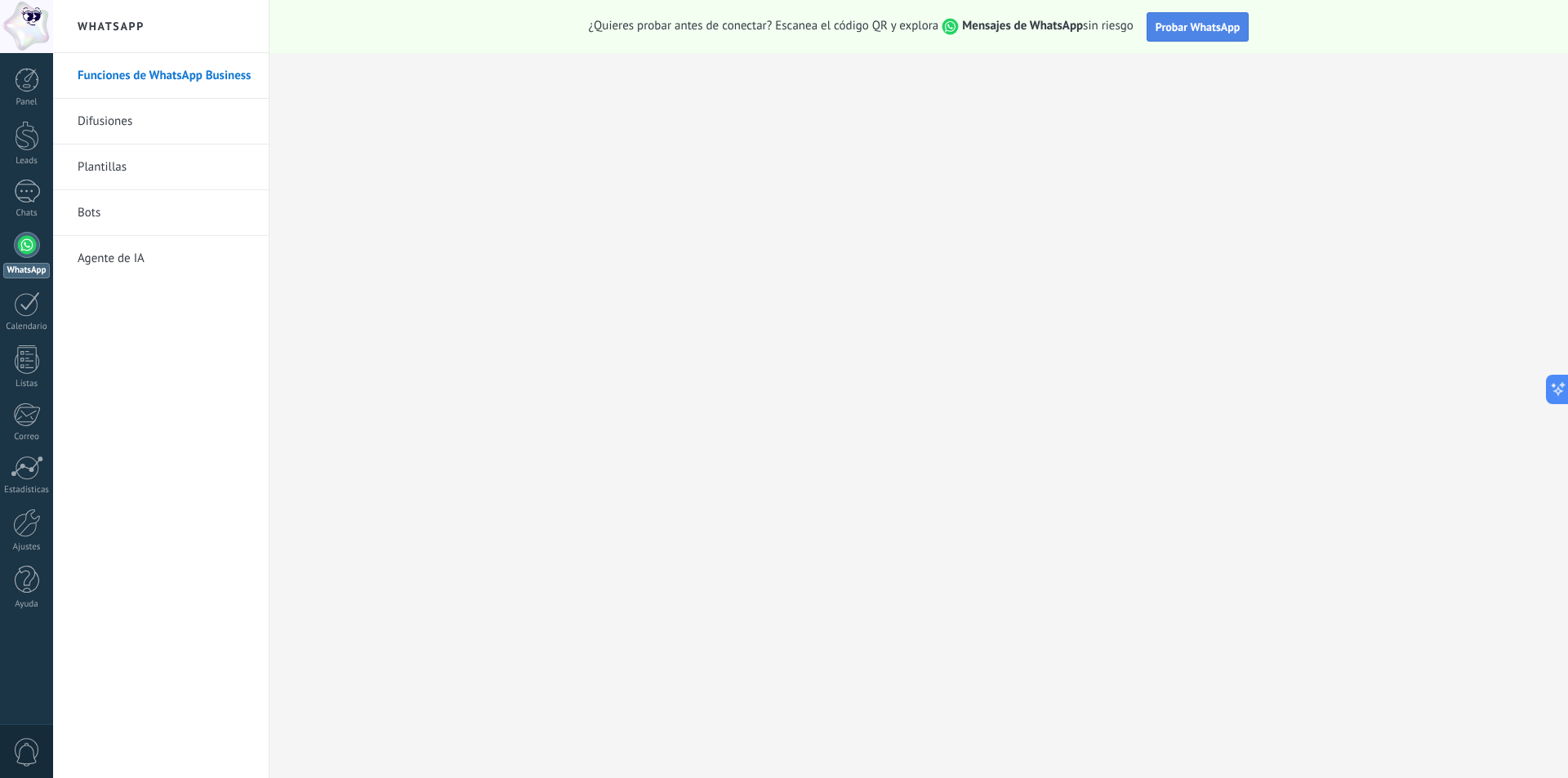 click on "Probar WhatsApp" at bounding box center [1198, 27] 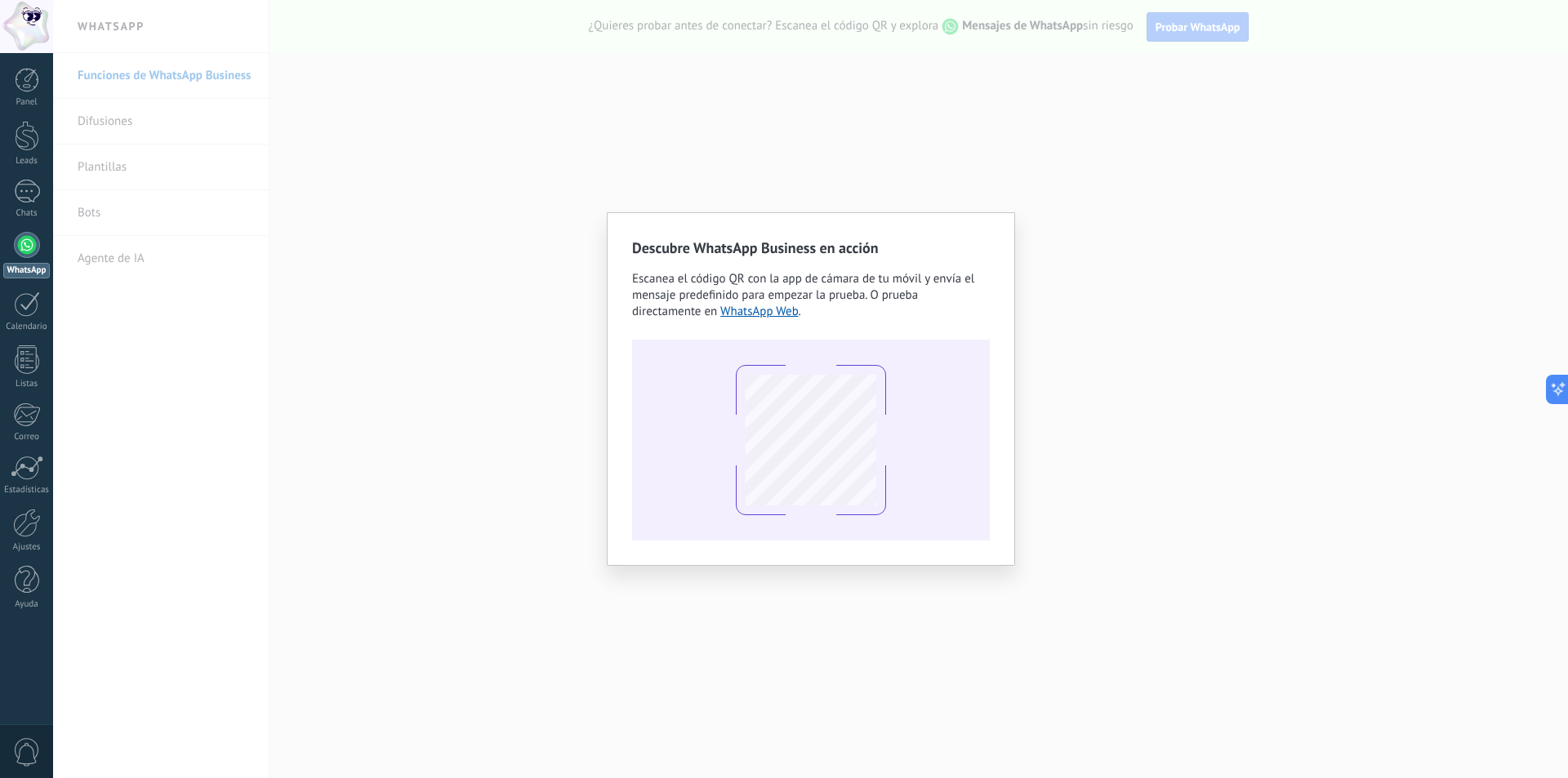 type 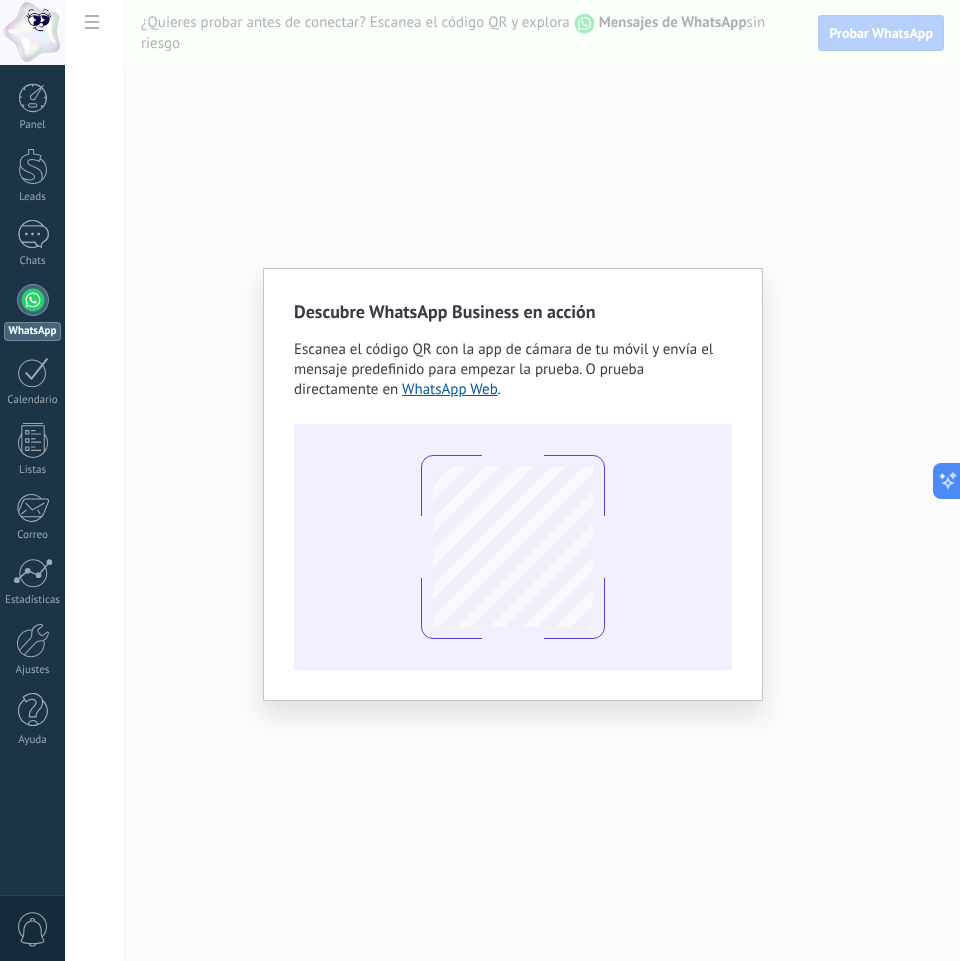 scroll, scrollTop: 19, scrollLeft: 0, axis: vertical 